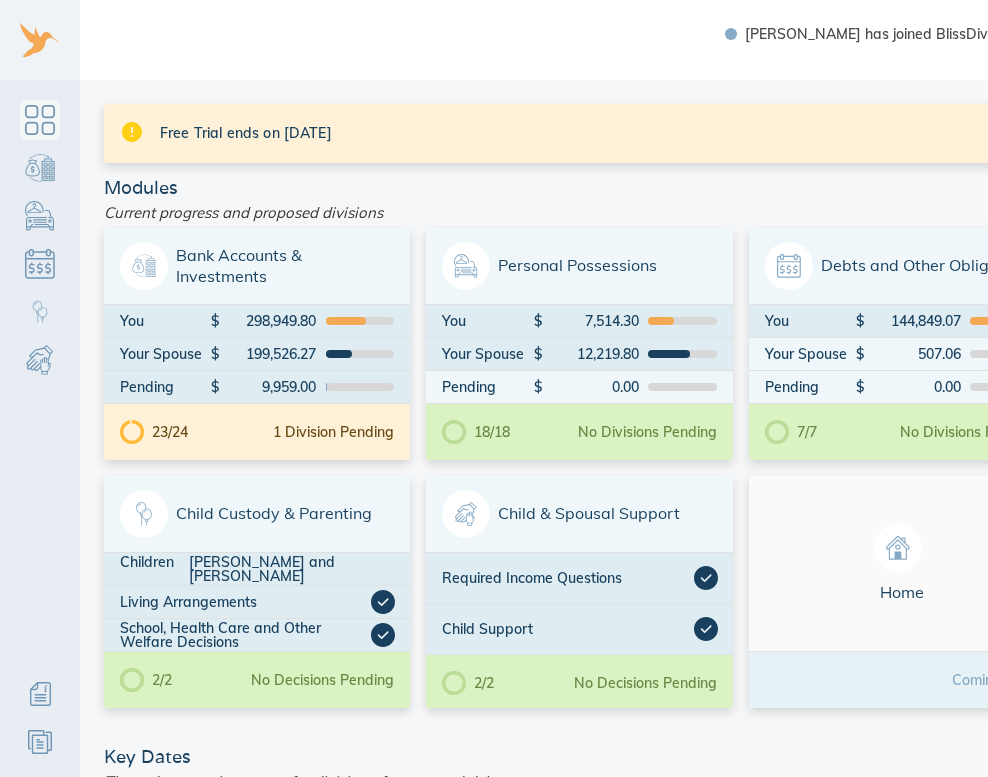 scroll, scrollTop: 0, scrollLeft: 0, axis: both 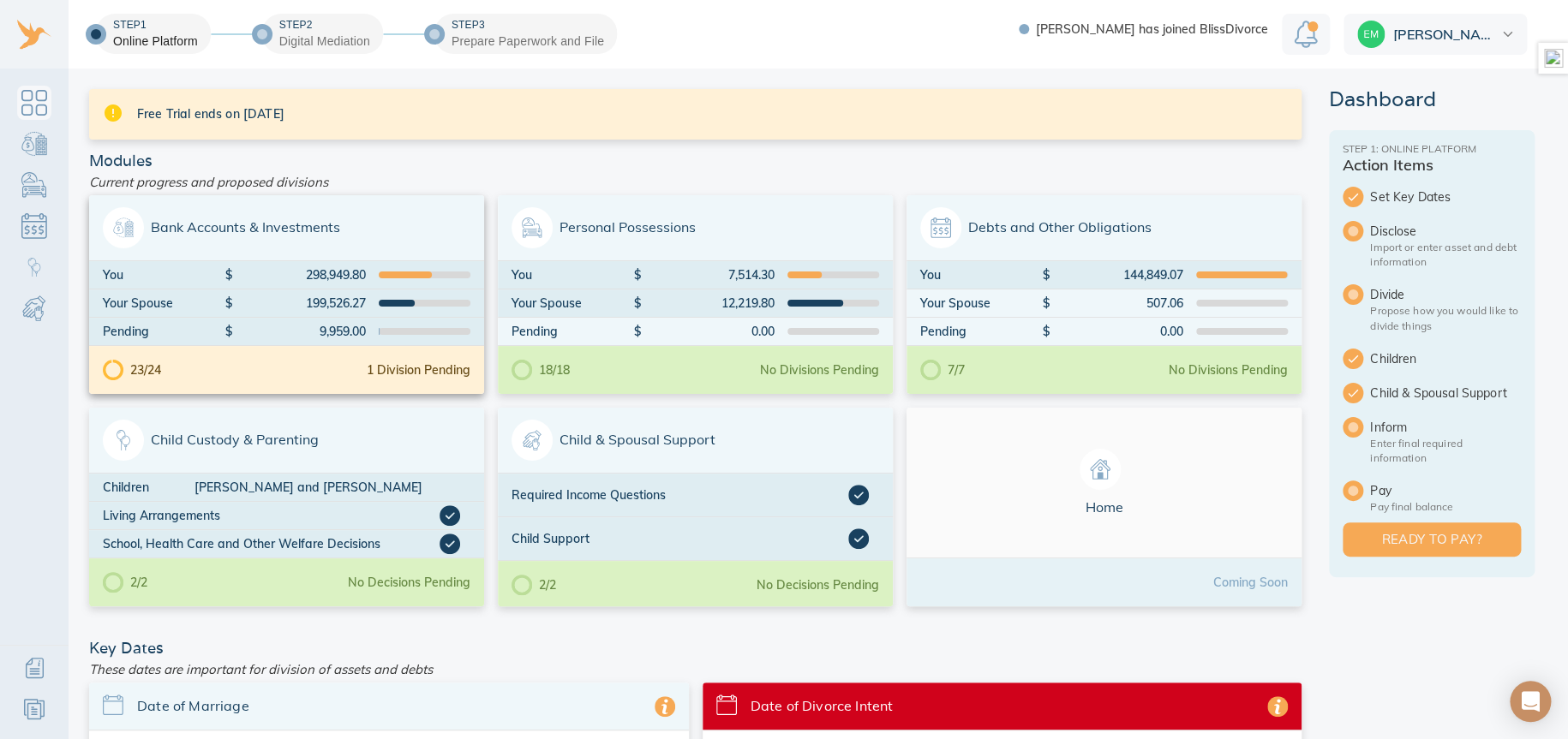 click on "23/24 1 Division Pending" at bounding box center [286, 370] 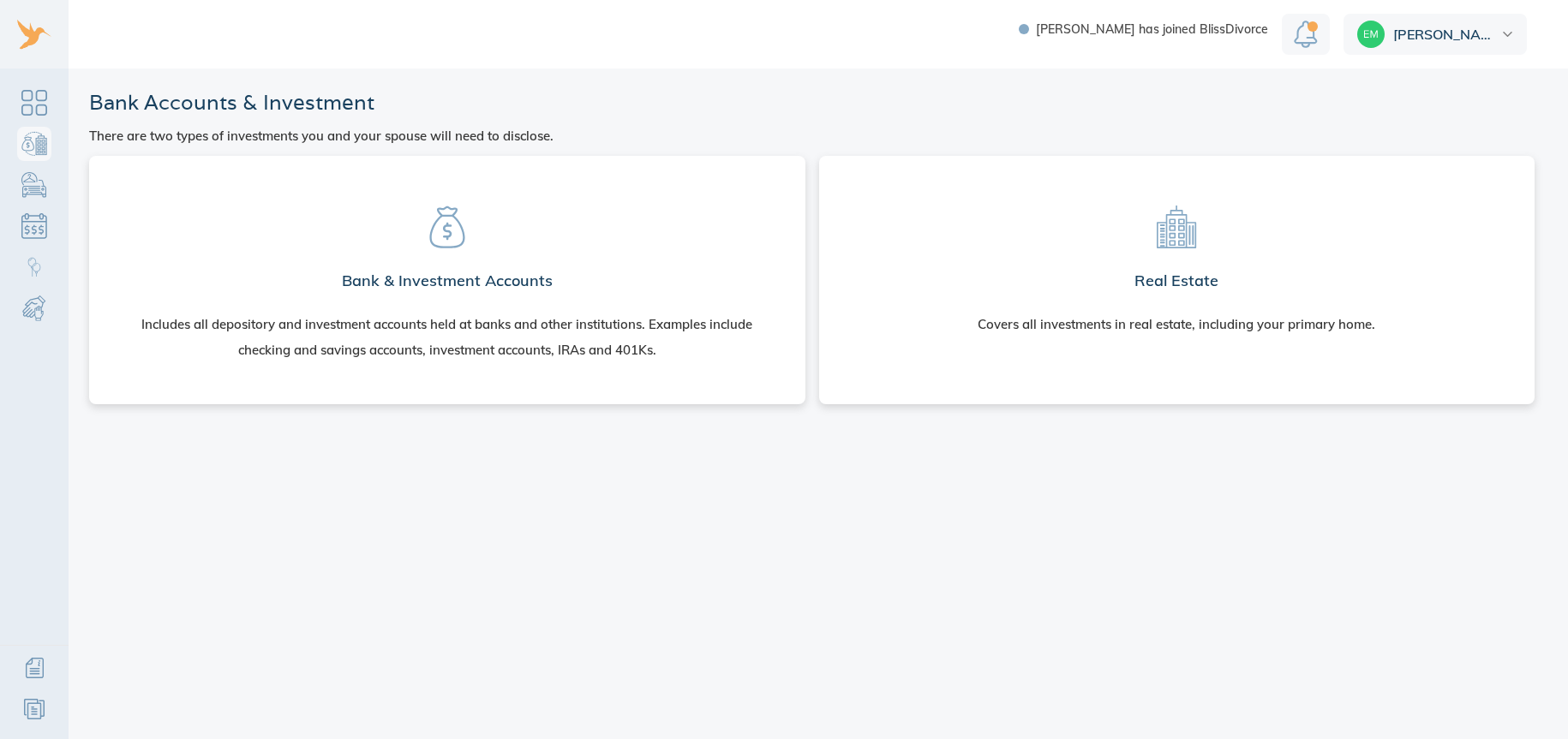 scroll, scrollTop: 0, scrollLeft: 0, axis: both 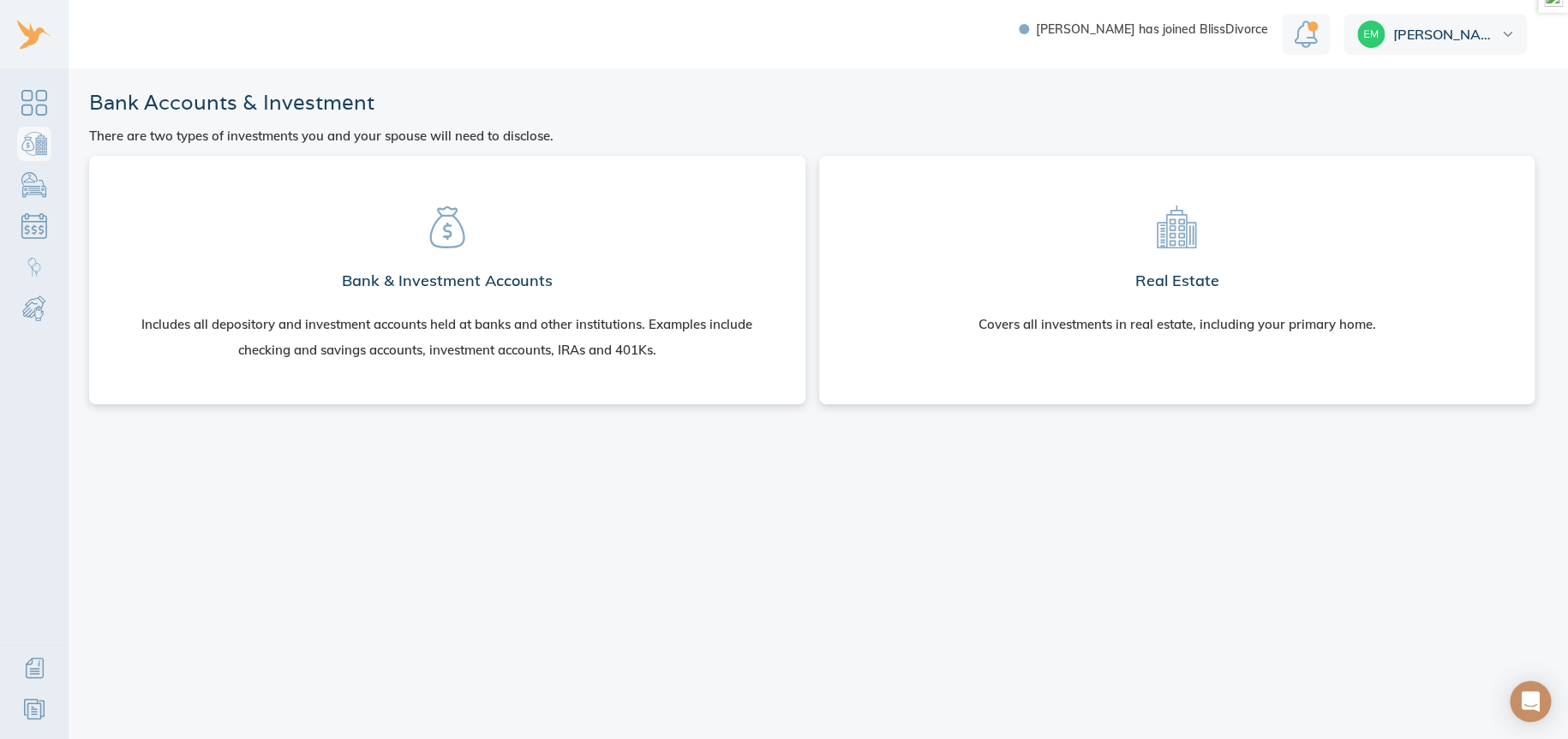 click on "Bank & Investment Accounts Includes all depository and investment accounts held at banks and other institutions. Examples include checking and savings accounts, investment accounts, IRAs and 401Ks." at bounding box center [447, 277] 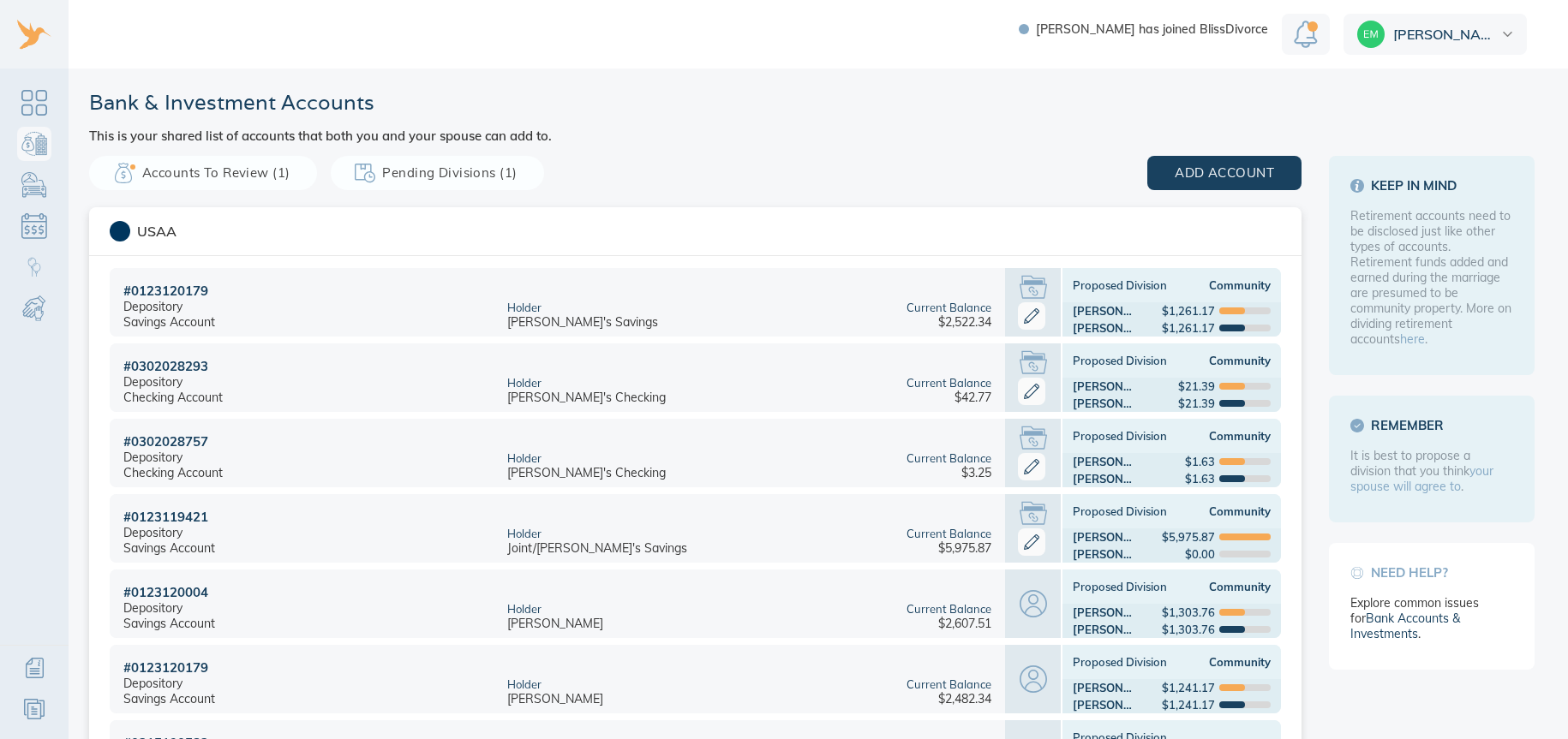 scroll, scrollTop: 0, scrollLeft: 0, axis: both 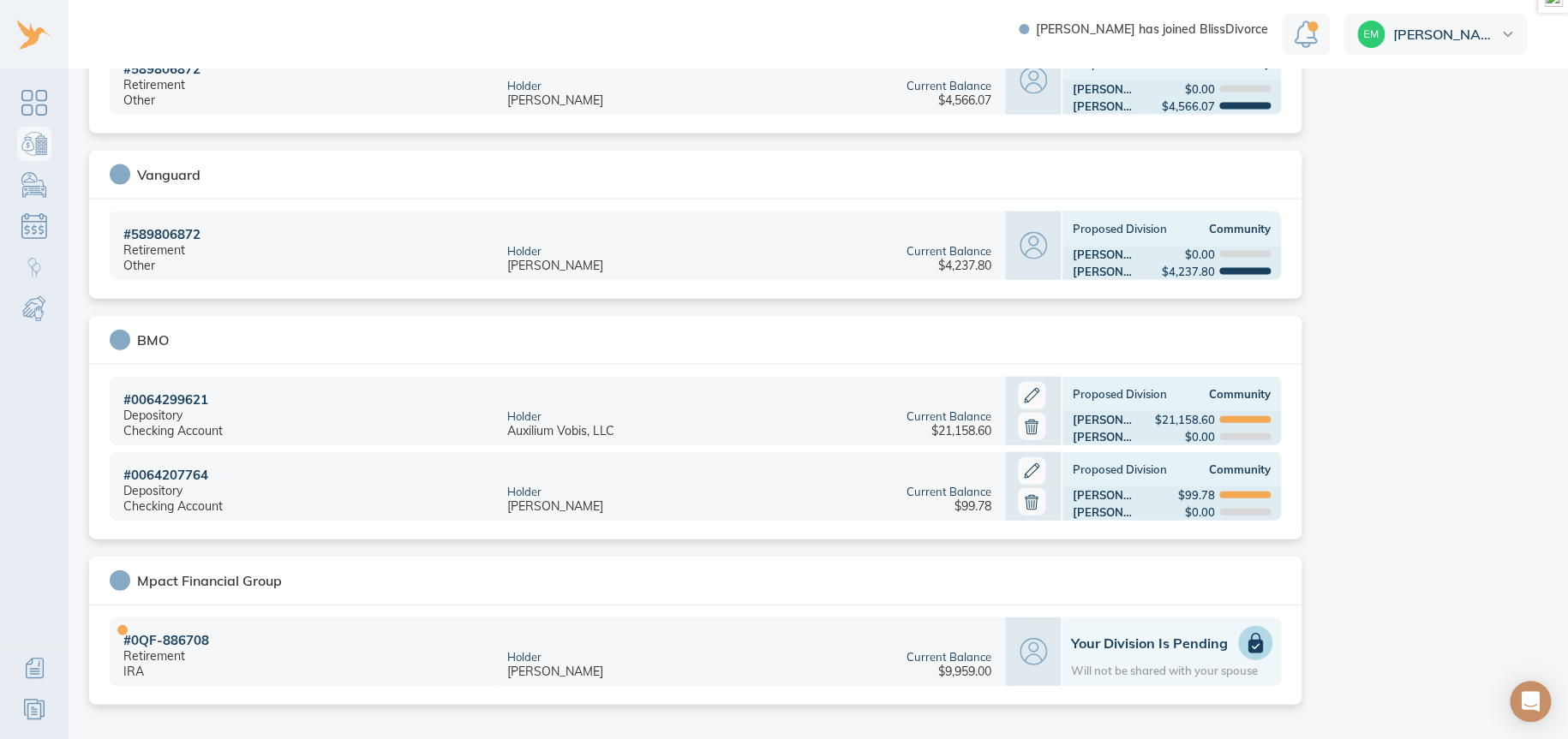 click on "Your Division is Pending" at bounding box center [1171, 643] 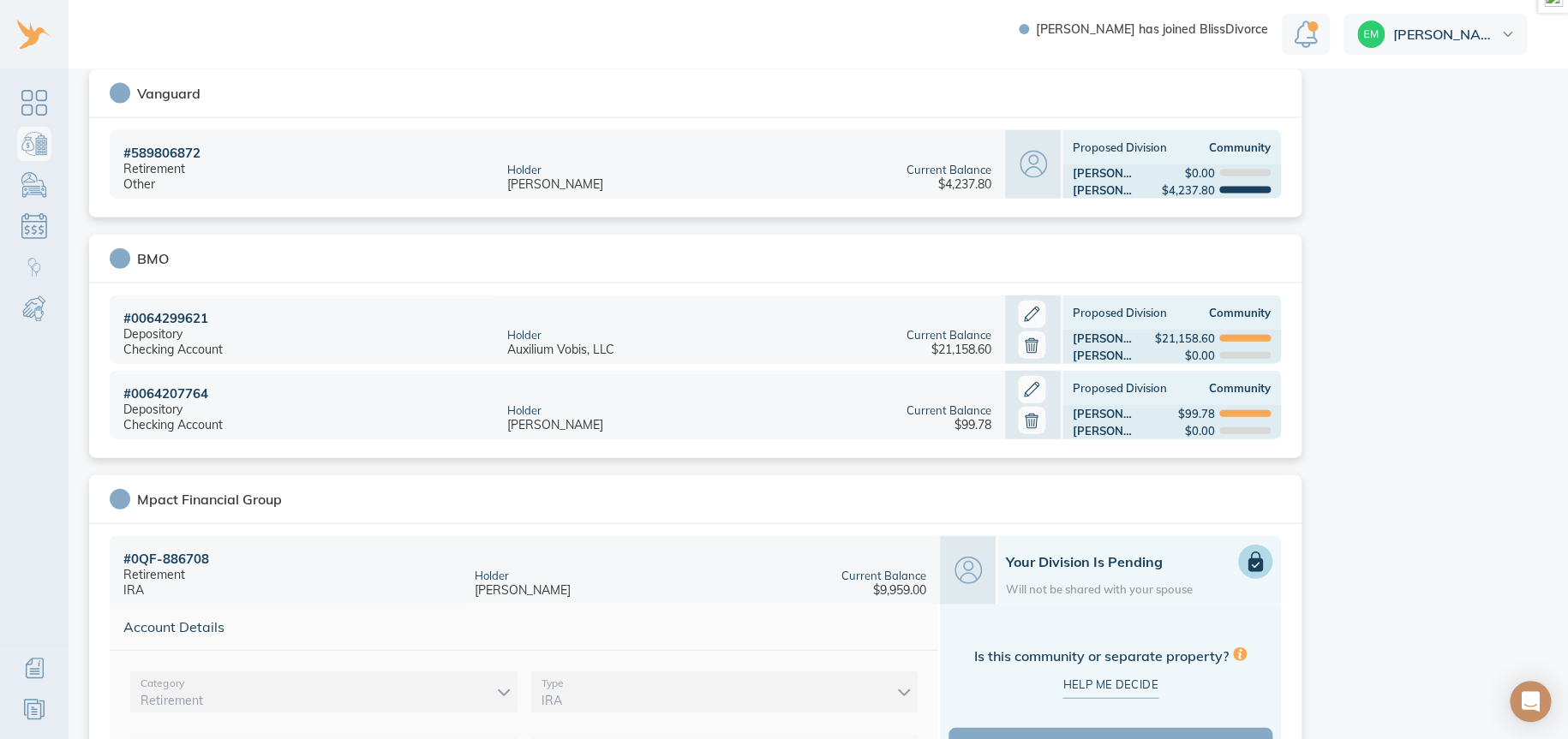 scroll, scrollTop: 2133, scrollLeft: 0, axis: vertical 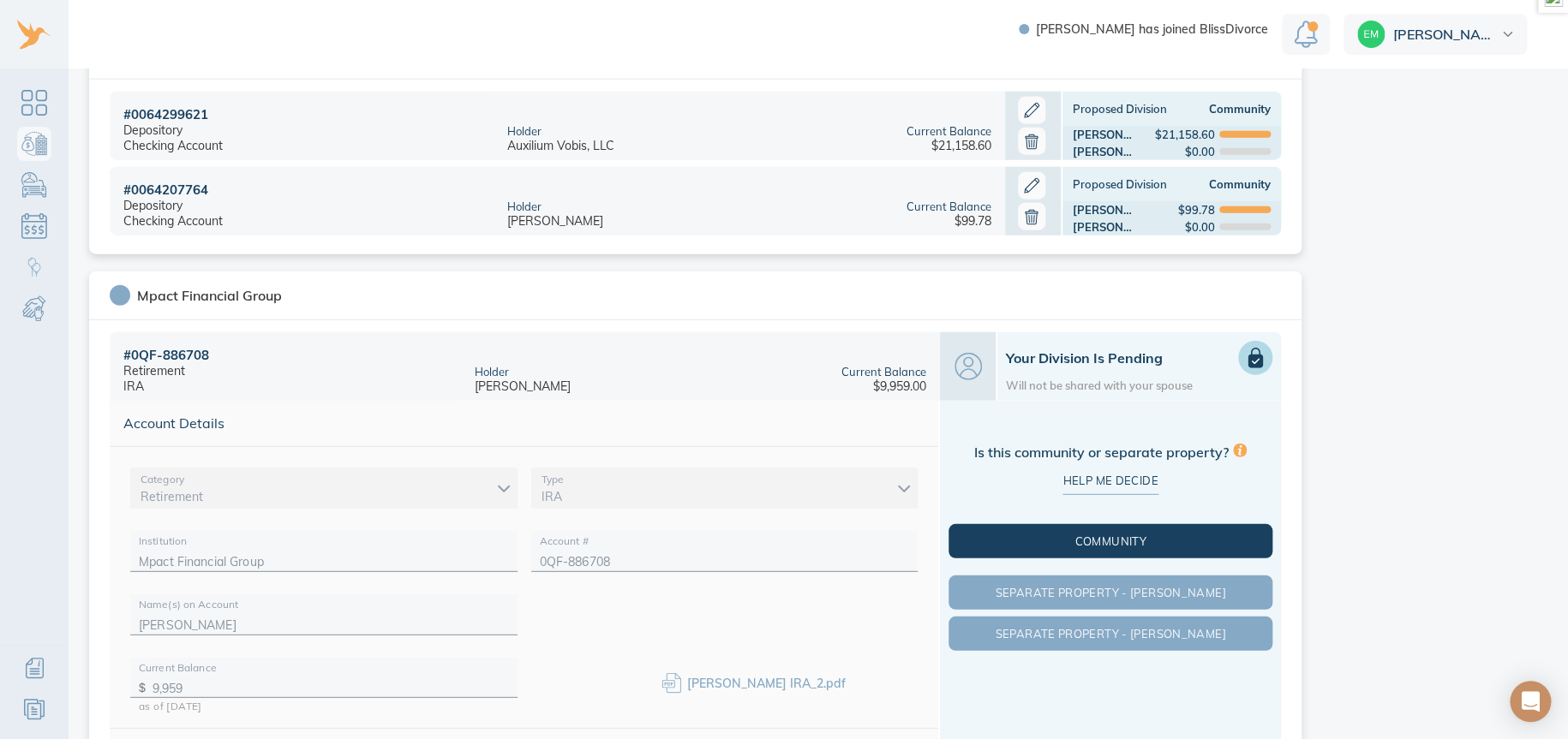 click on "Community" at bounding box center [1110, 541] 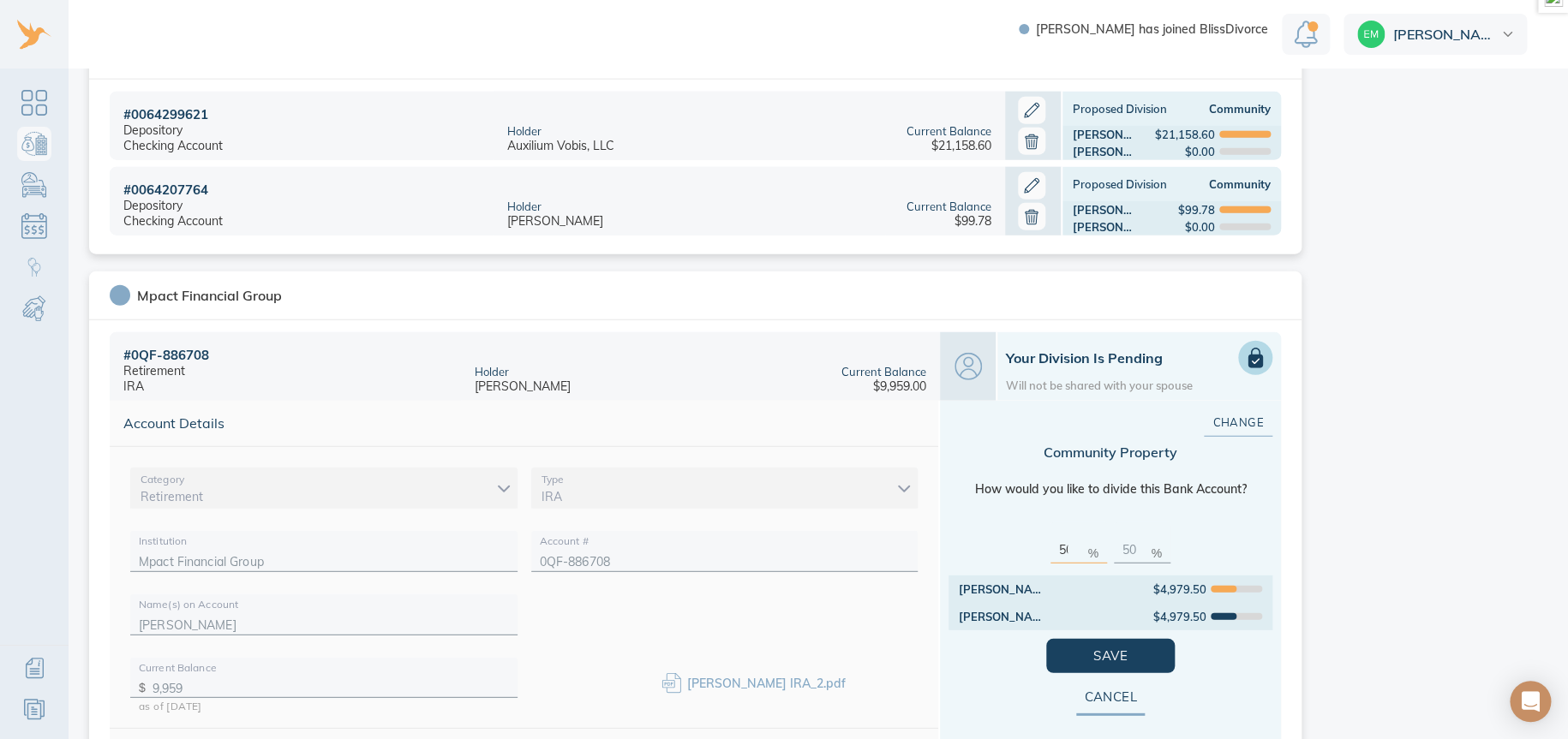 drag, startPoint x: 1069, startPoint y: 547, endPoint x: 925, endPoint y: 548, distance: 144.00347 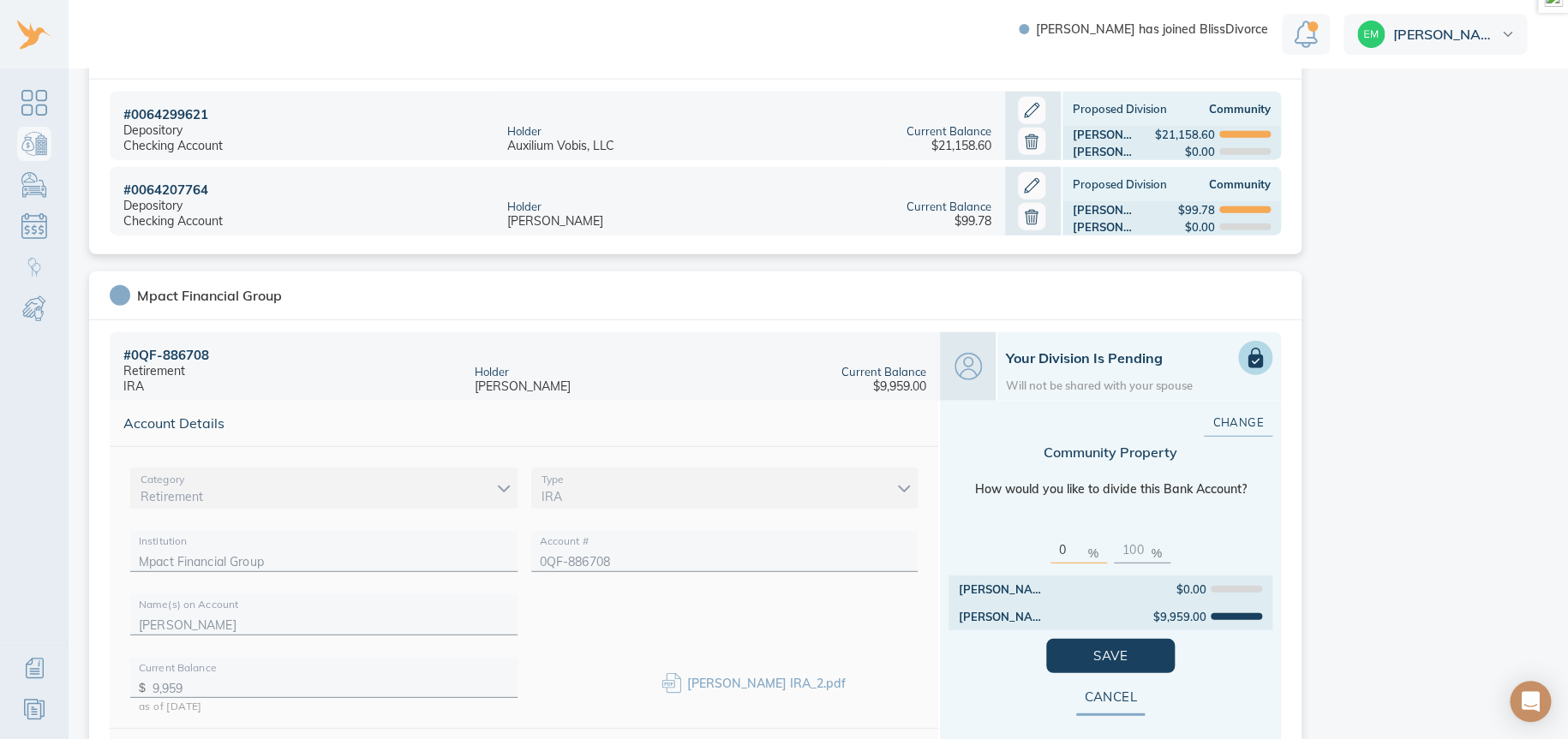 type on "0" 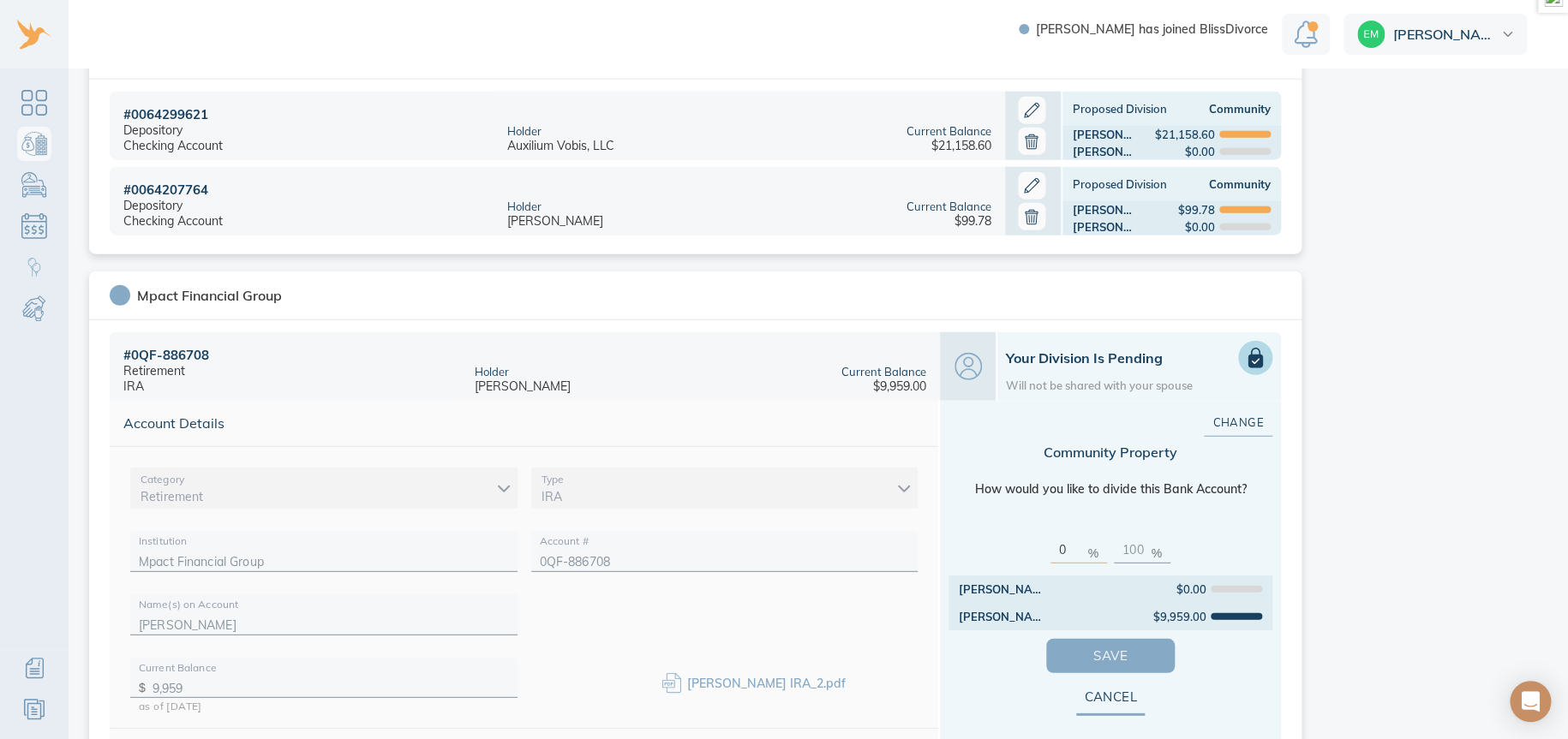 click on "Save" at bounding box center [1110, 656] 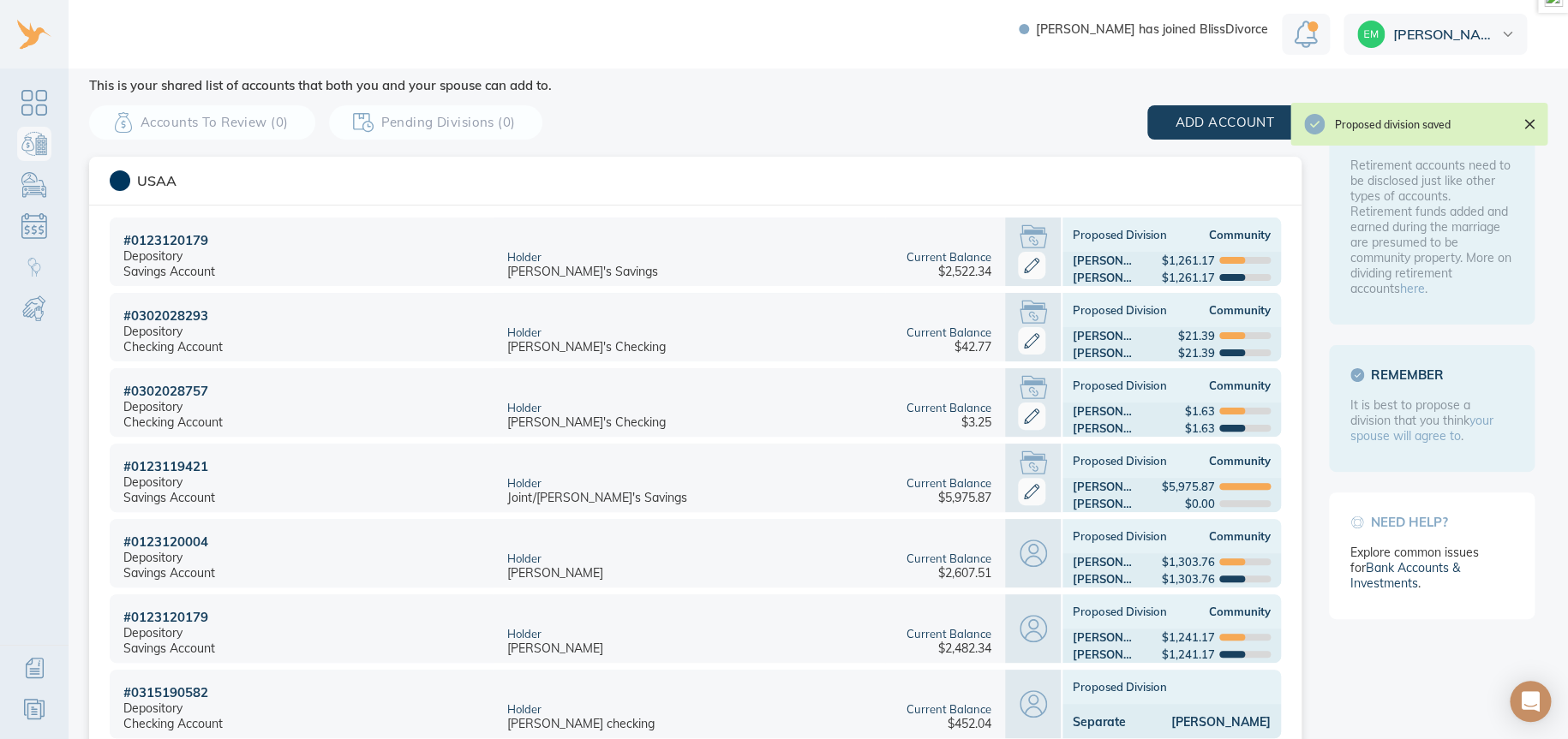 scroll, scrollTop: 0, scrollLeft: 0, axis: both 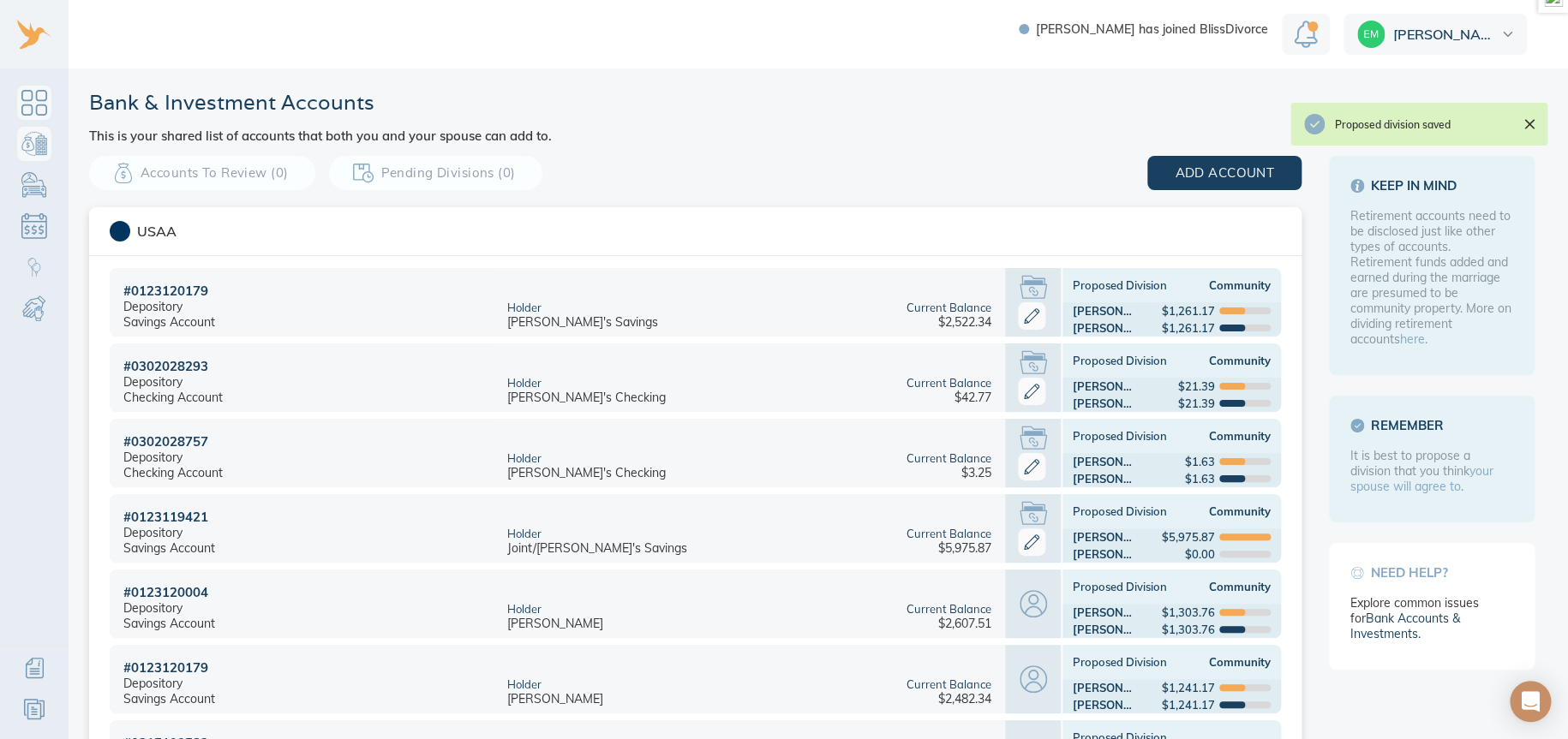 click at bounding box center [34, 103] 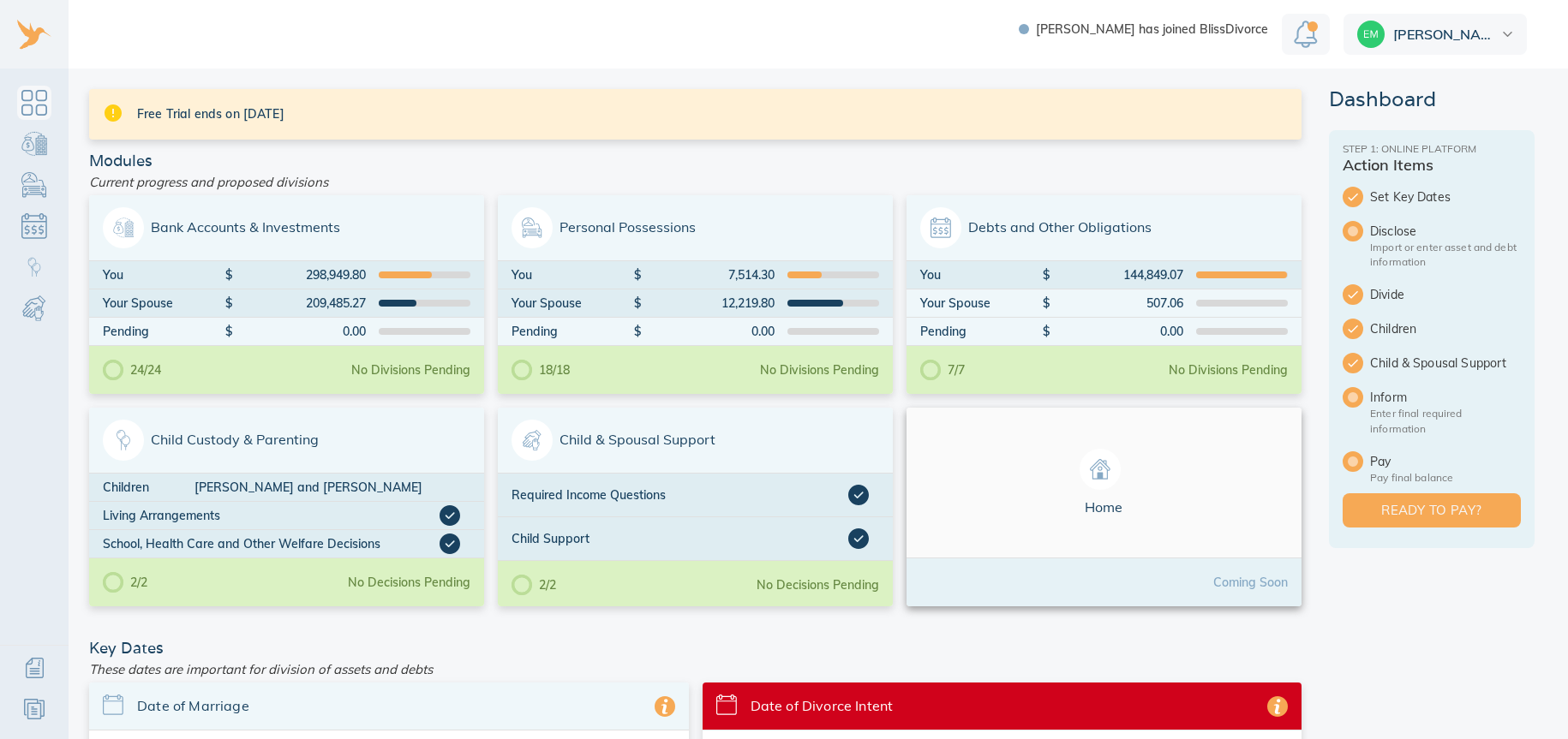 scroll, scrollTop: 0, scrollLeft: 0, axis: both 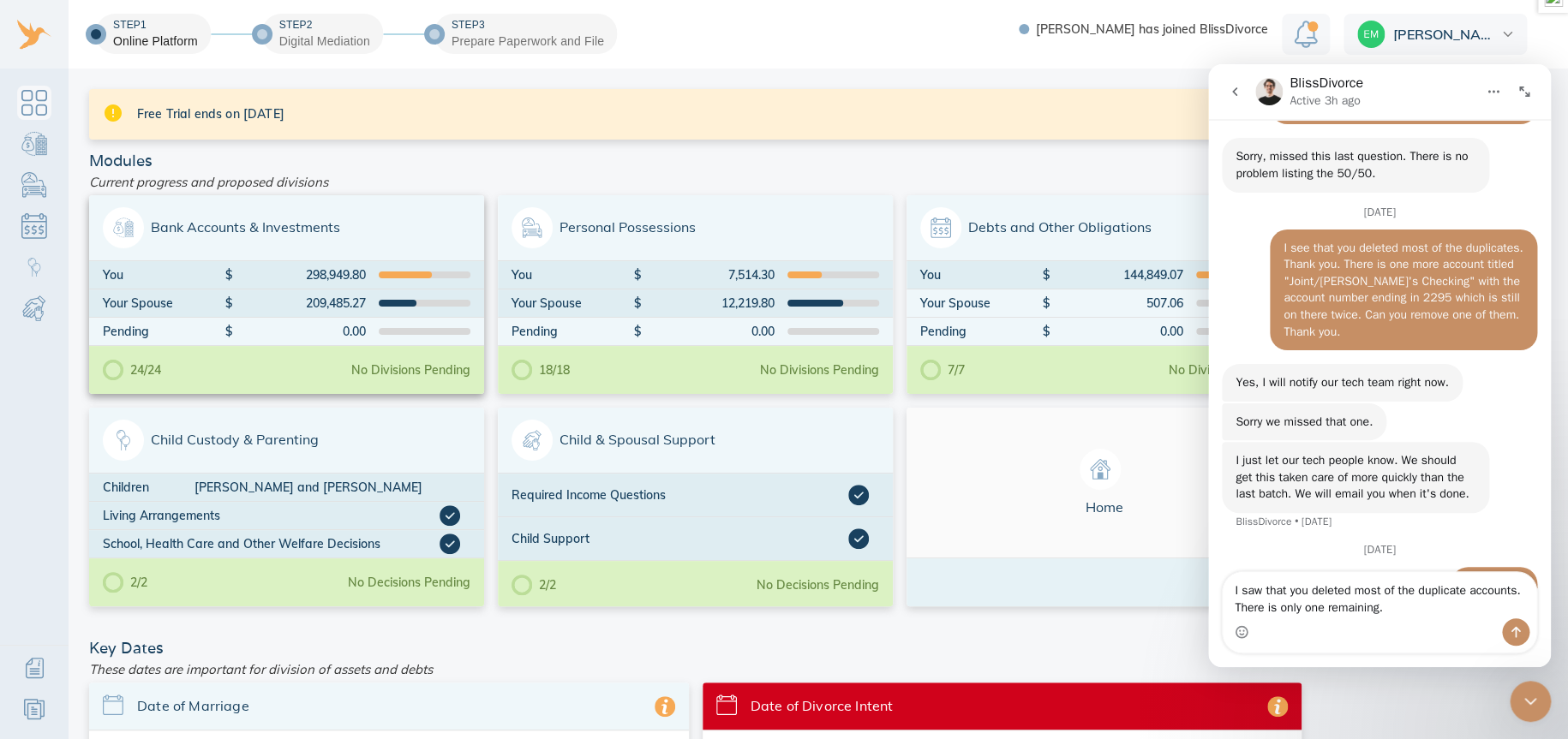 type on "I saw that you deleted most of the duplicate accounts.  There is only one remaining." 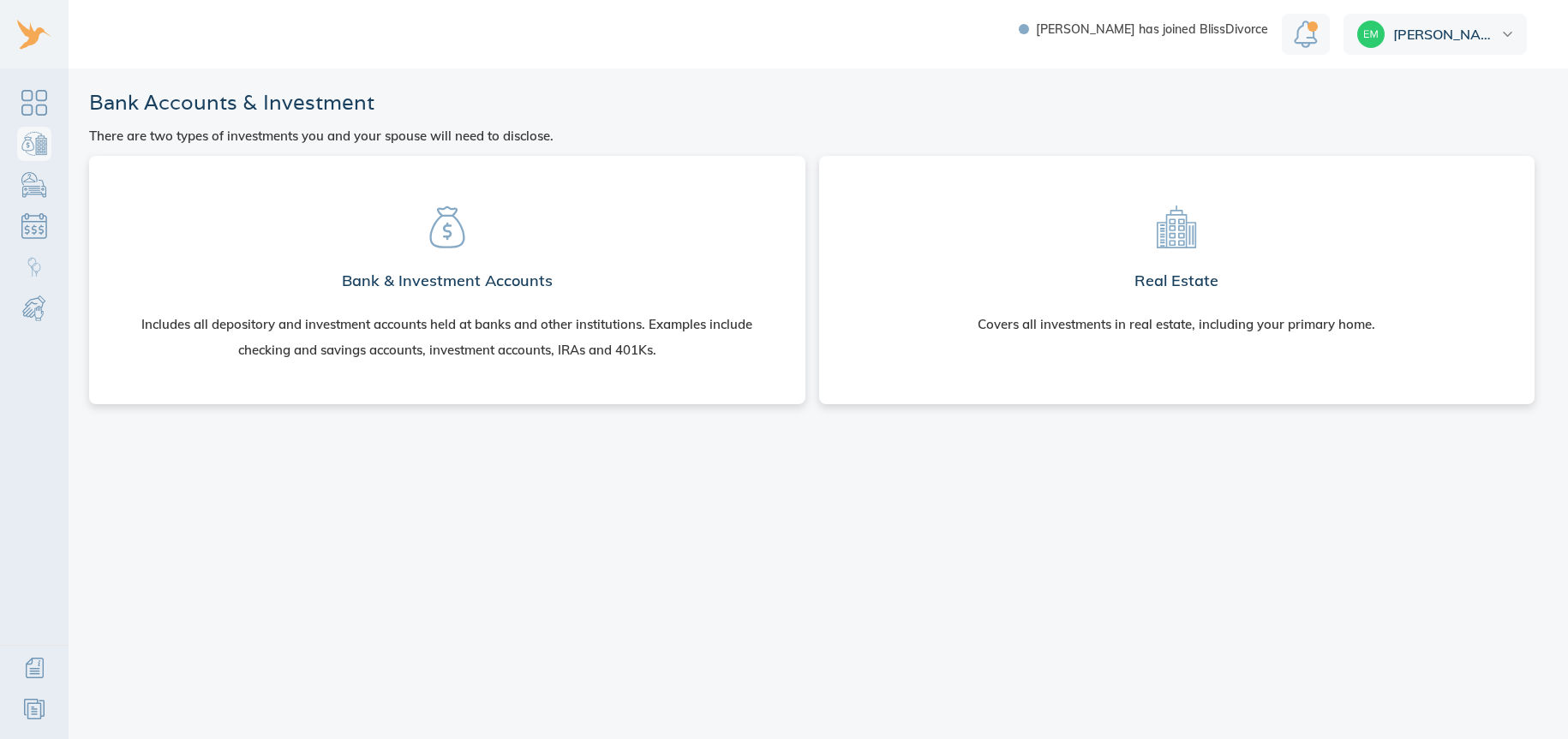 scroll, scrollTop: 0, scrollLeft: 0, axis: both 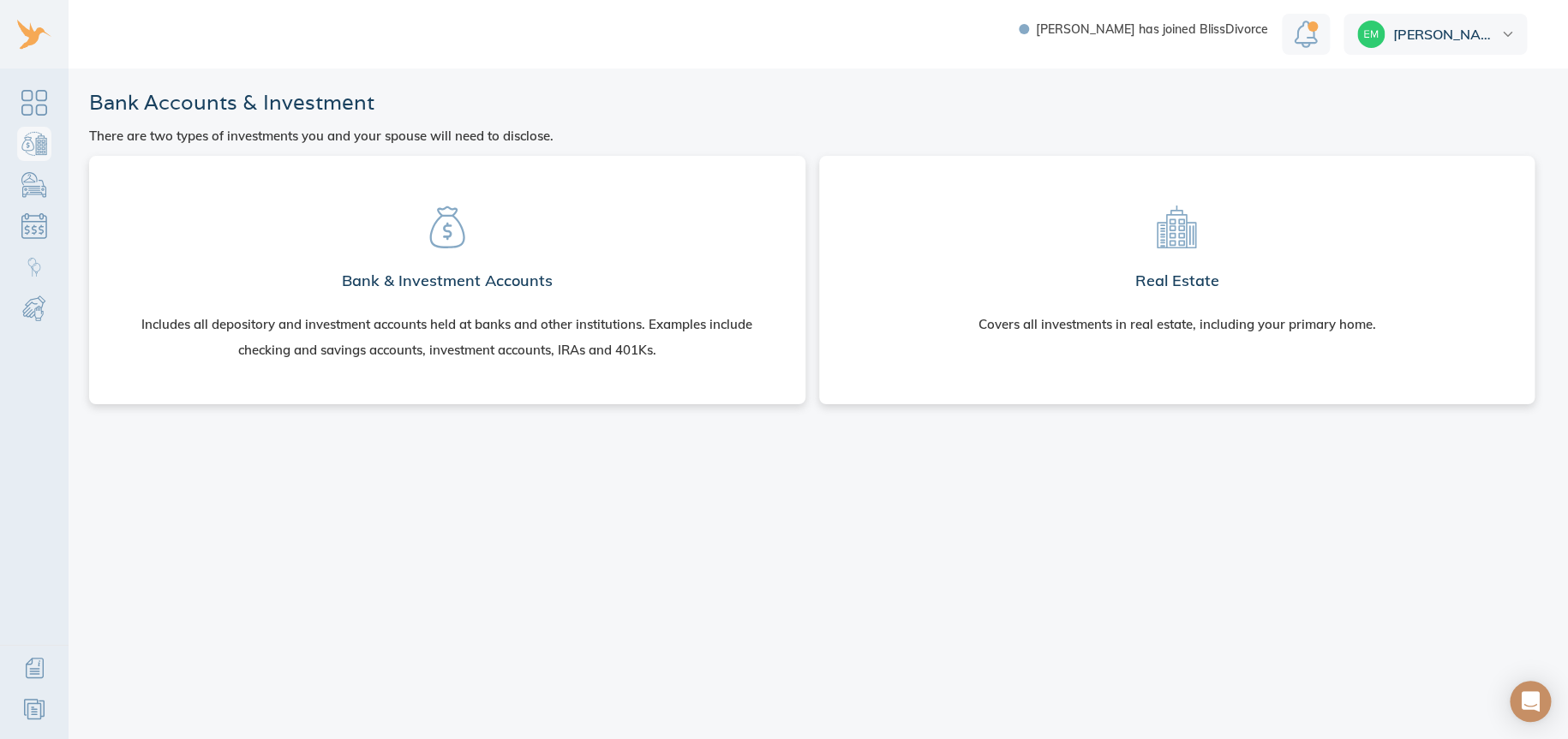 click on "Bank & Investment Accounts" at bounding box center (447, 281) 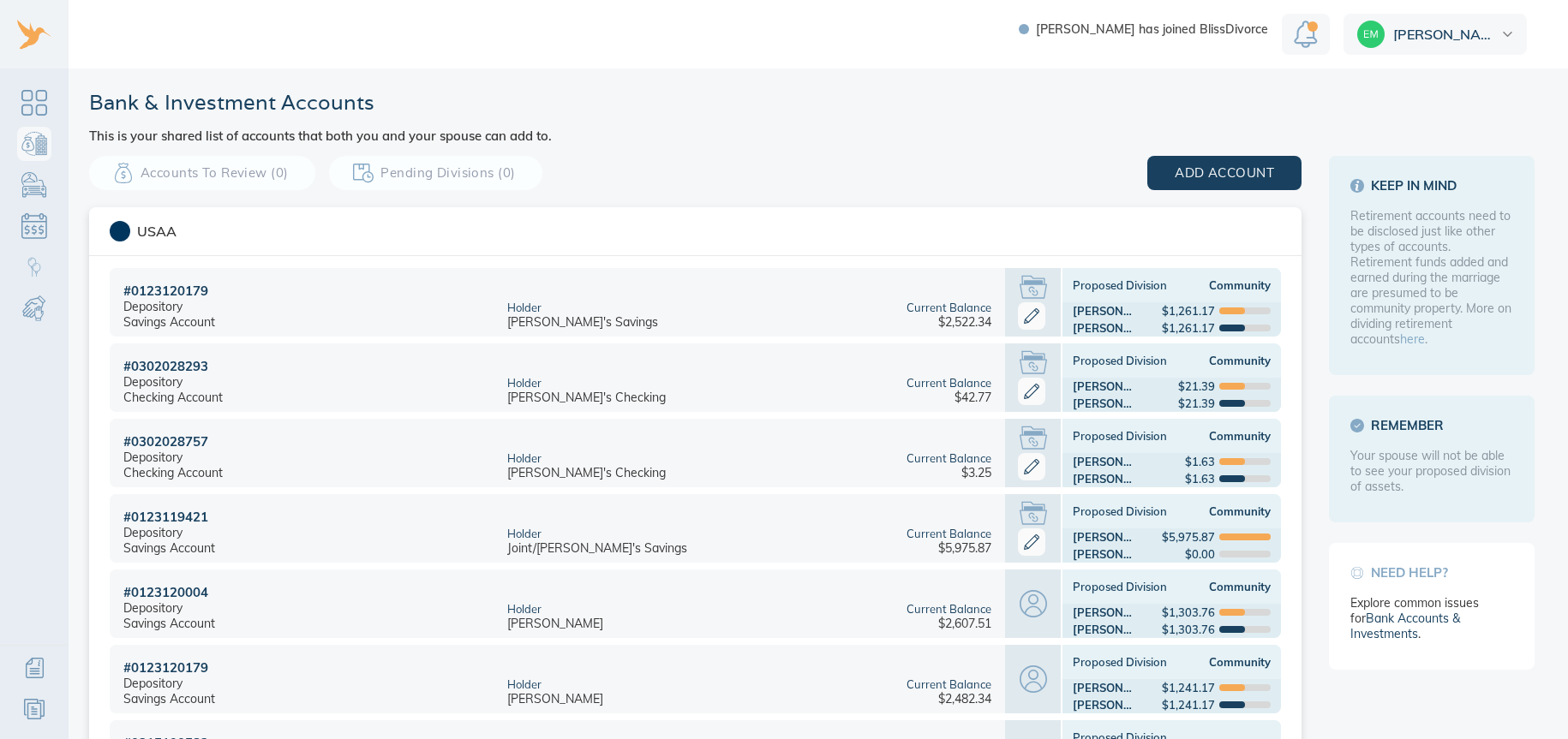scroll, scrollTop: 0, scrollLeft: 0, axis: both 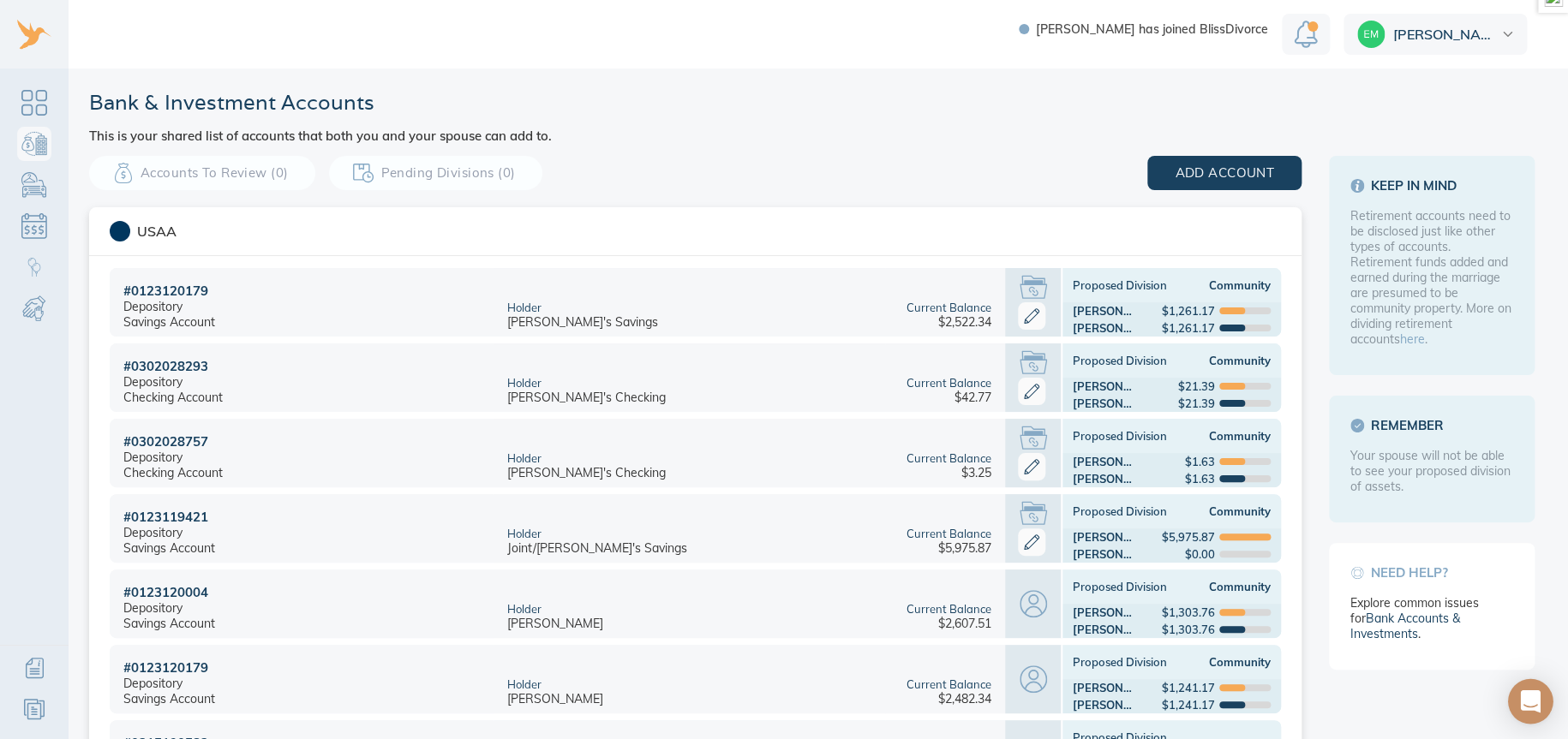 click 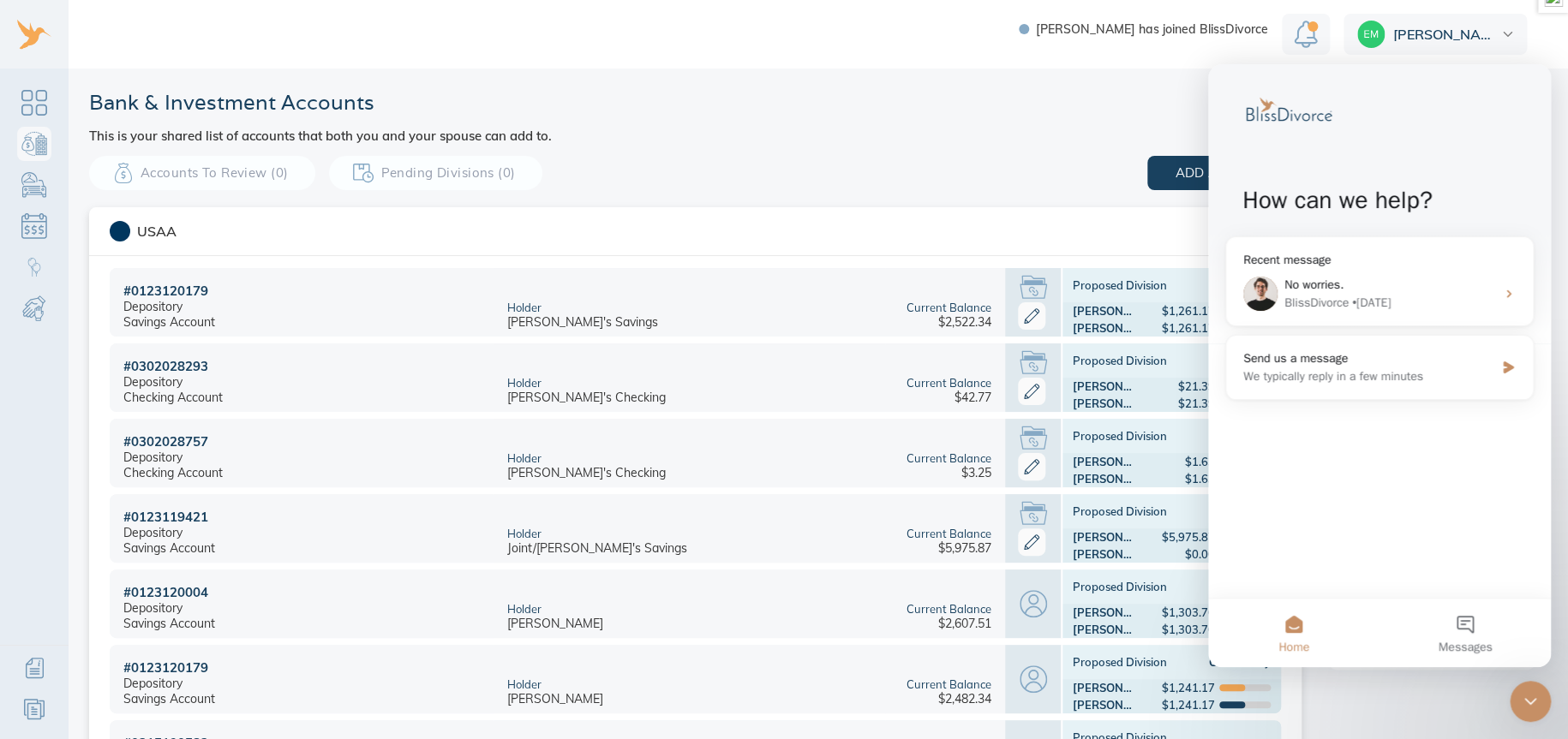 scroll, scrollTop: 0, scrollLeft: 0, axis: both 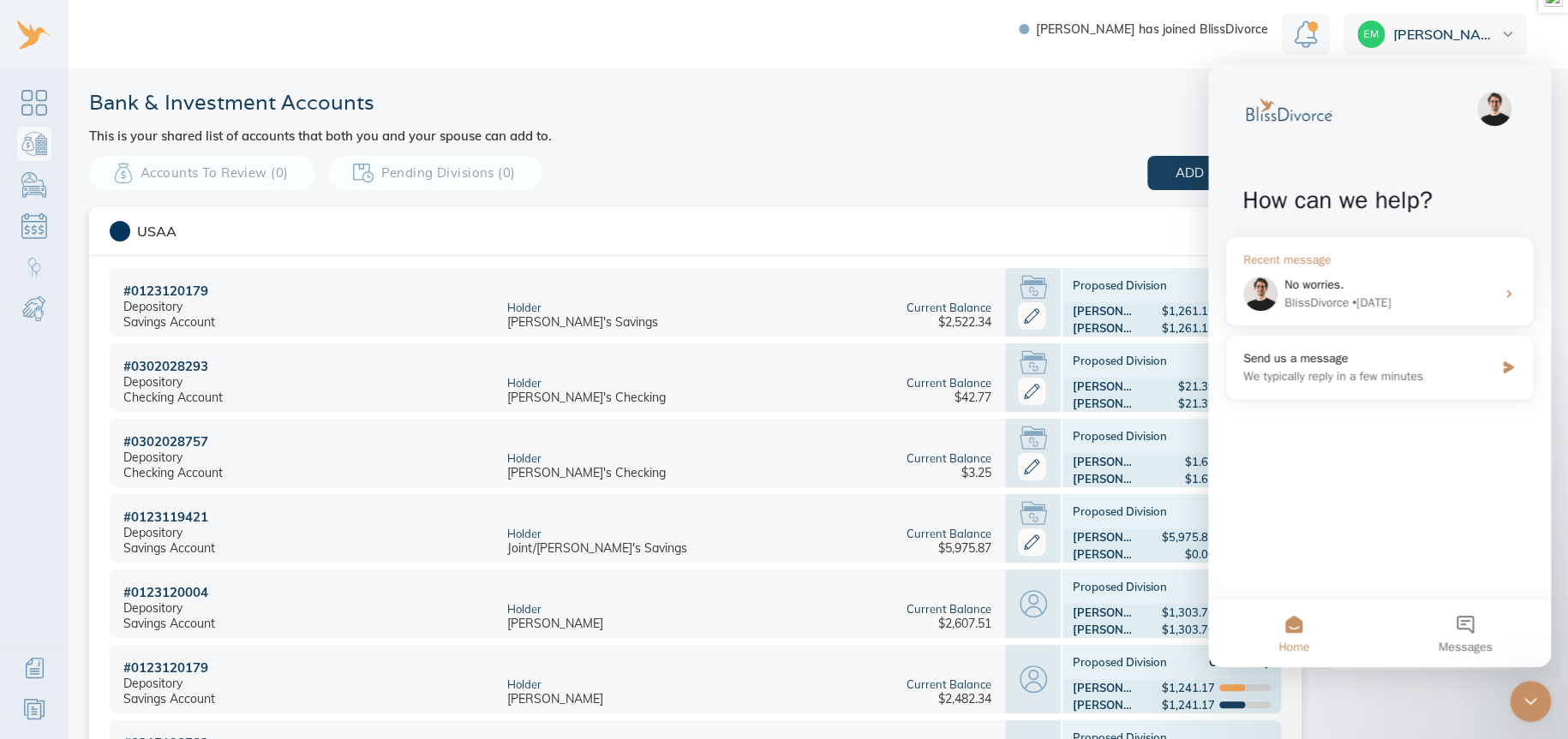 click on "BlissDivorce •  6d ago" at bounding box center [1390, 302] 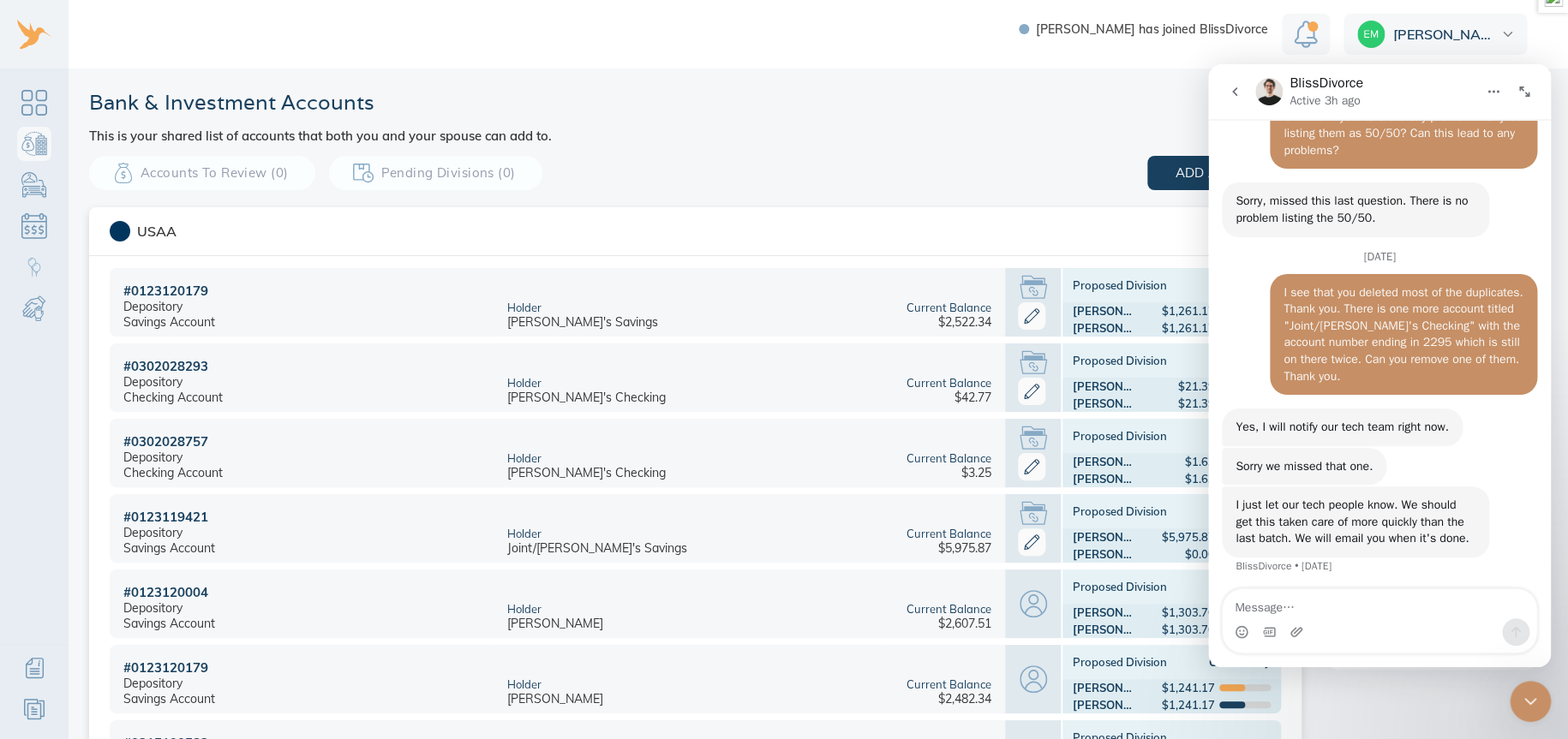 scroll, scrollTop: 2603, scrollLeft: 0, axis: vertical 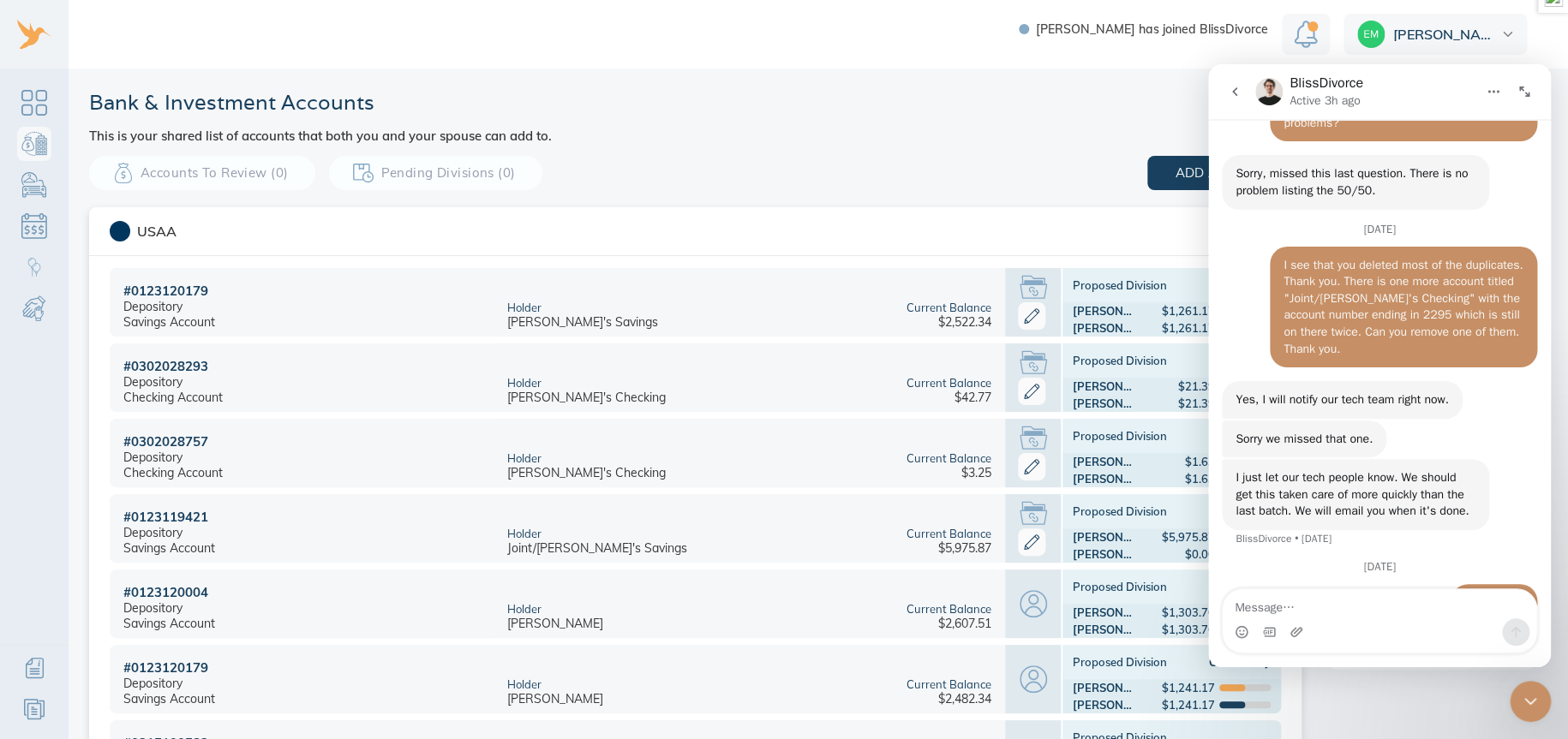 click 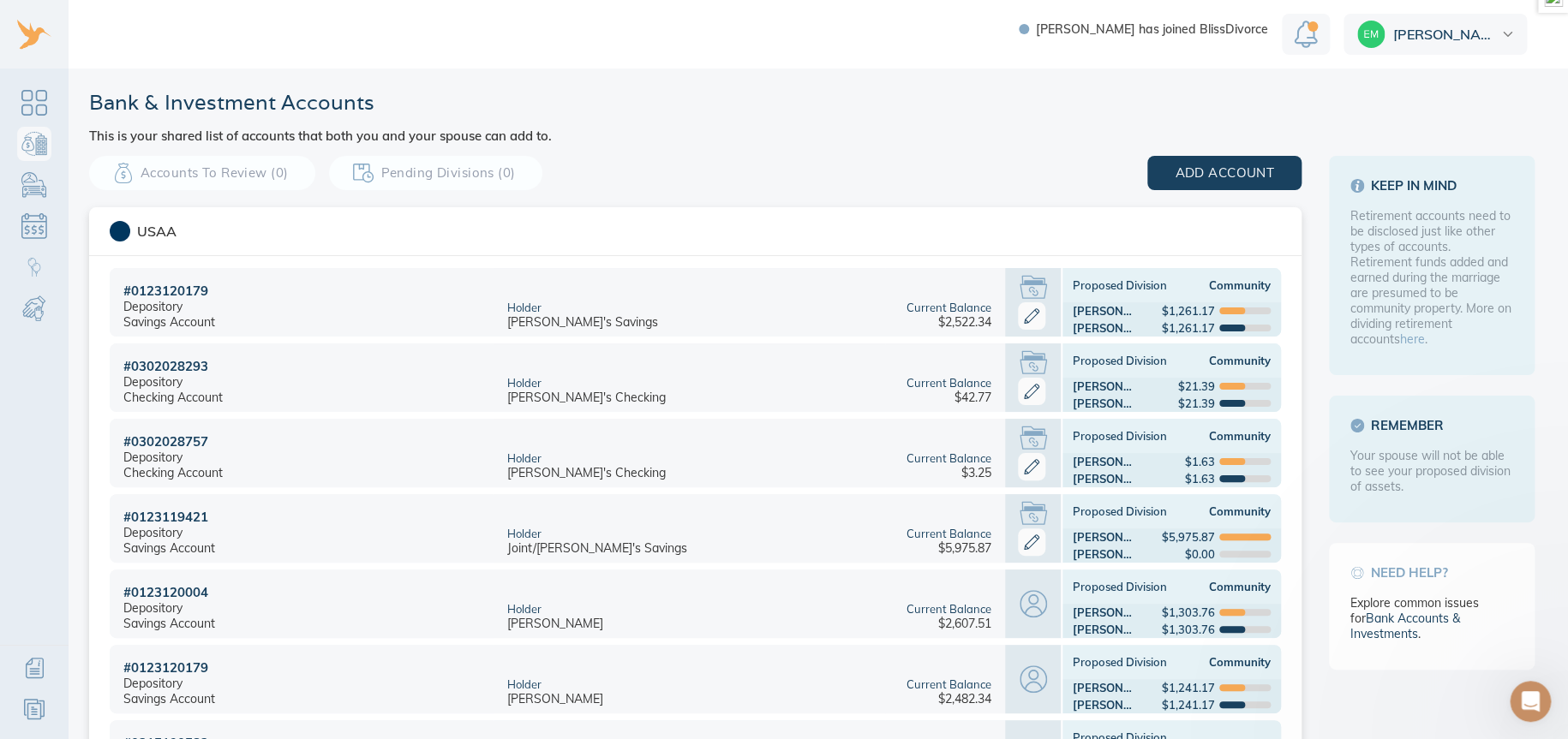 scroll, scrollTop: 0, scrollLeft: 0, axis: both 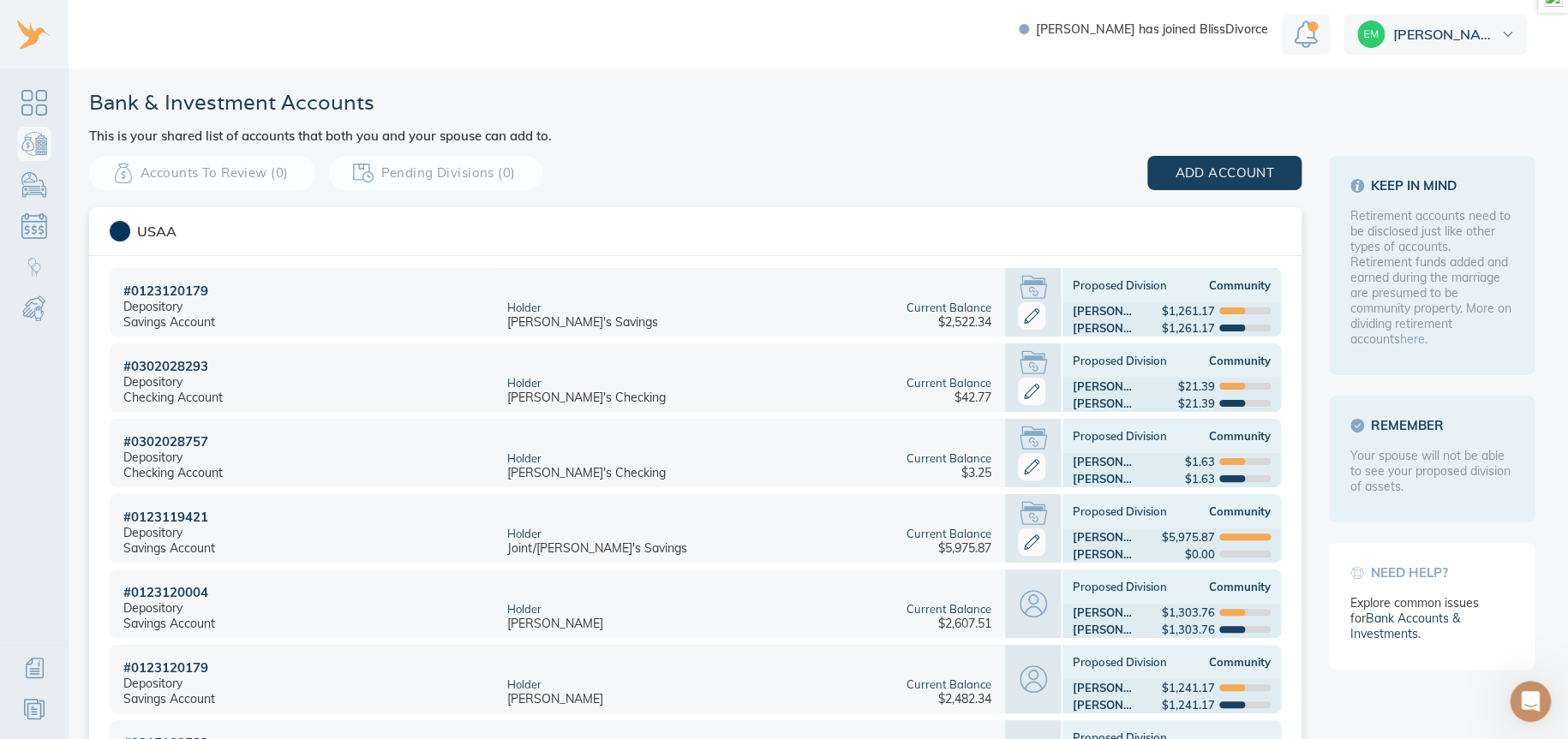 click 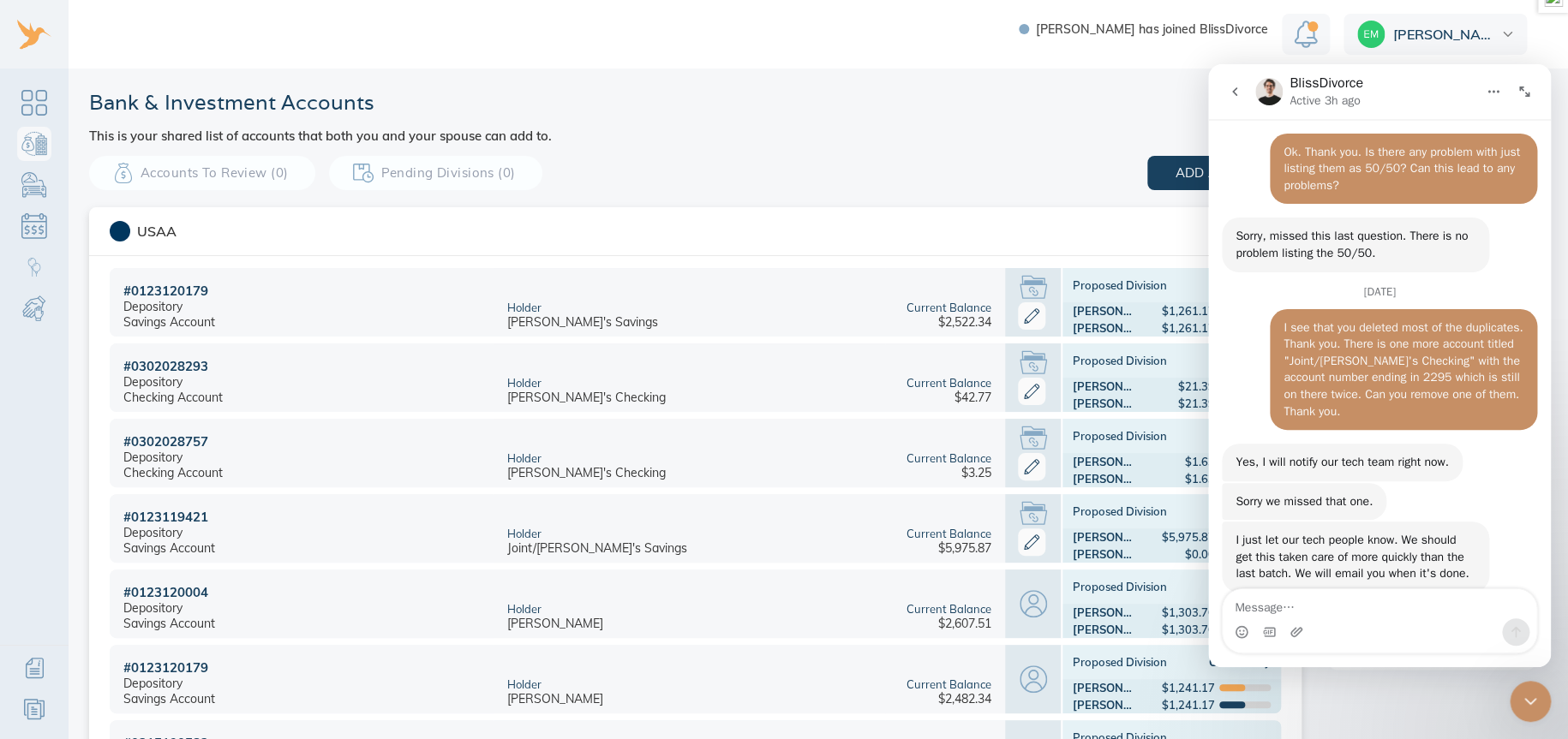 scroll, scrollTop: 2603, scrollLeft: 0, axis: vertical 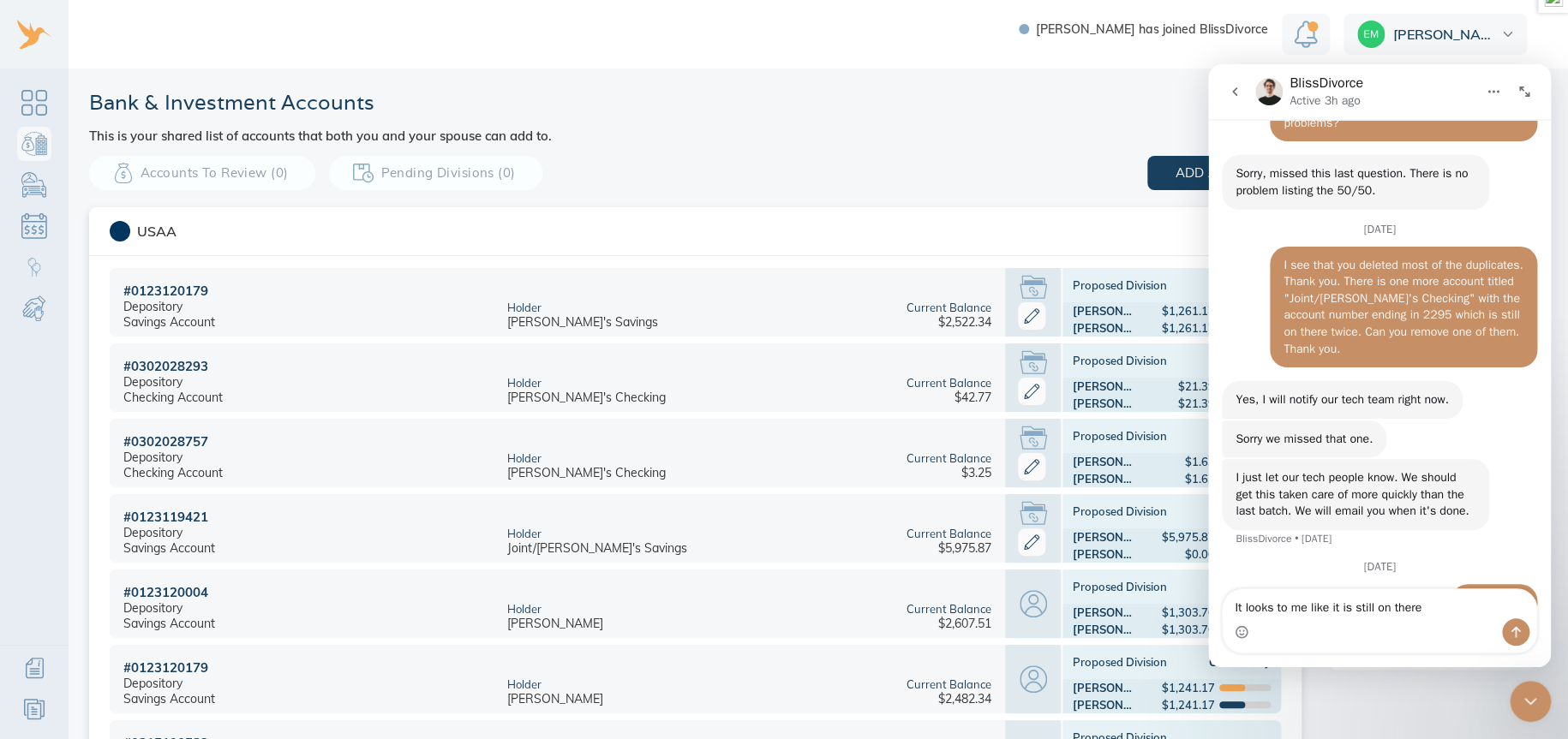 type on "It looks to me like it is still on there." 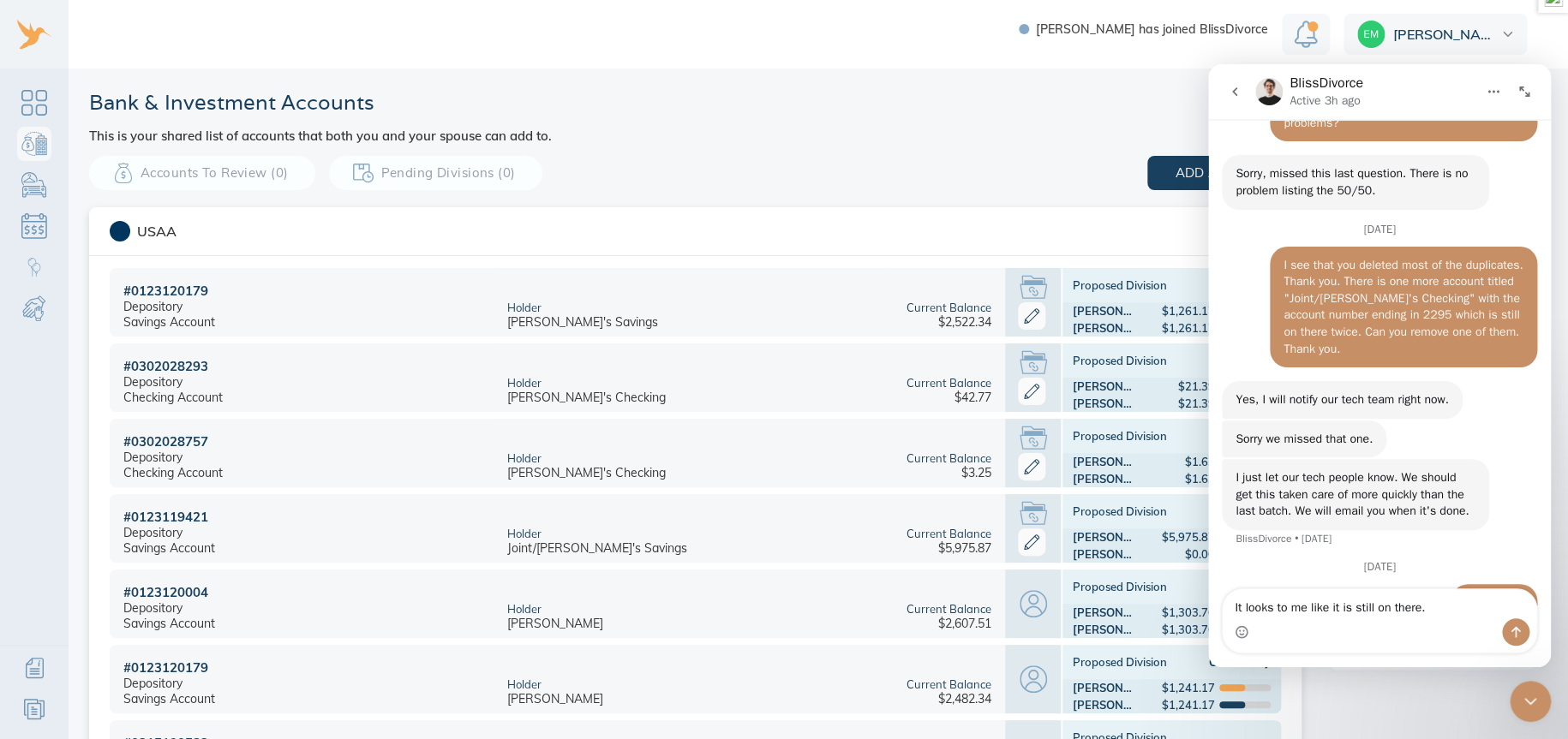 type 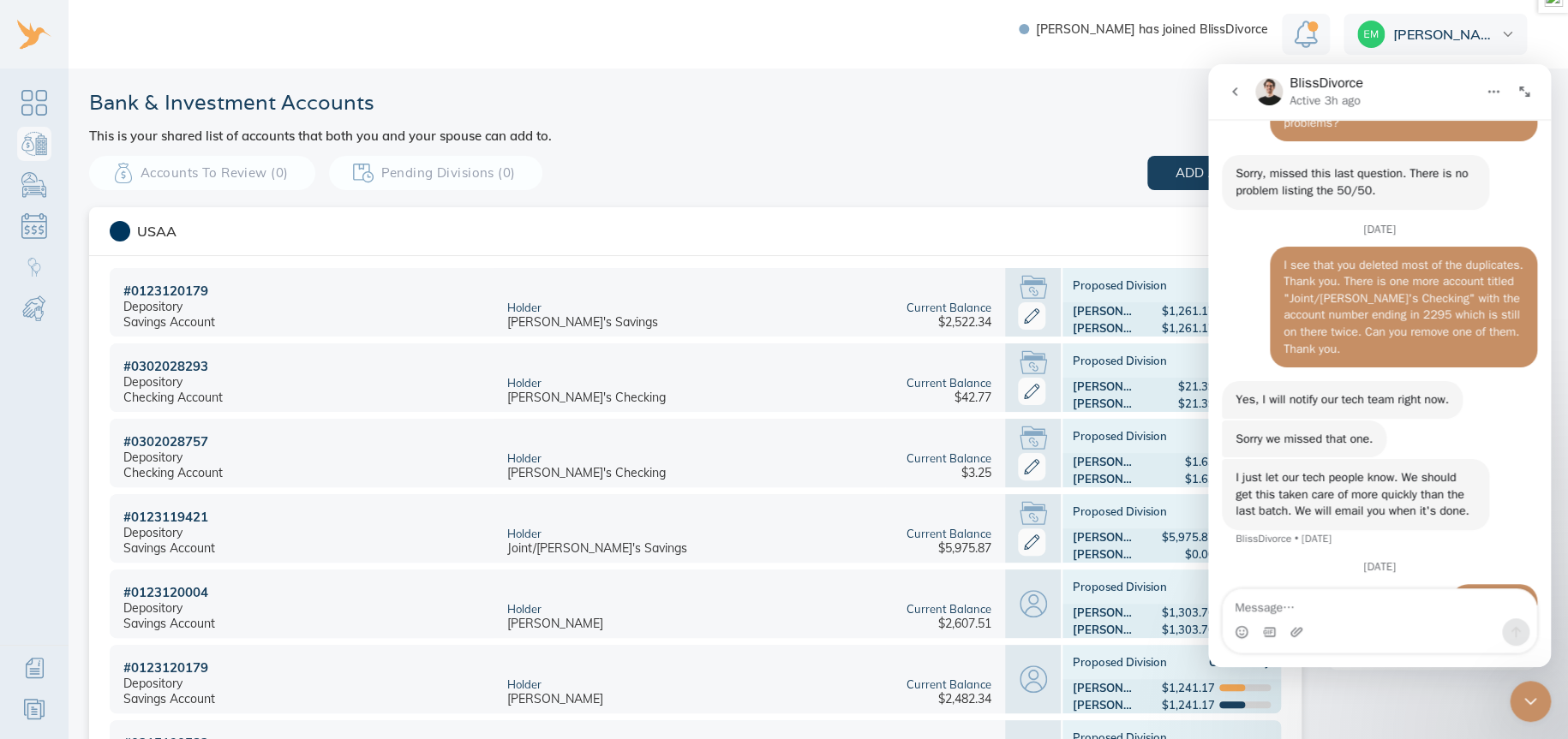 scroll, scrollTop: 2678, scrollLeft: 0, axis: vertical 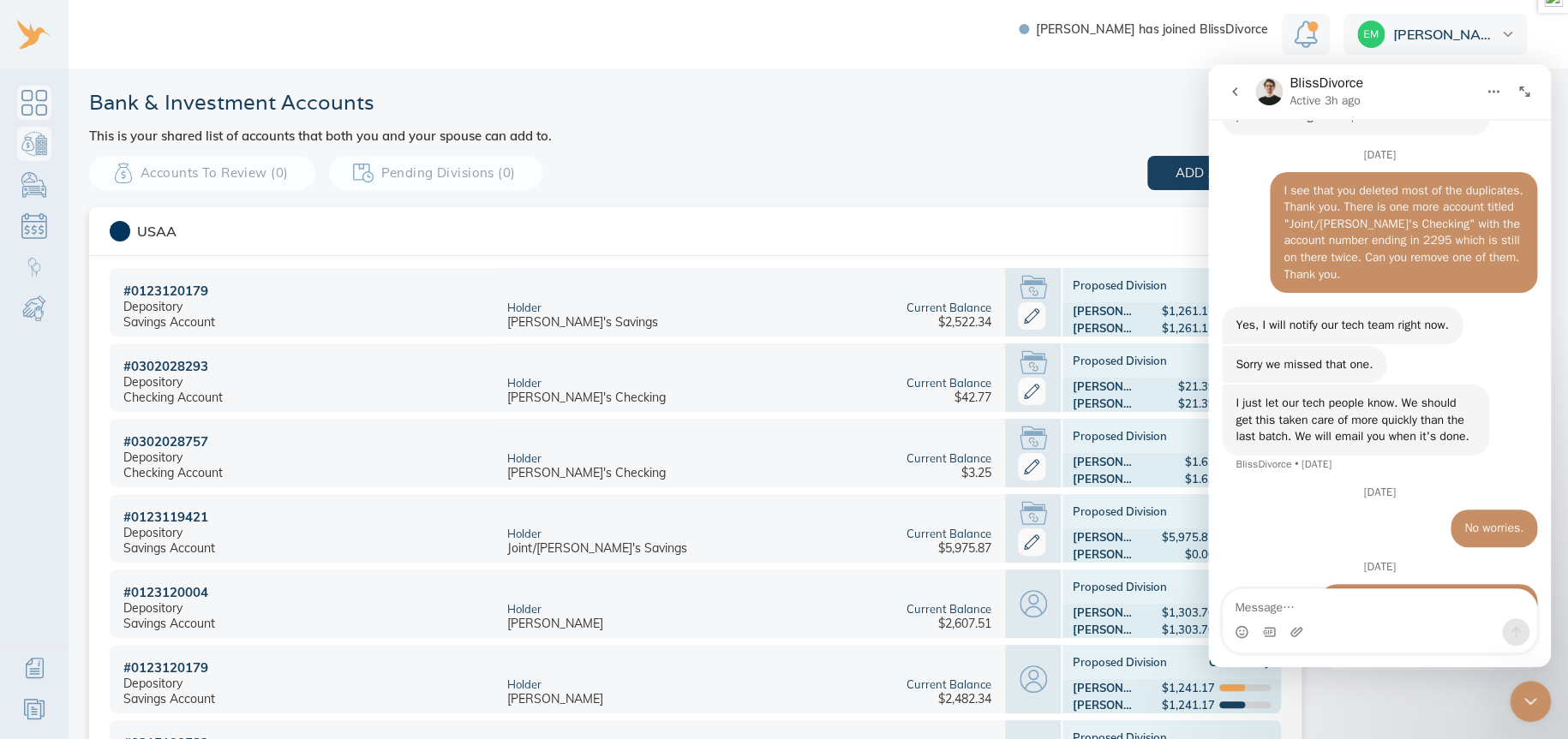 click at bounding box center (34, 103) 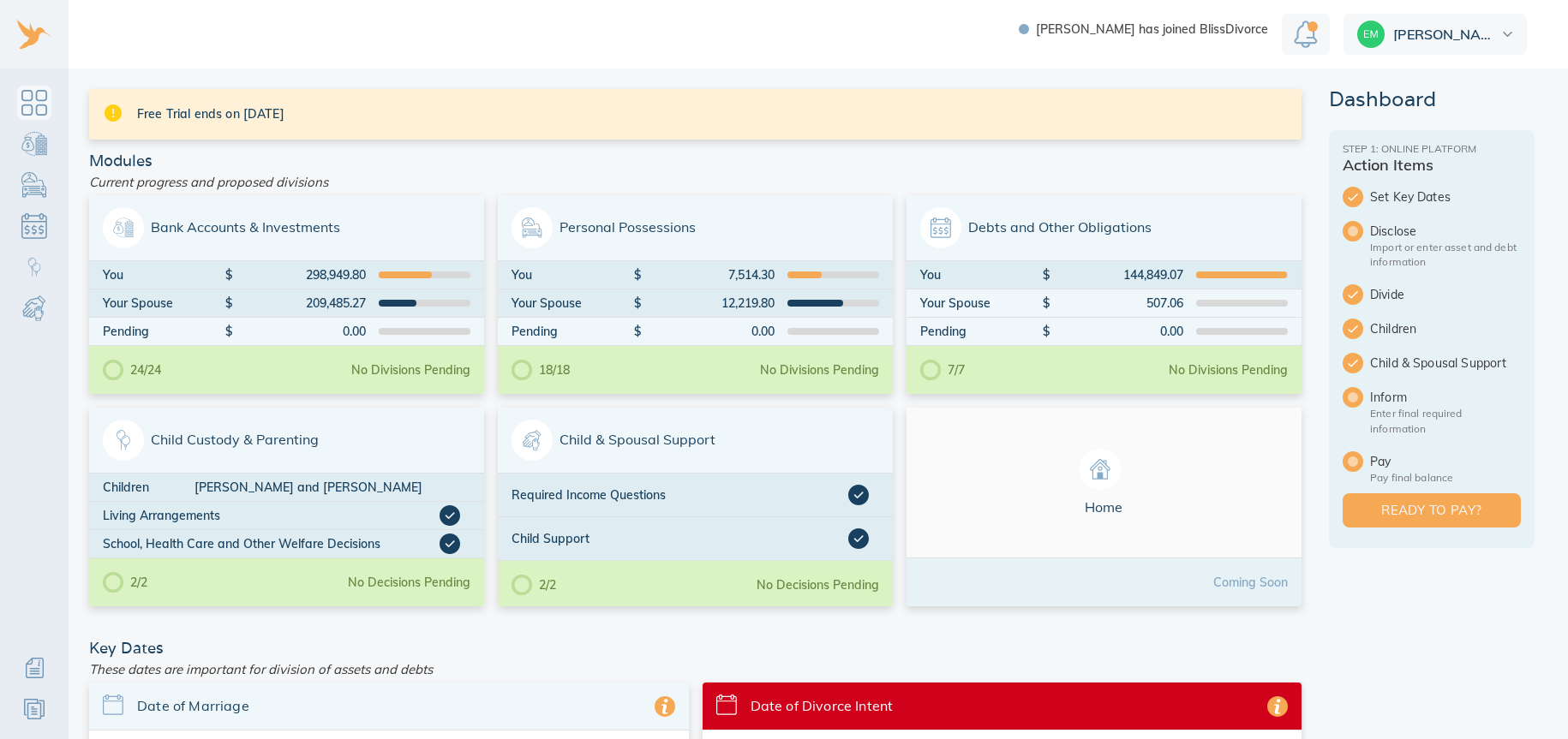 scroll, scrollTop: 0, scrollLeft: 0, axis: both 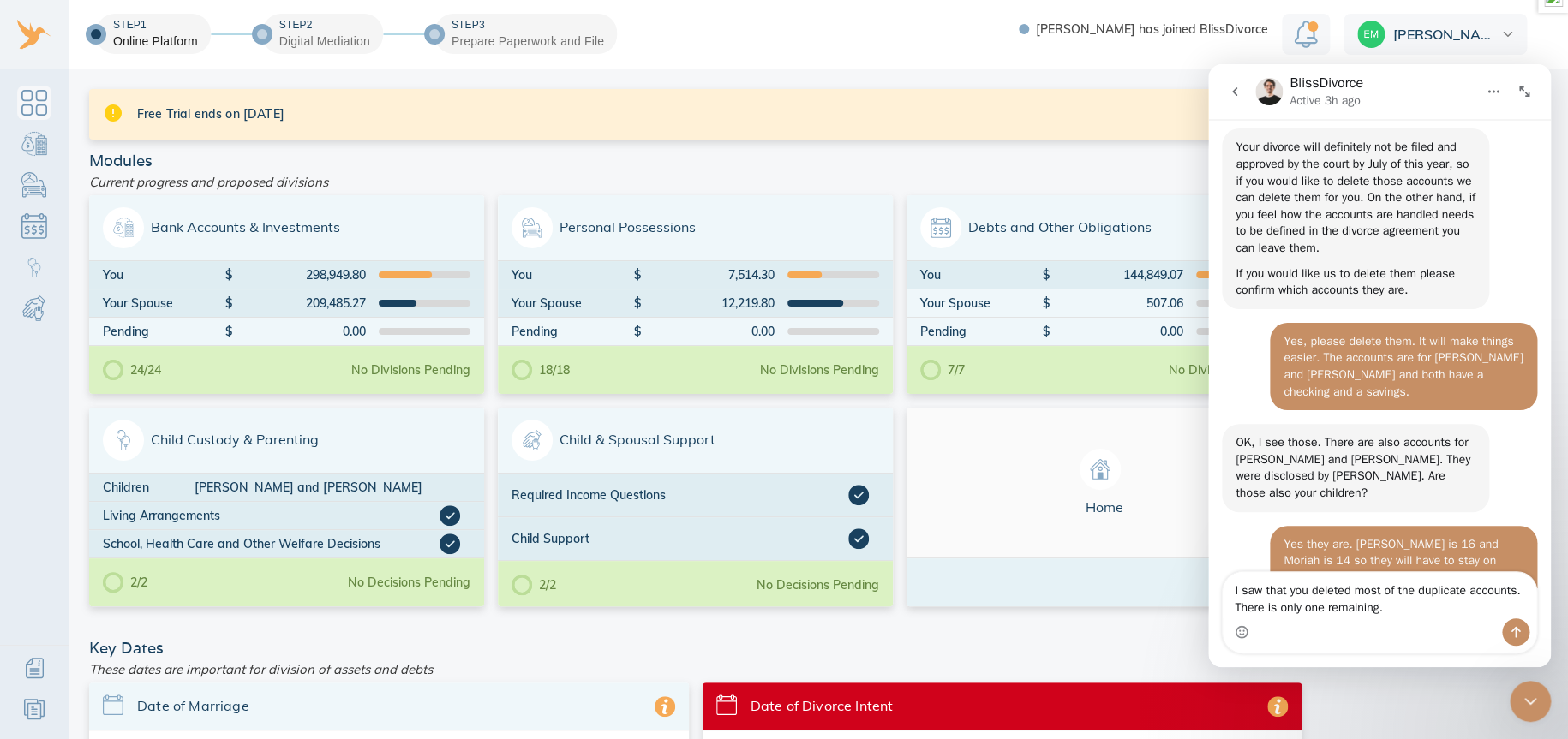 click 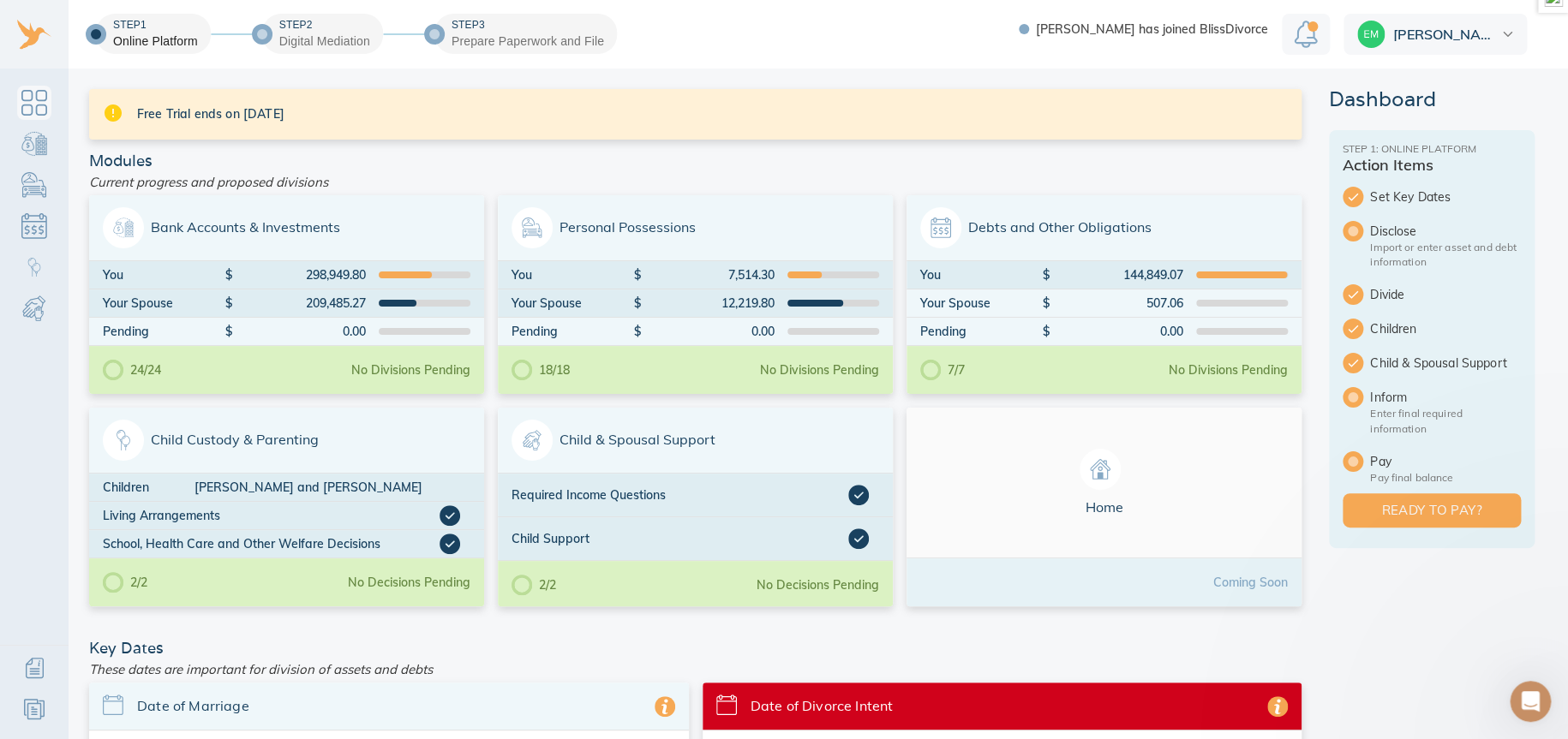 scroll, scrollTop: 0, scrollLeft: 0, axis: both 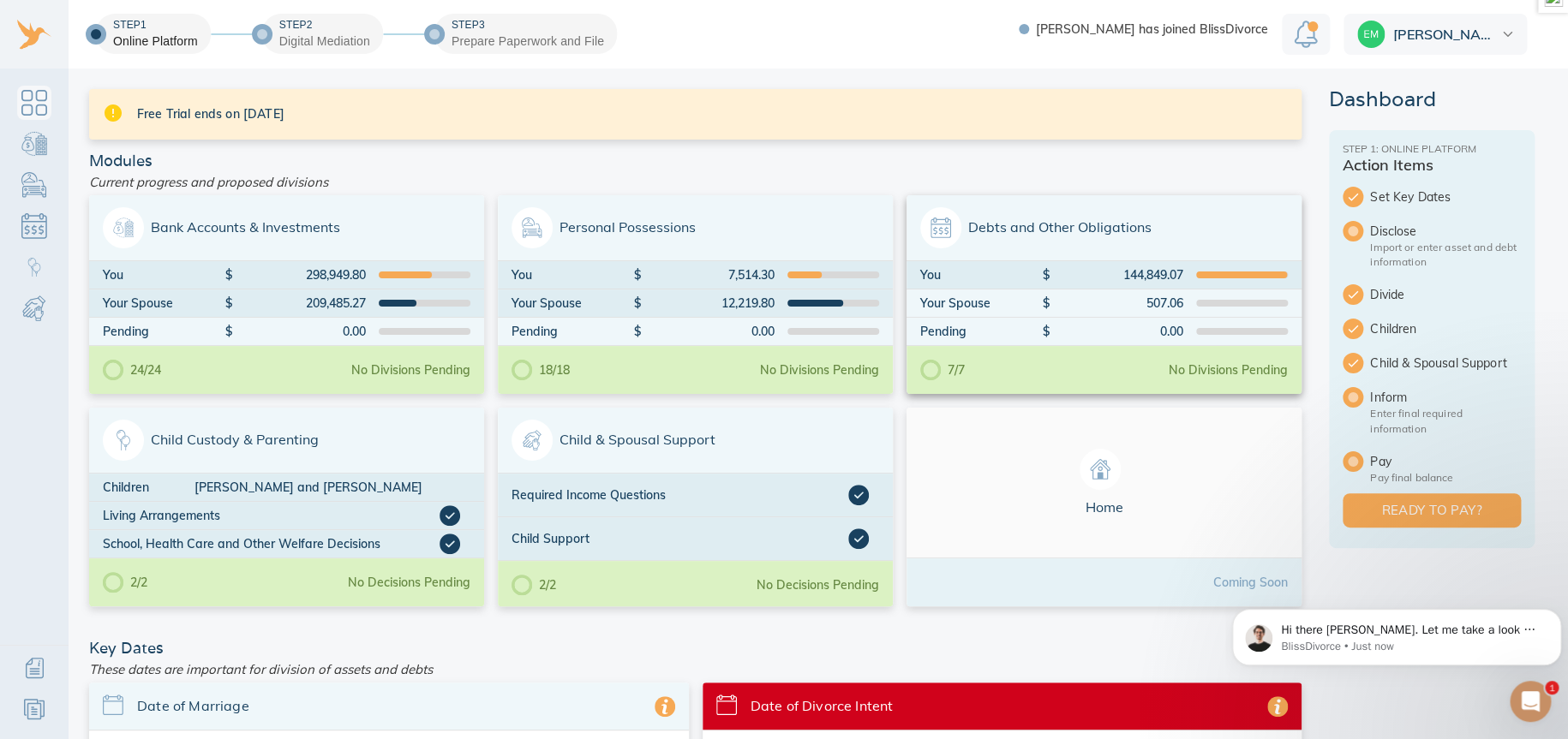click on "Debts and Other Obligations" at bounding box center (1104, 228) 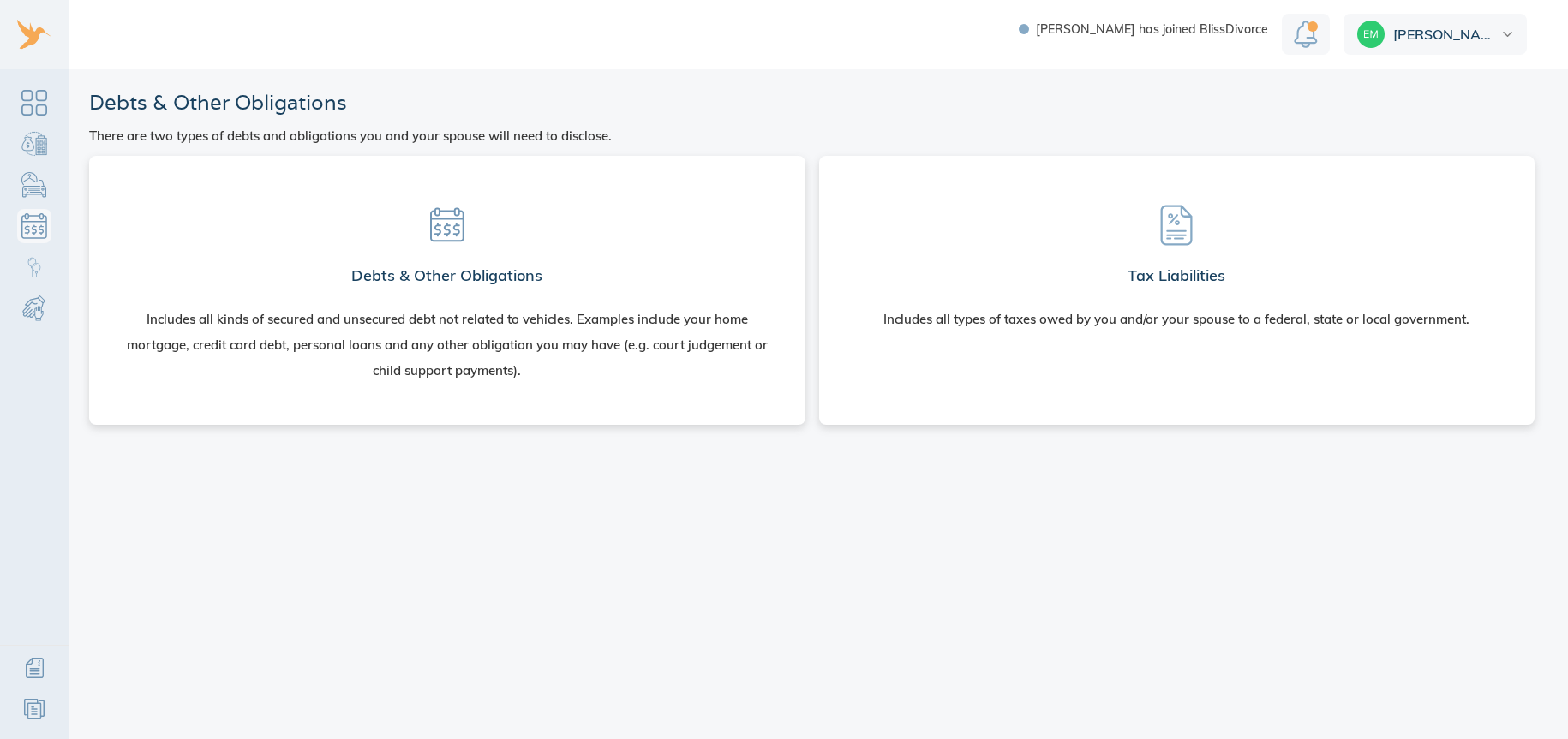 scroll, scrollTop: 0, scrollLeft: 0, axis: both 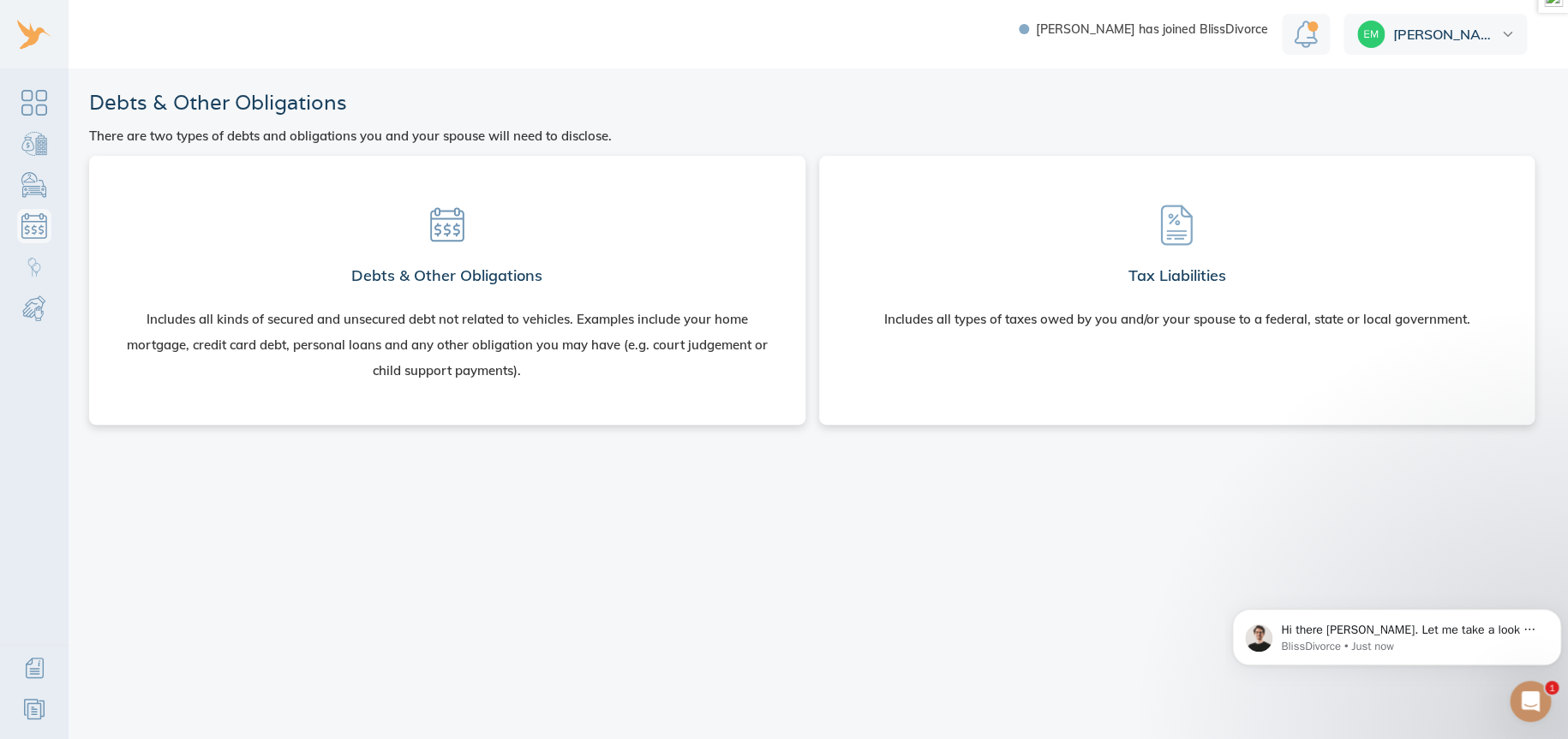 click on "Debts & Other Obligations Includes all kinds of secured and unsecured debt not related to vehicles. Examples include your home mortgage, credit card debt, personal loans and any other obligation you may have (e.g. court judgement or child support payments)." at bounding box center [447, 287] 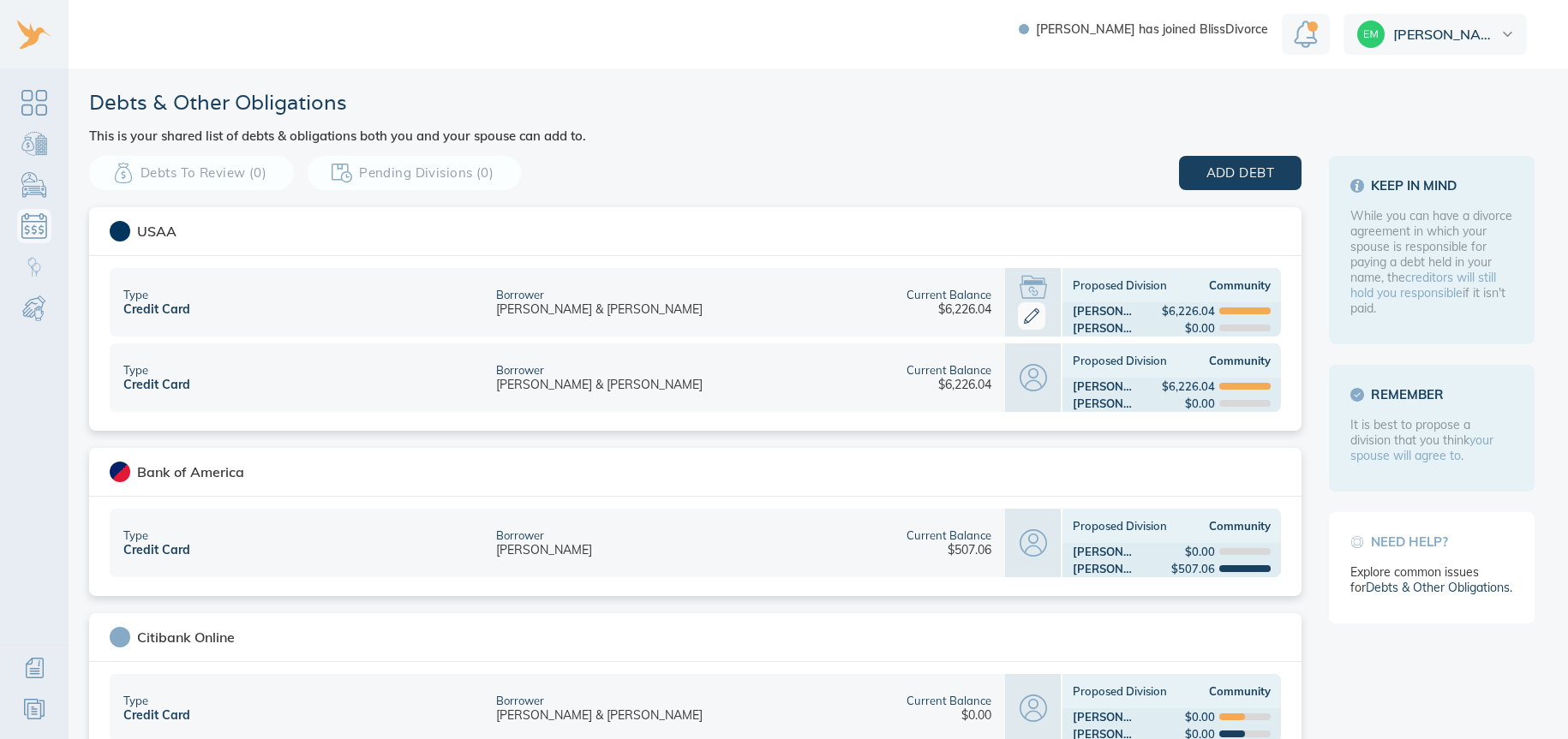 scroll, scrollTop: 0, scrollLeft: 0, axis: both 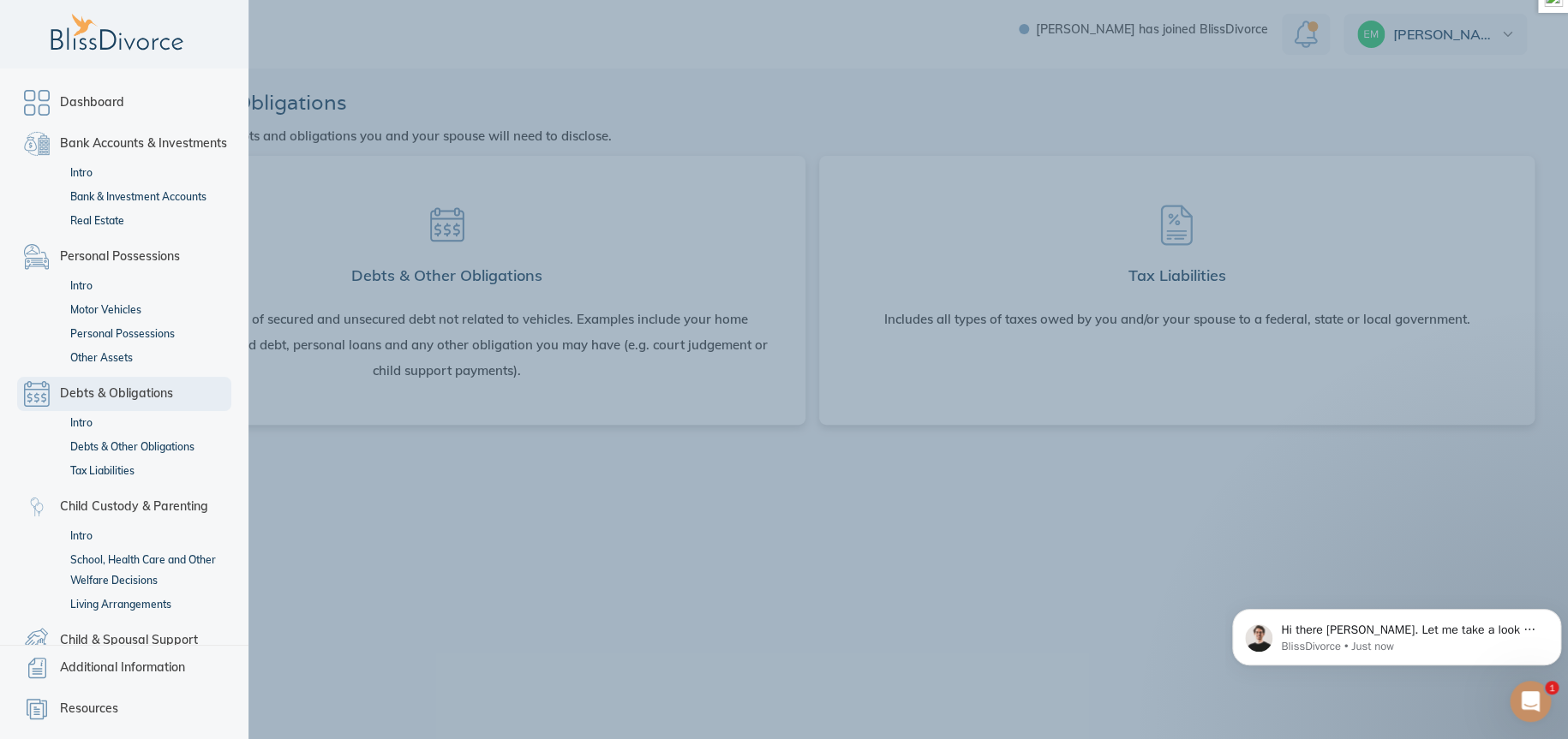 click on "Dashboard Bank Accounts & Investments Intro Bank & Investment Accounts Real Estate Personal Possessions Intro Motor Vehicles Personal Possessions Other Assets Debts & Obligations Intro Debts & Other Obligations Tax Liabilities Child Custody & Parenting Intro School, Health Care and Other Welfare Decisions Living Arrangements Child & Spousal Support Intro Child & Spousal Support" at bounding box center (124, 356) 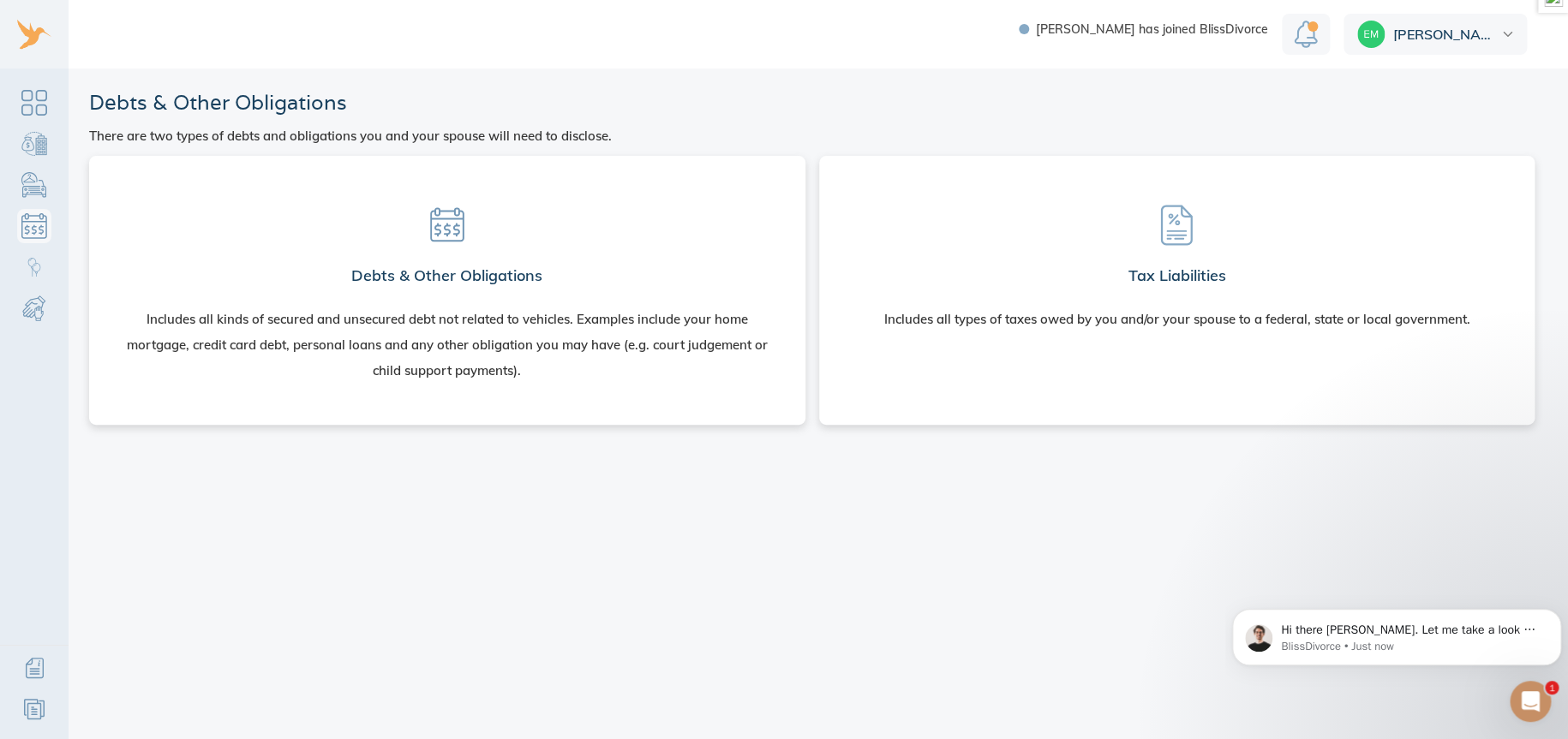click 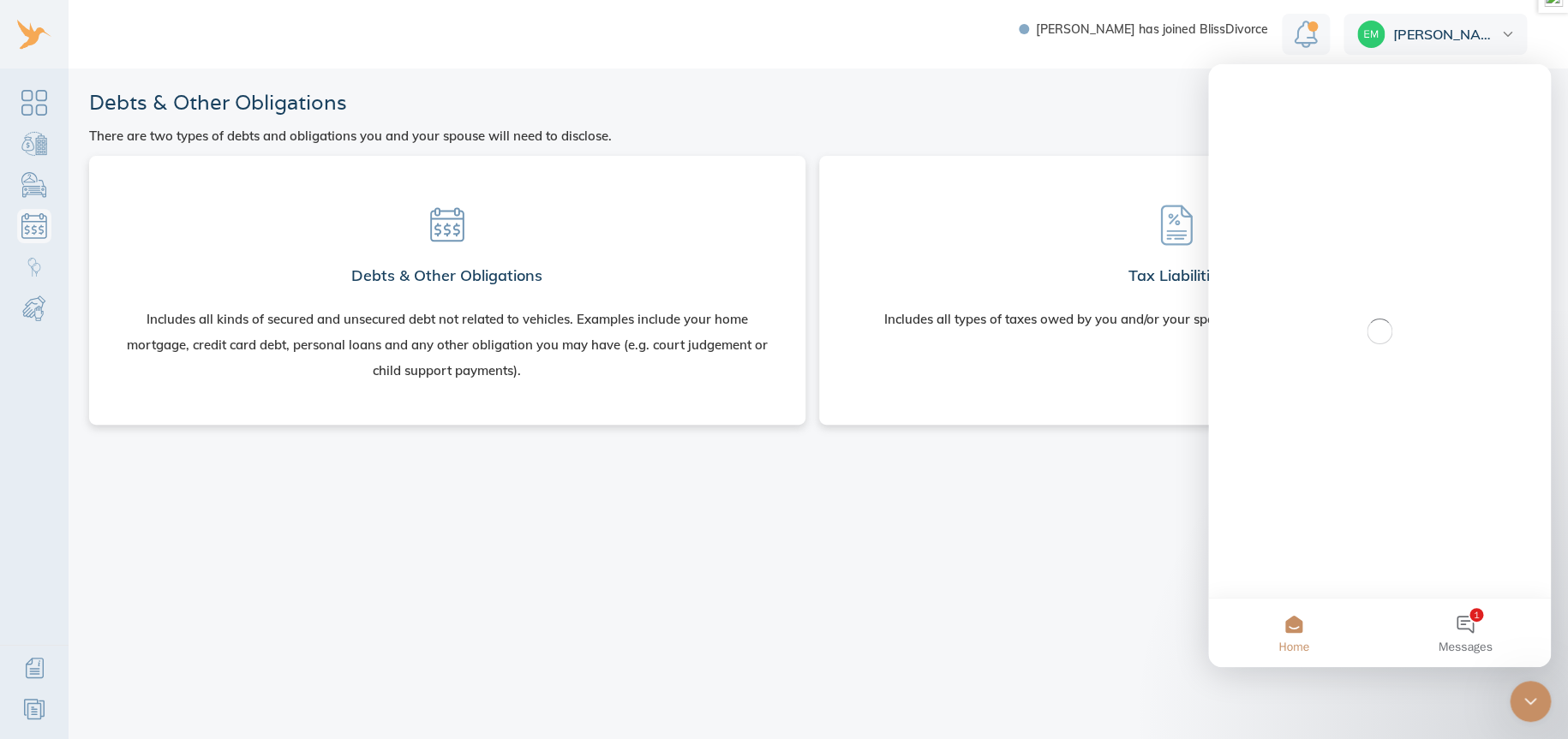 scroll, scrollTop: 0, scrollLeft: 0, axis: both 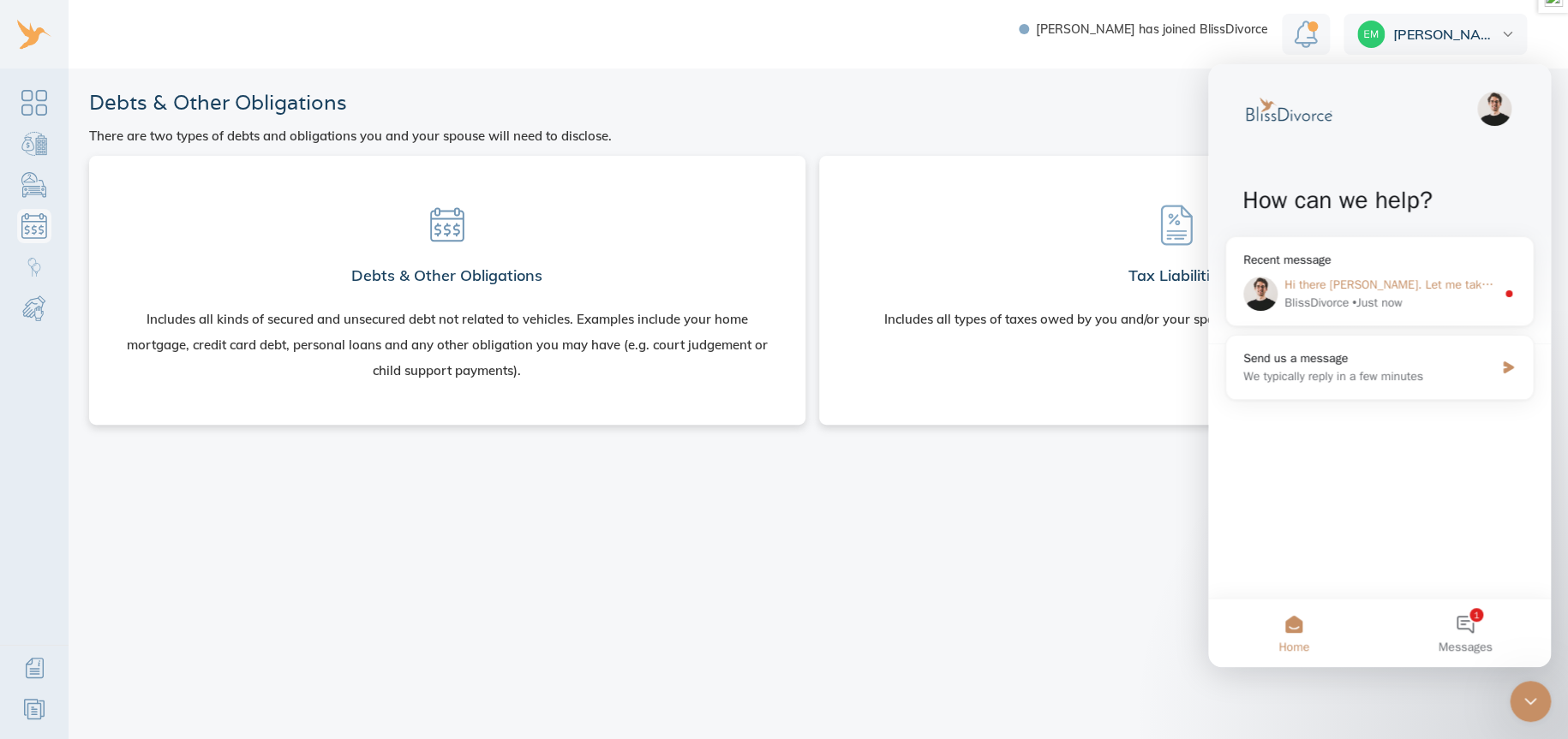 click on "Hi there Eric. Let me take a look at your account." at bounding box center [1447, 284] 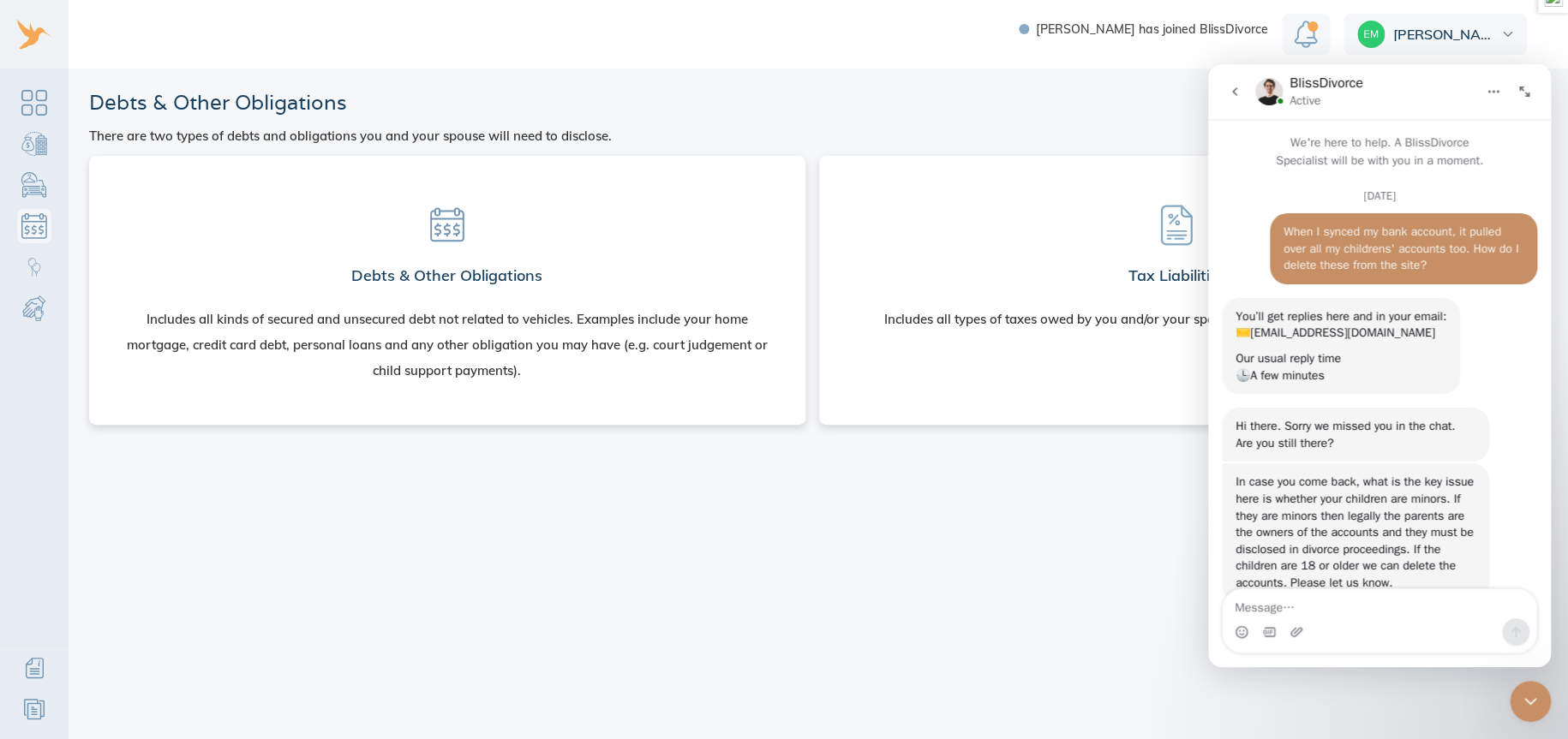 scroll, scrollTop: 2, scrollLeft: 0, axis: vertical 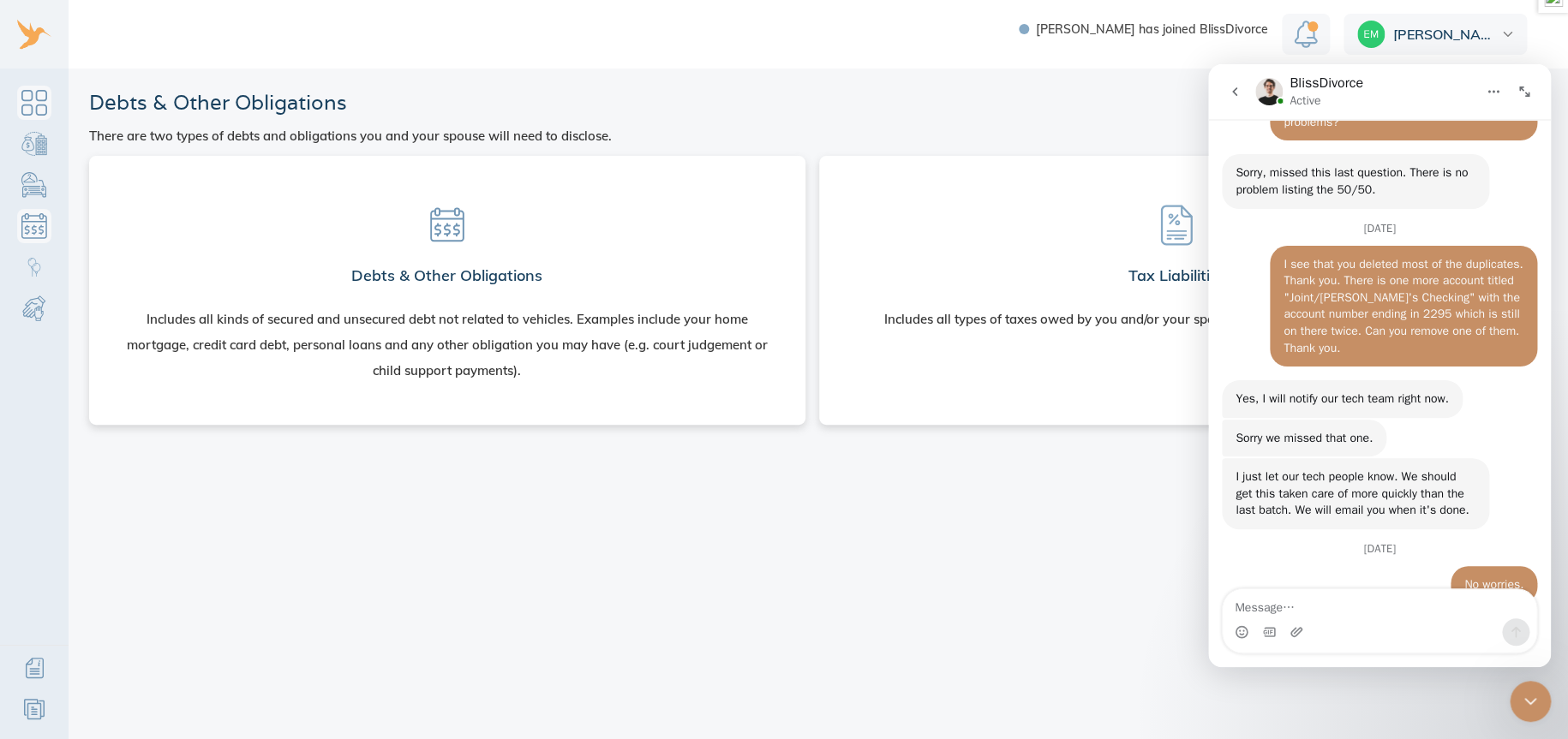click at bounding box center [34, 103] 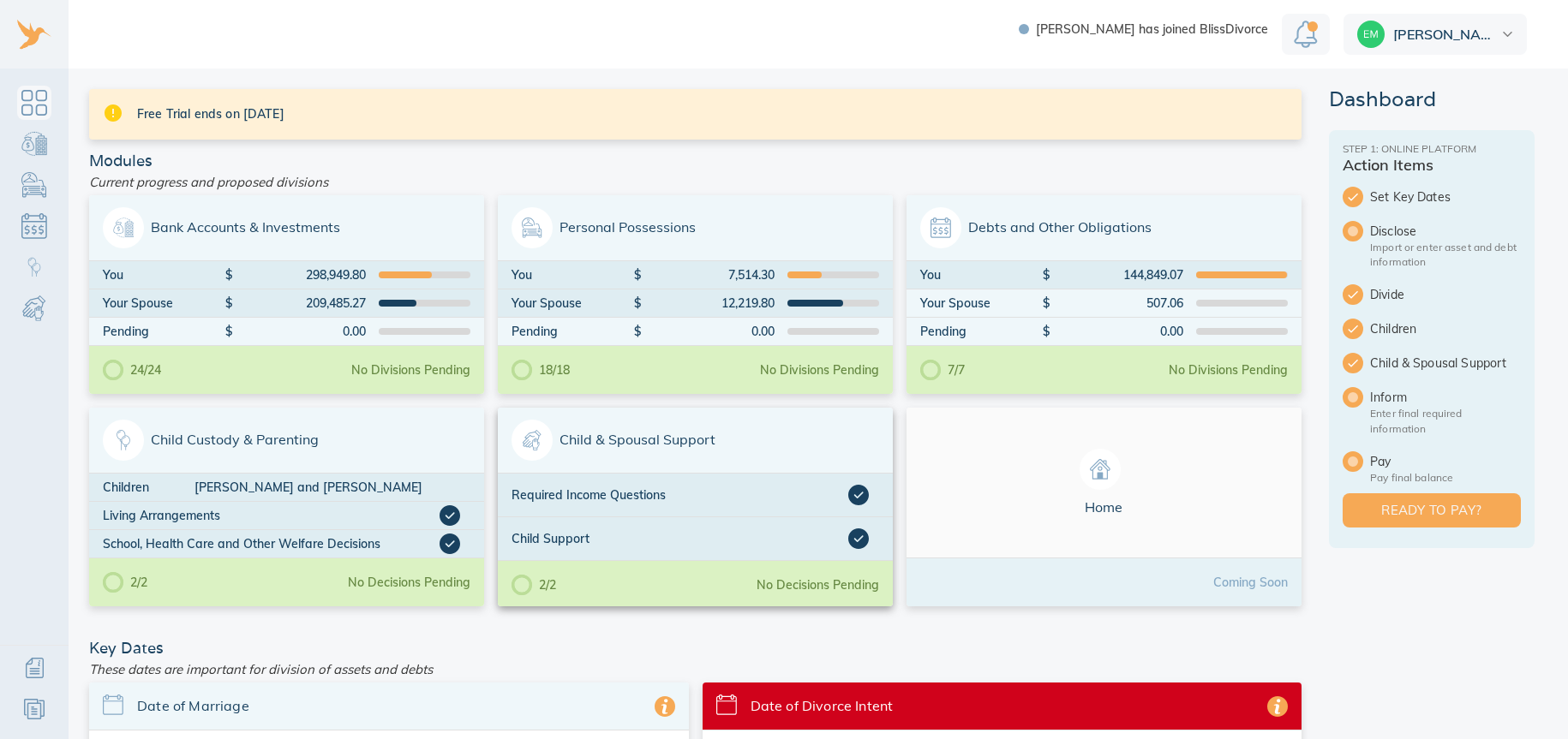 scroll, scrollTop: 0, scrollLeft: 0, axis: both 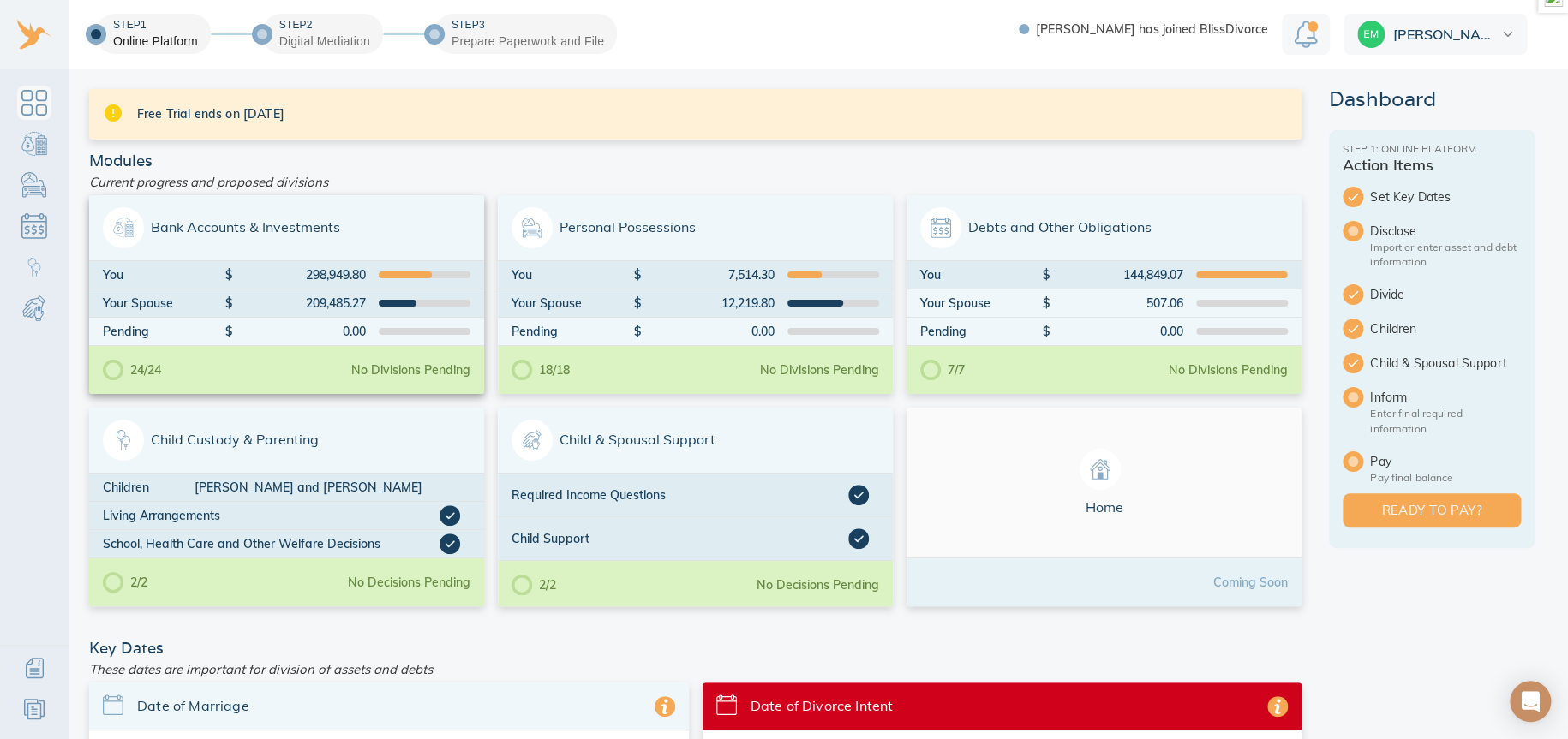 click on "24/24 No Divisions Pending" at bounding box center [286, 370] 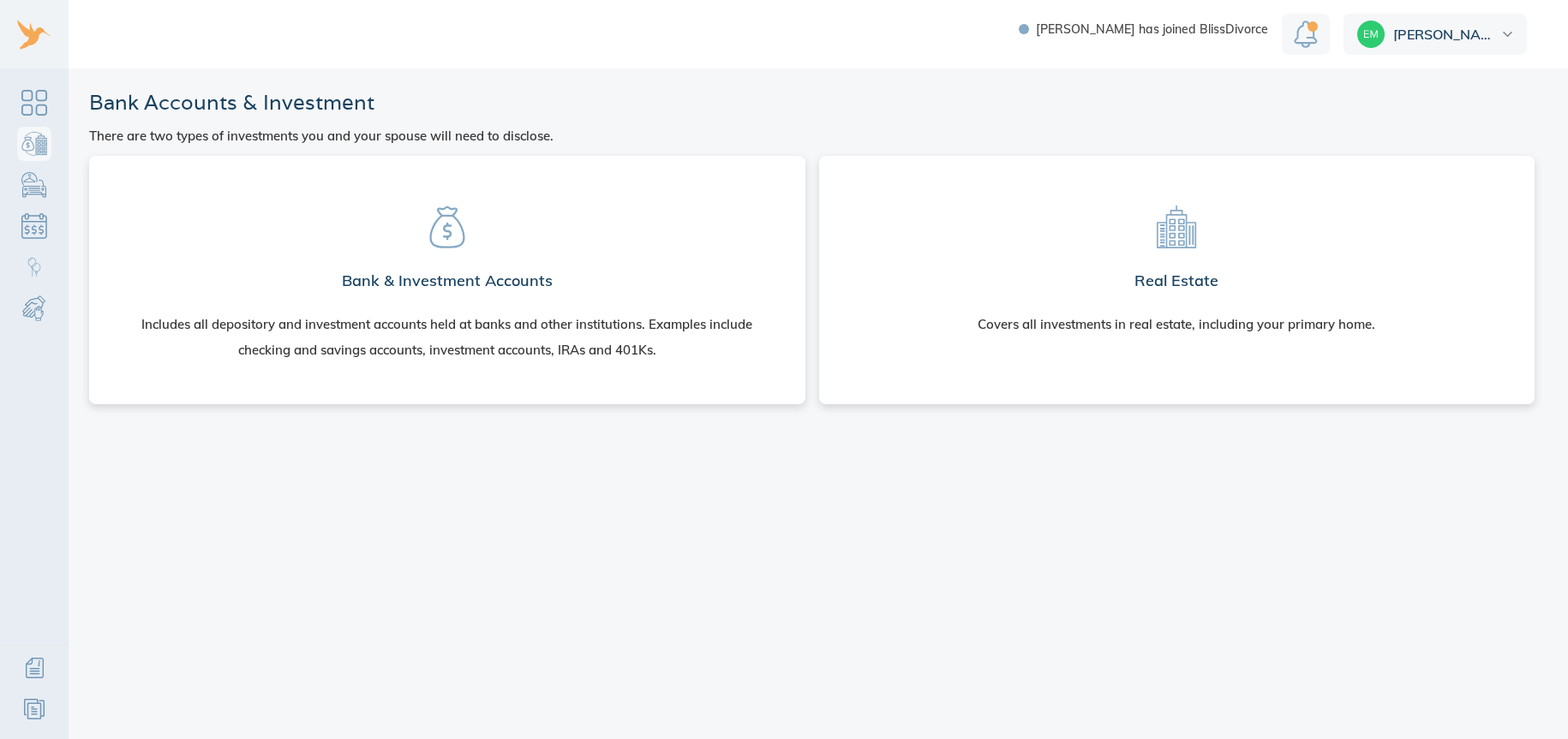 scroll, scrollTop: 0, scrollLeft: 0, axis: both 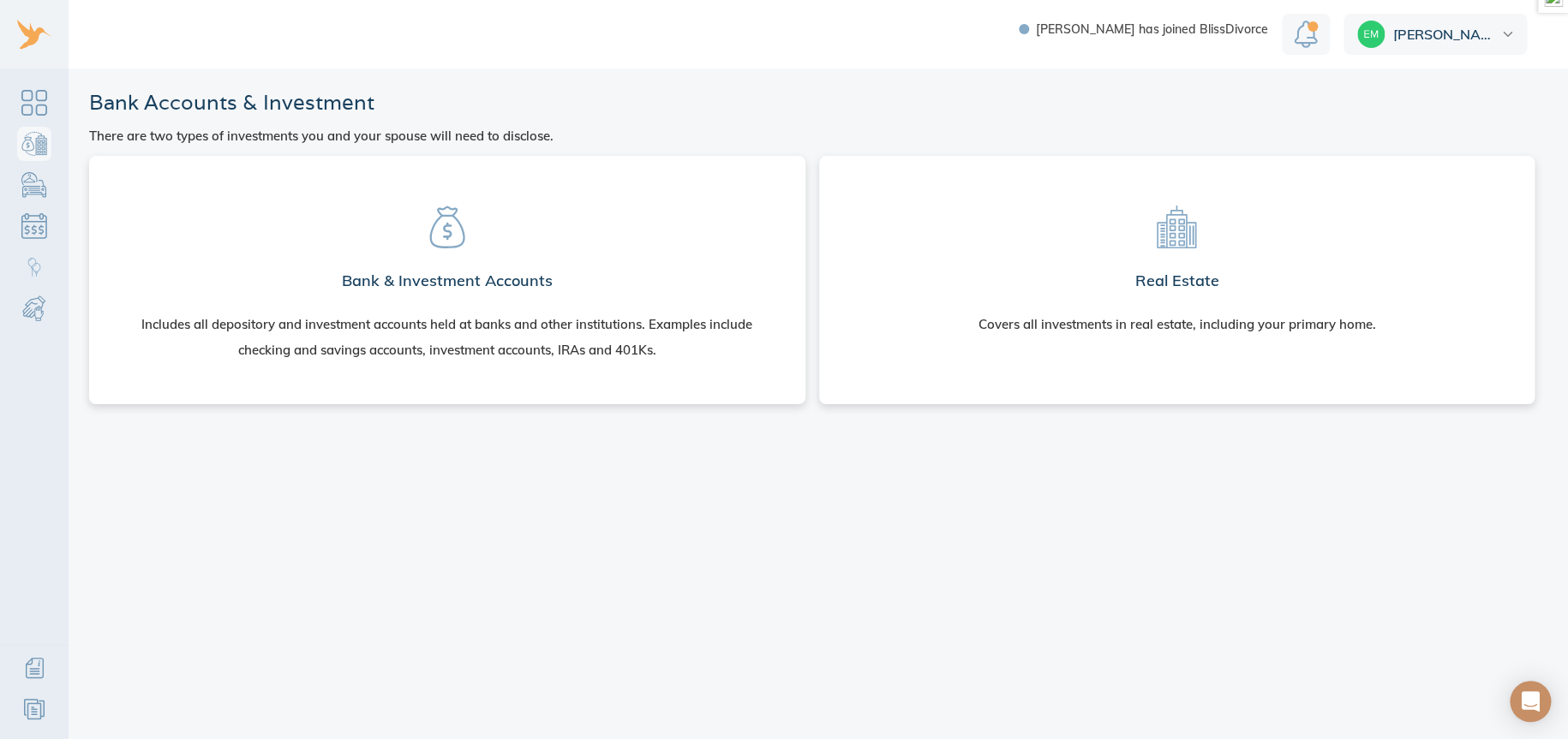 click on "Bank & Investment Accounts Includes all depository and investment accounts held at banks and other institutions. Examples include checking and savings accounts, investment accounts, IRAs and 401Ks." at bounding box center (447, 277) 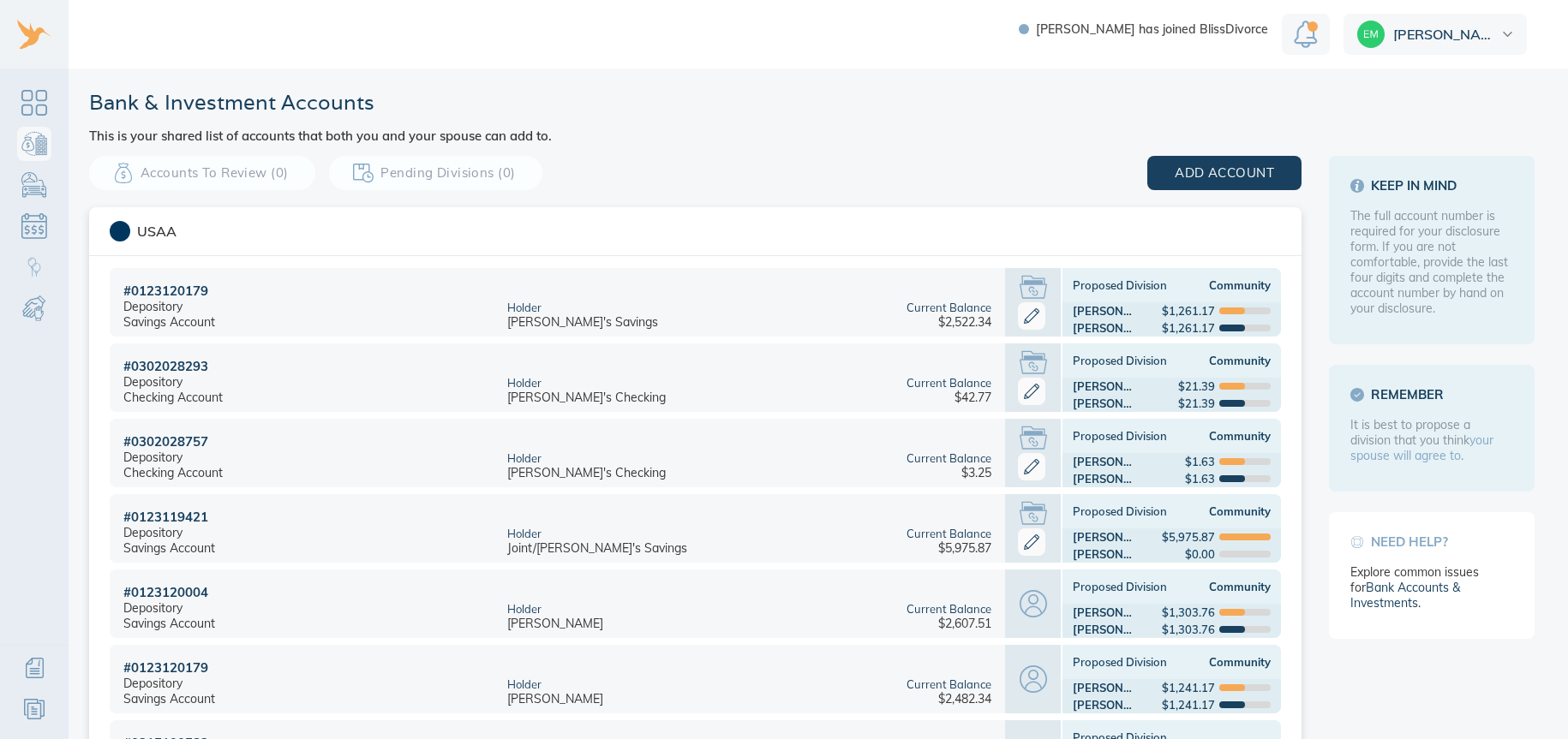 scroll, scrollTop: 0, scrollLeft: 0, axis: both 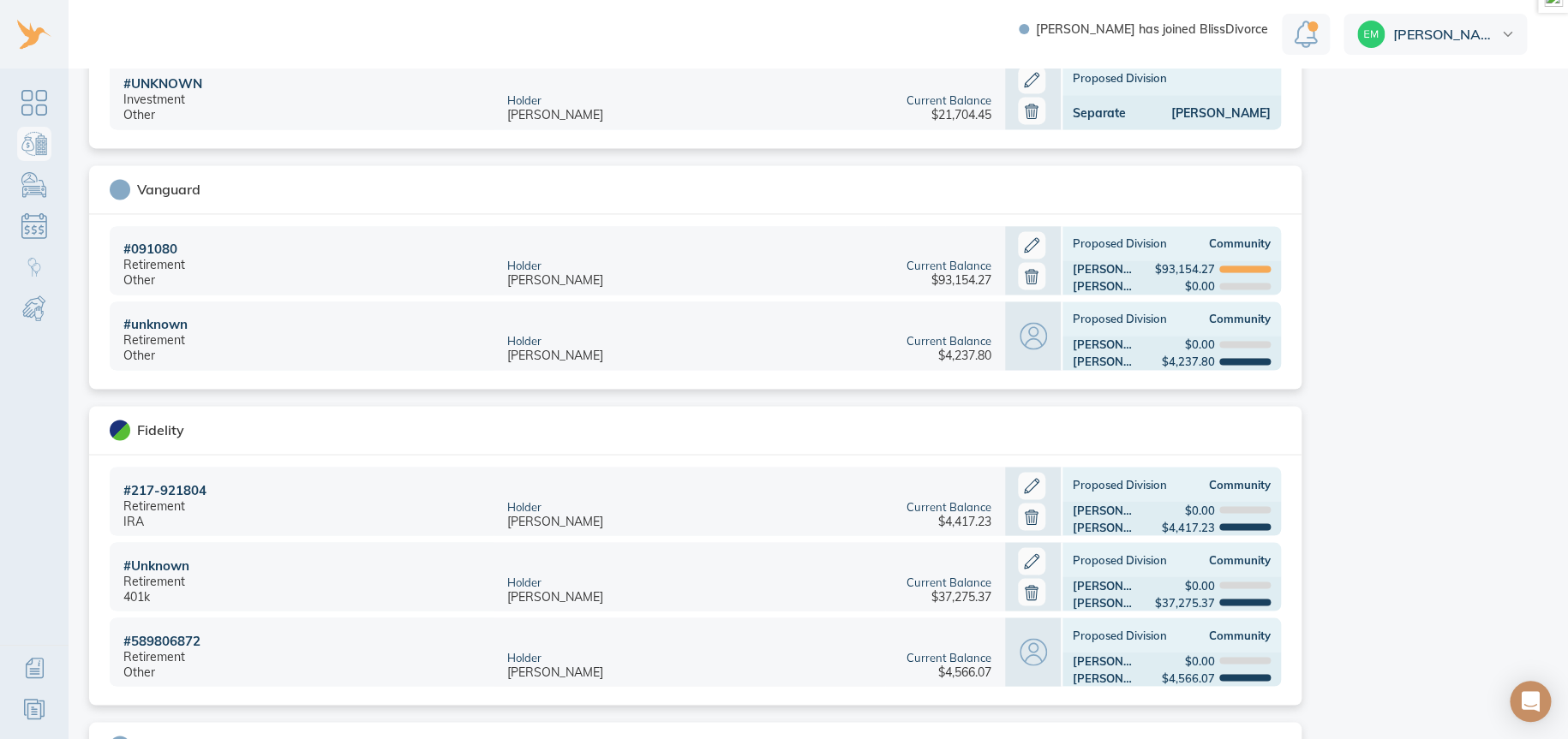 click on "Community" at bounding box center (1222, 559) 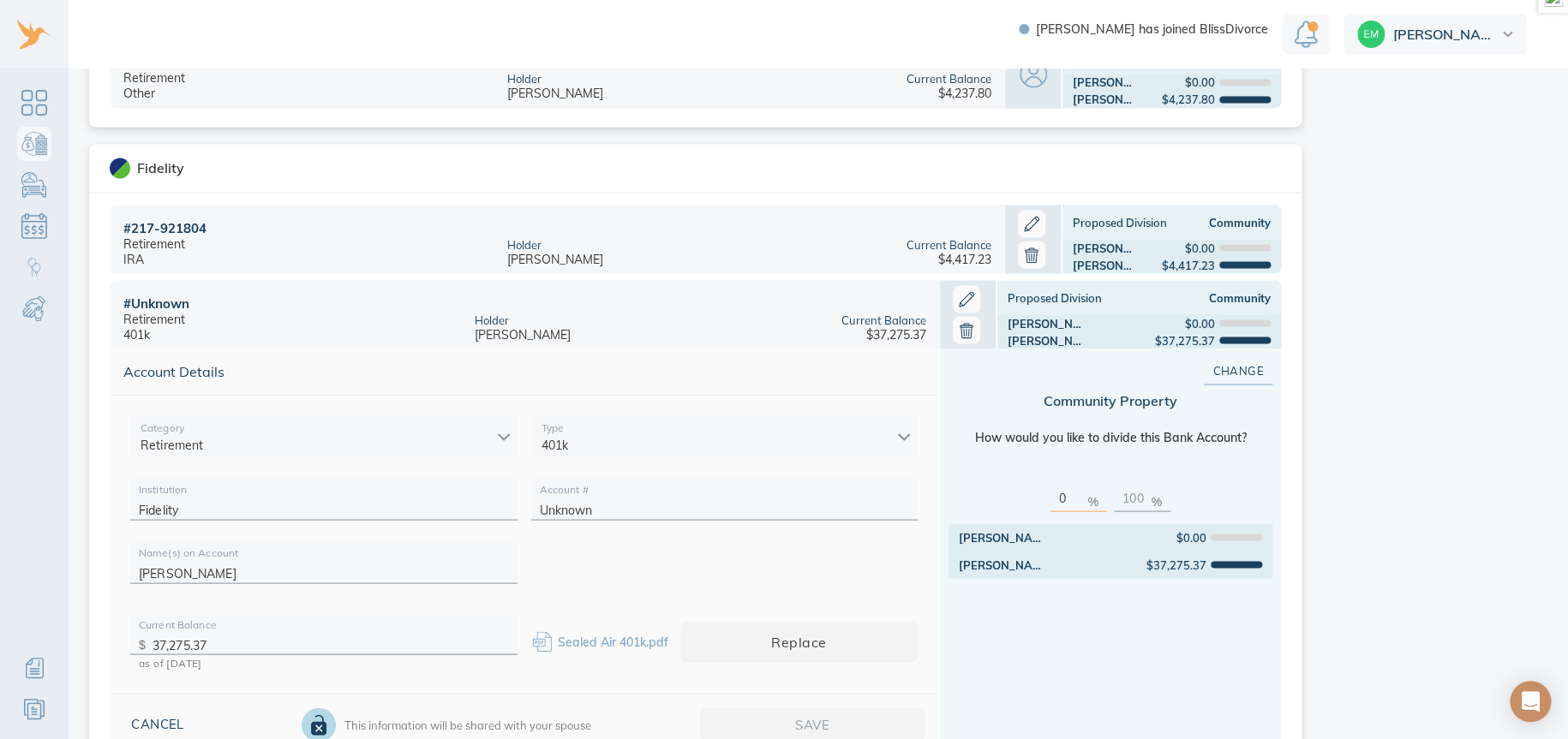 scroll, scrollTop: 1705, scrollLeft: 0, axis: vertical 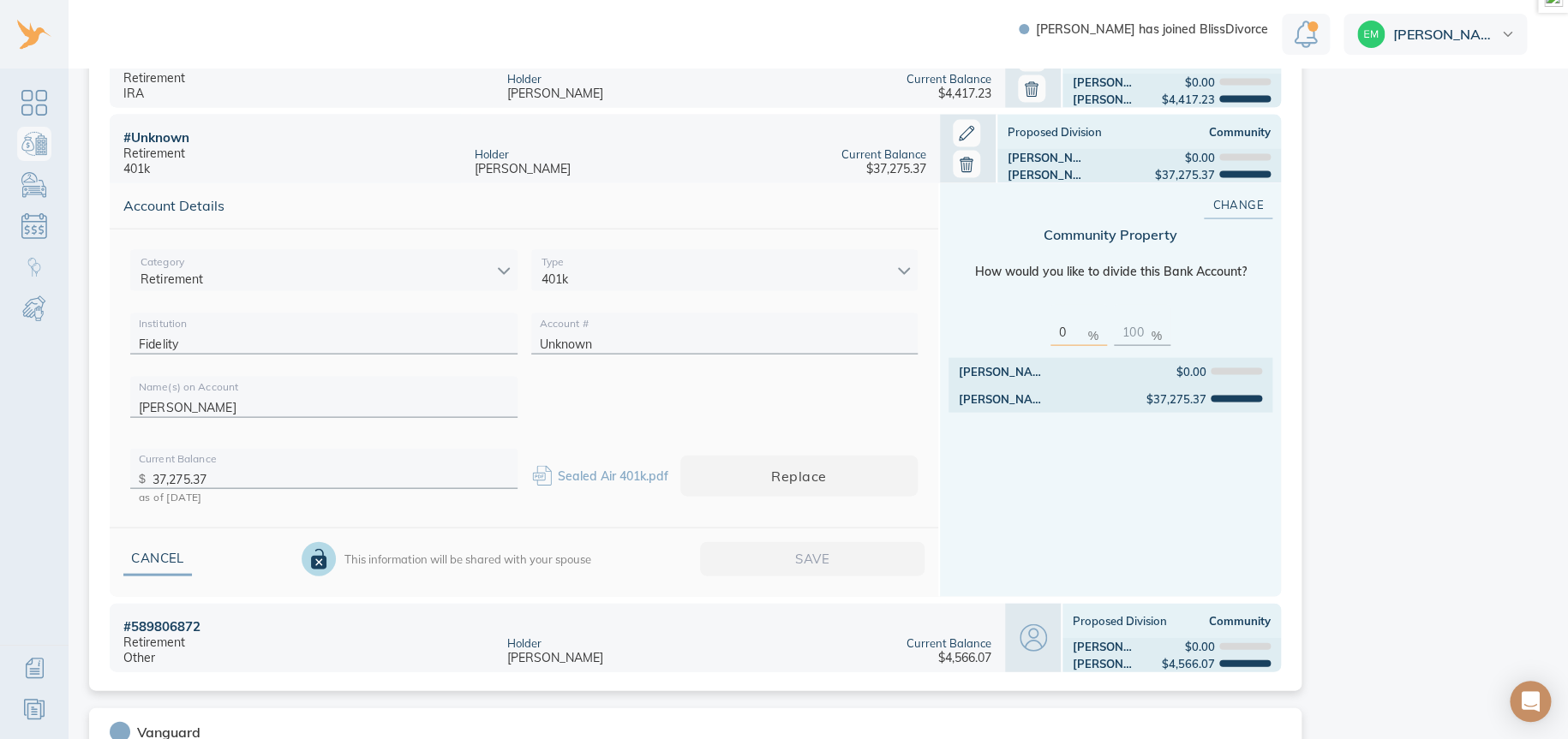 drag, startPoint x: 1072, startPoint y: 331, endPoint x: 704, endPoint y: 342, distance: 368.16437 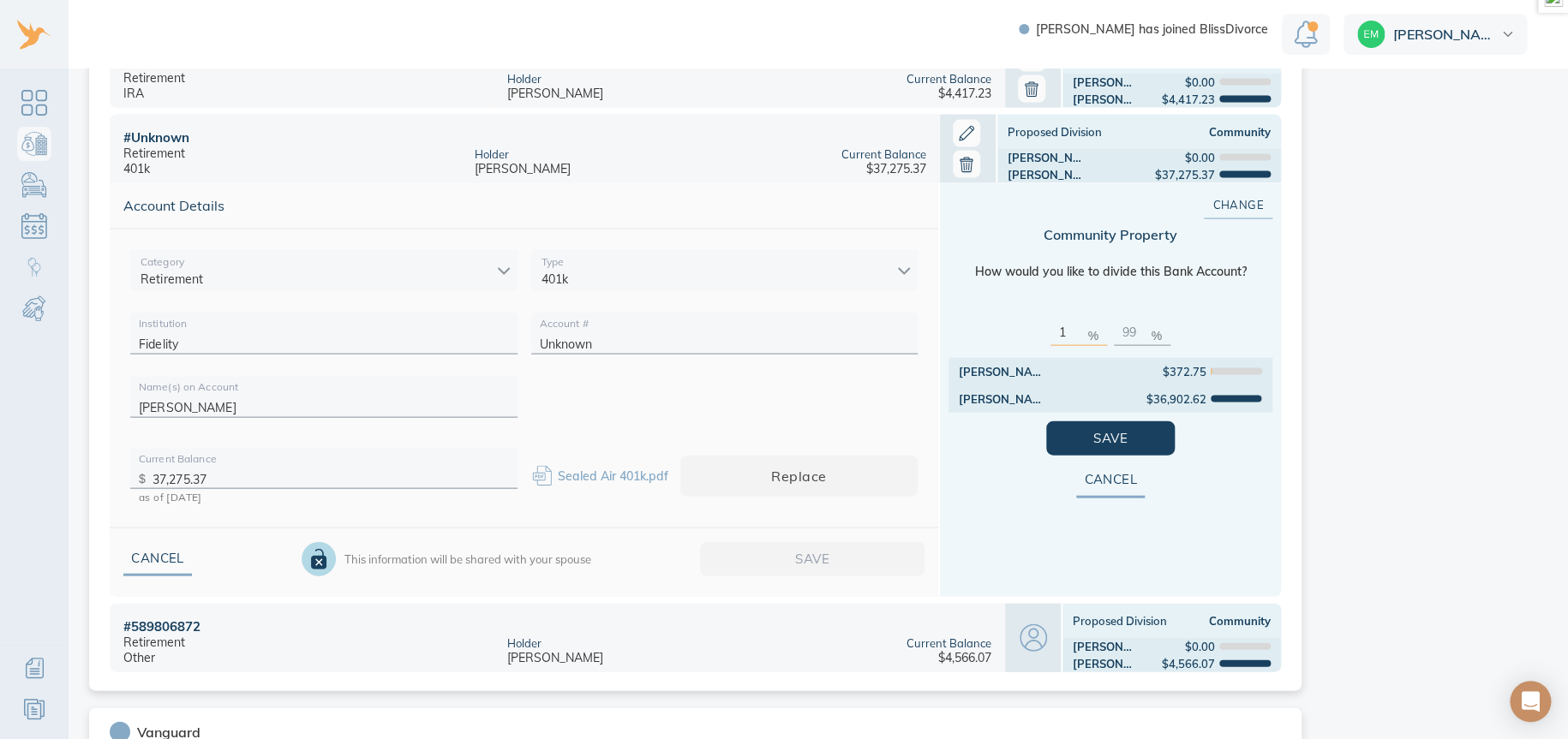 type on "10" 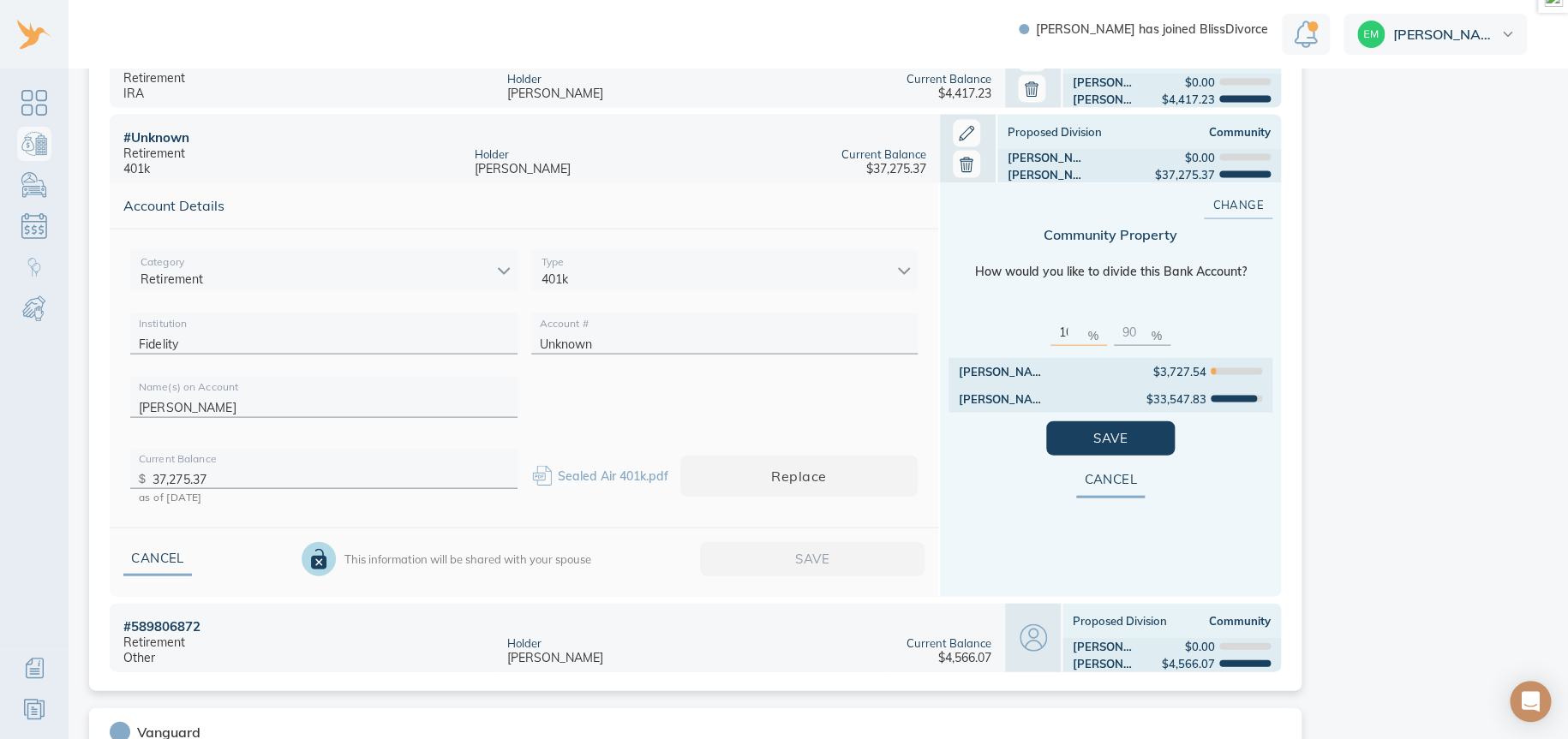 type on "100" 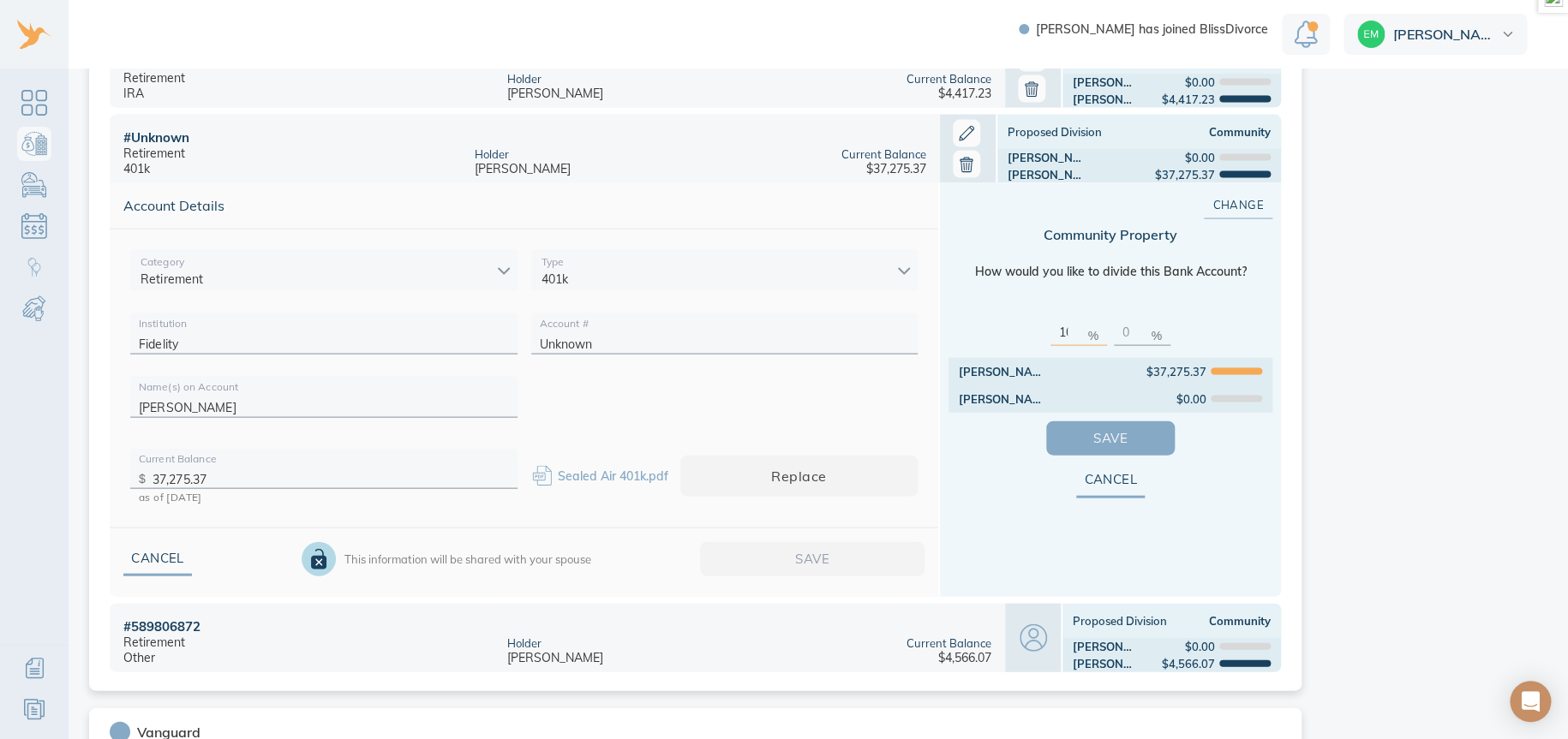 type on "100" 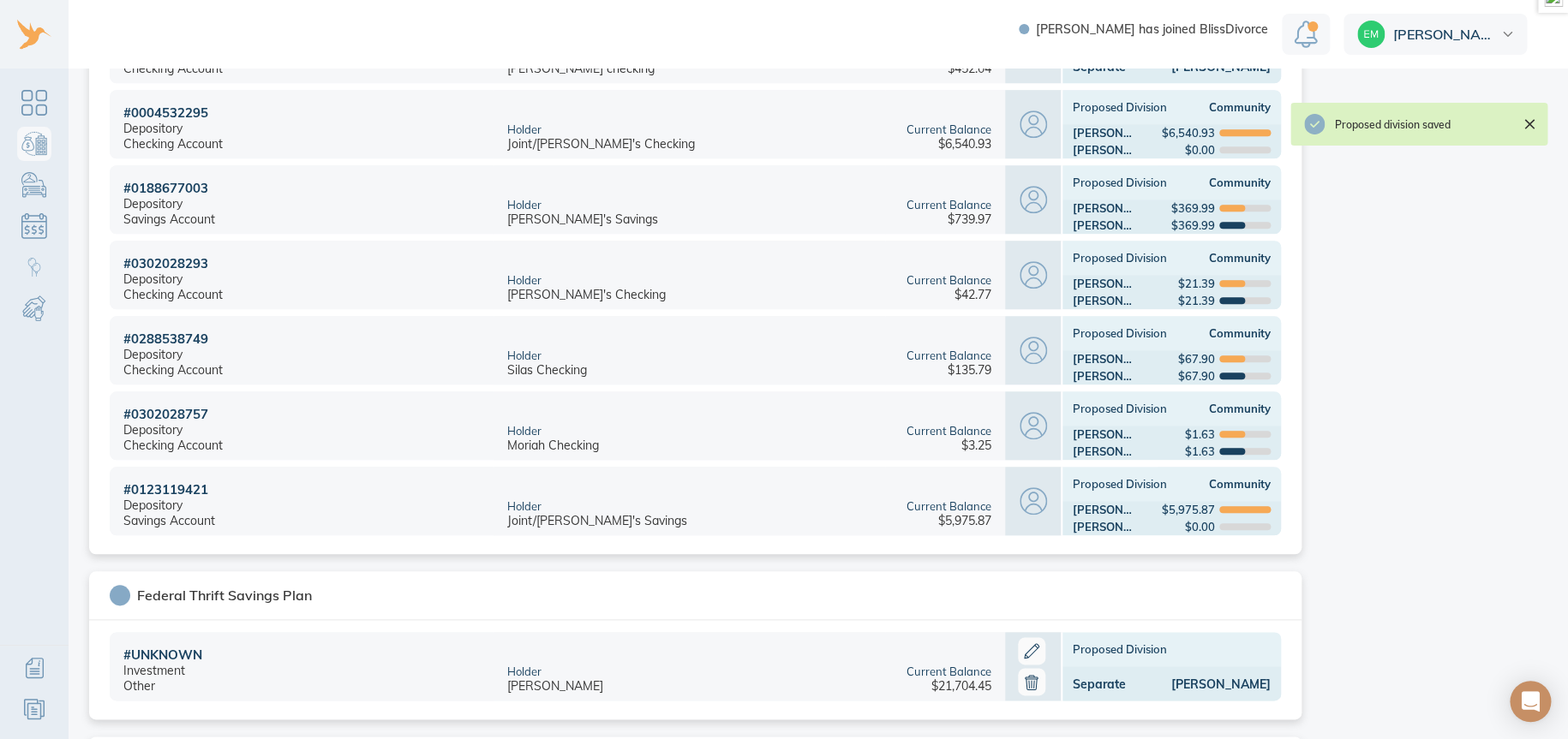 scroll, scrollTop: 0, scrollLeft: 0, axis: both 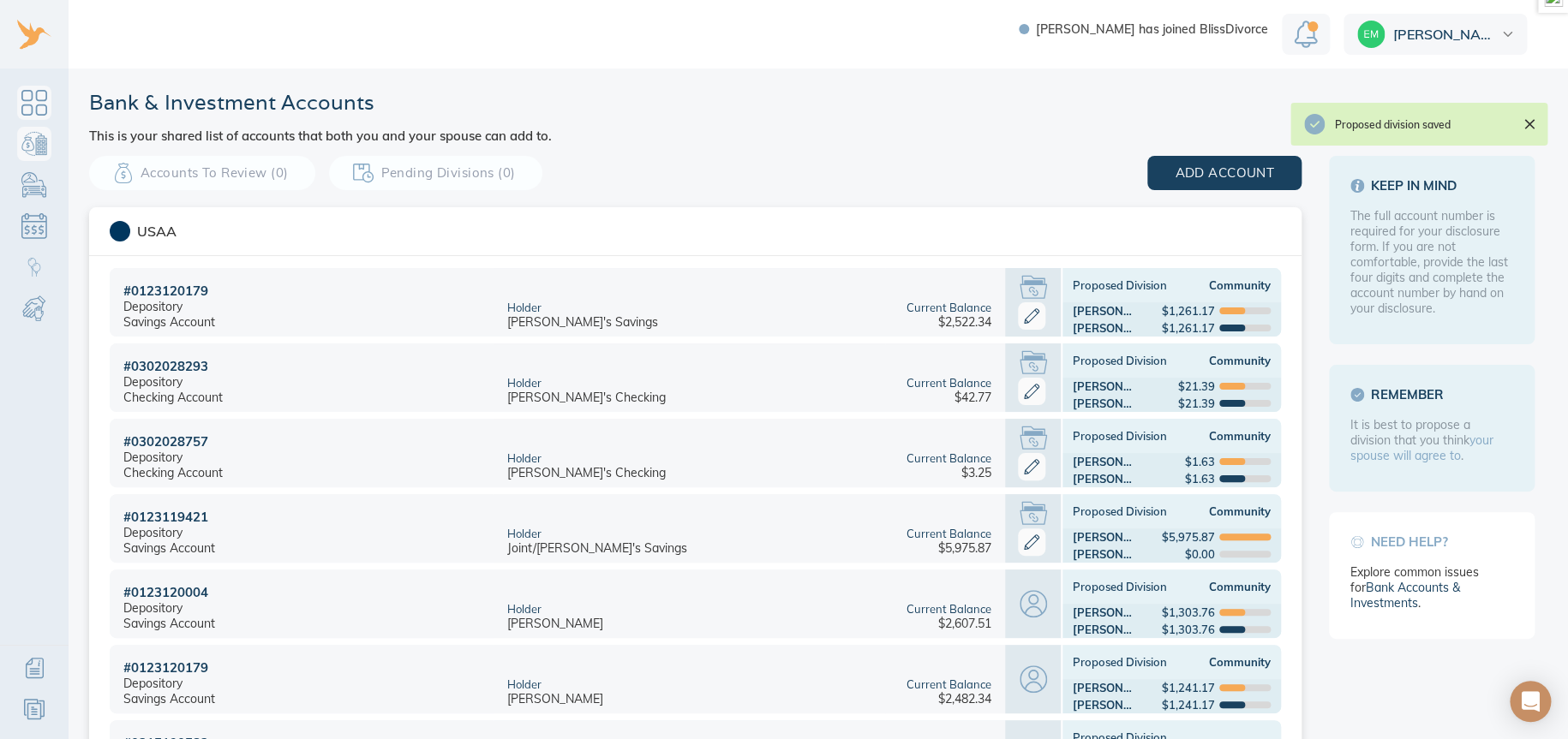 click at bounding box center [34, 103] 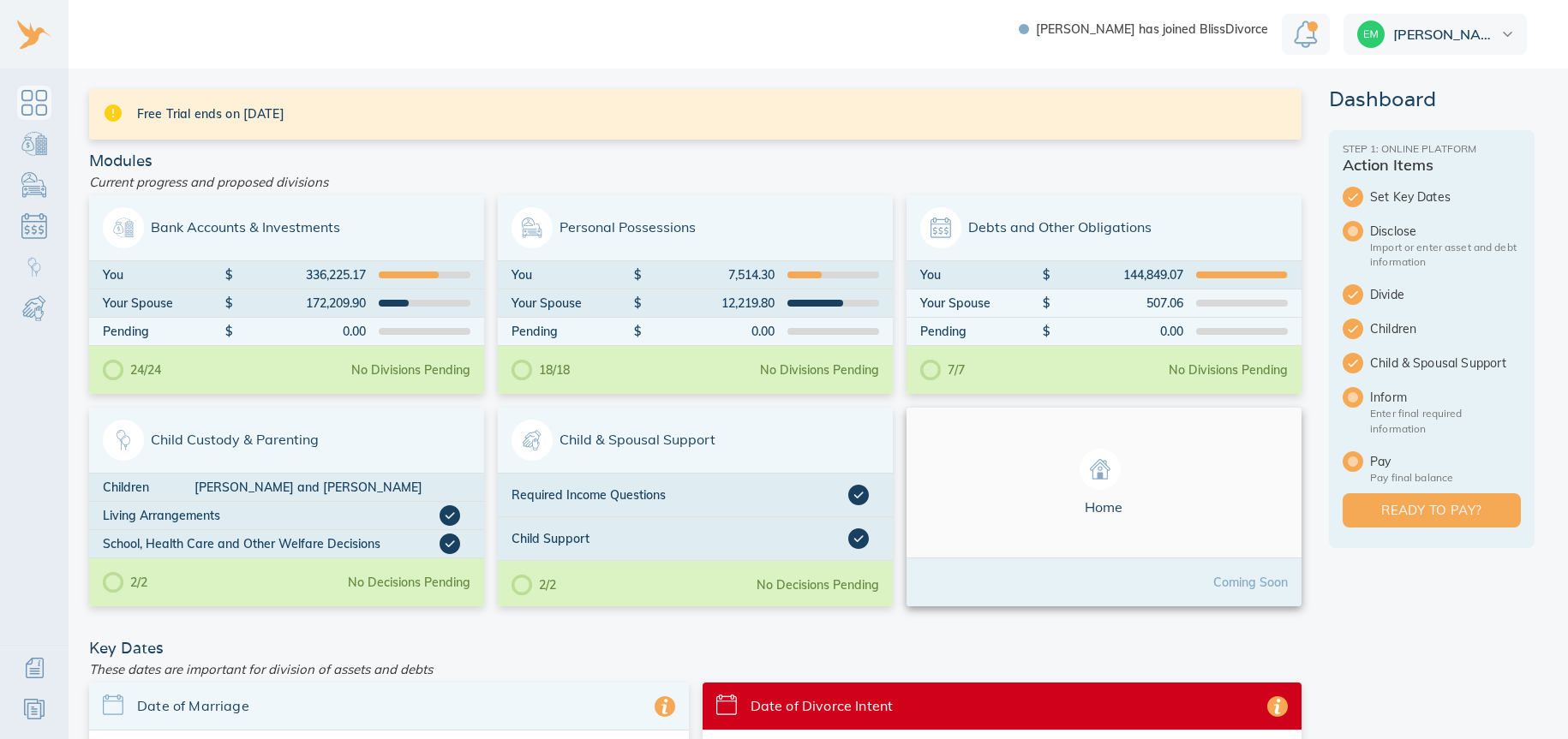 scroll, scrollTop: 0, scrollLeft: 0, axis: both 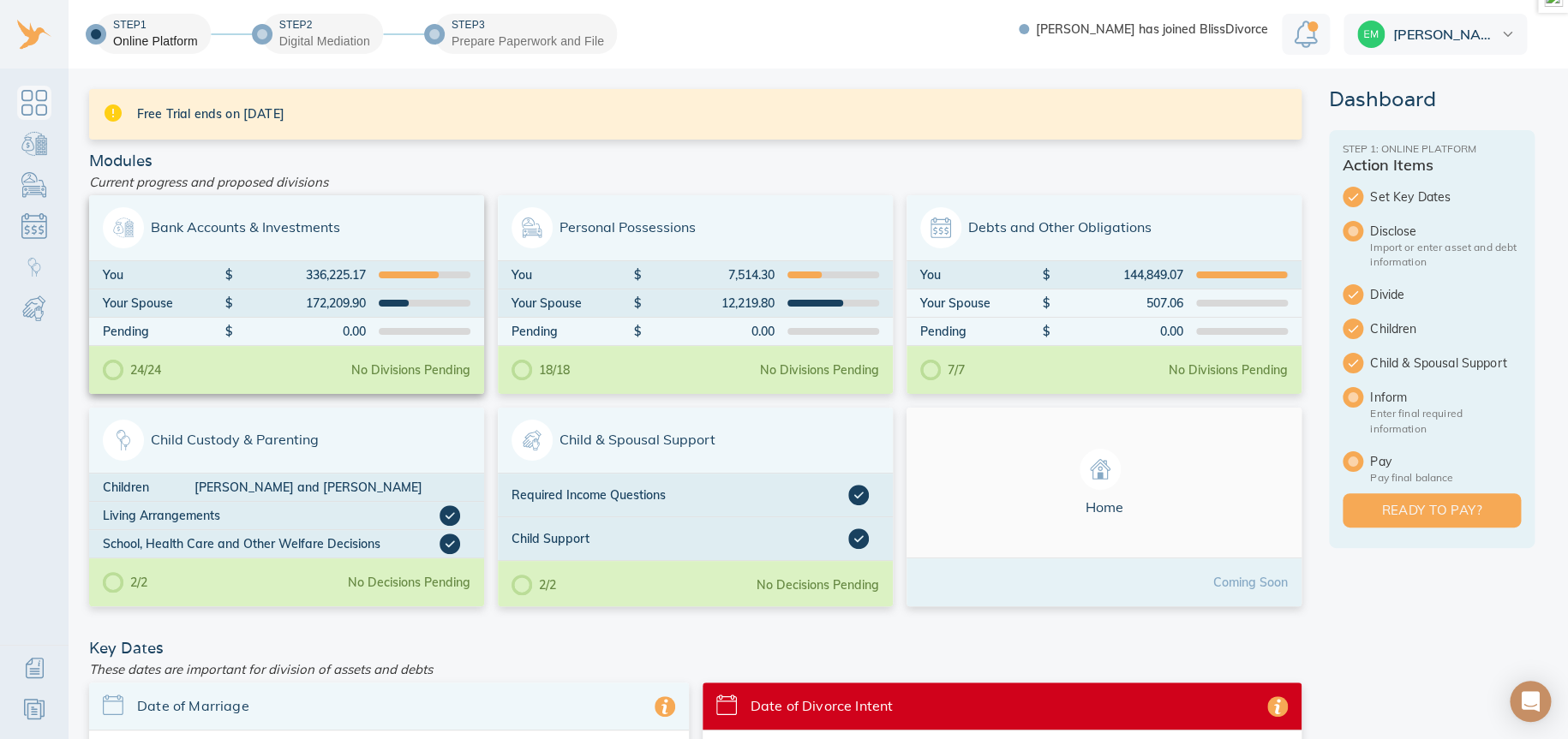 click on "Bank Accounts & Investments" at bounding box center (286, 228) 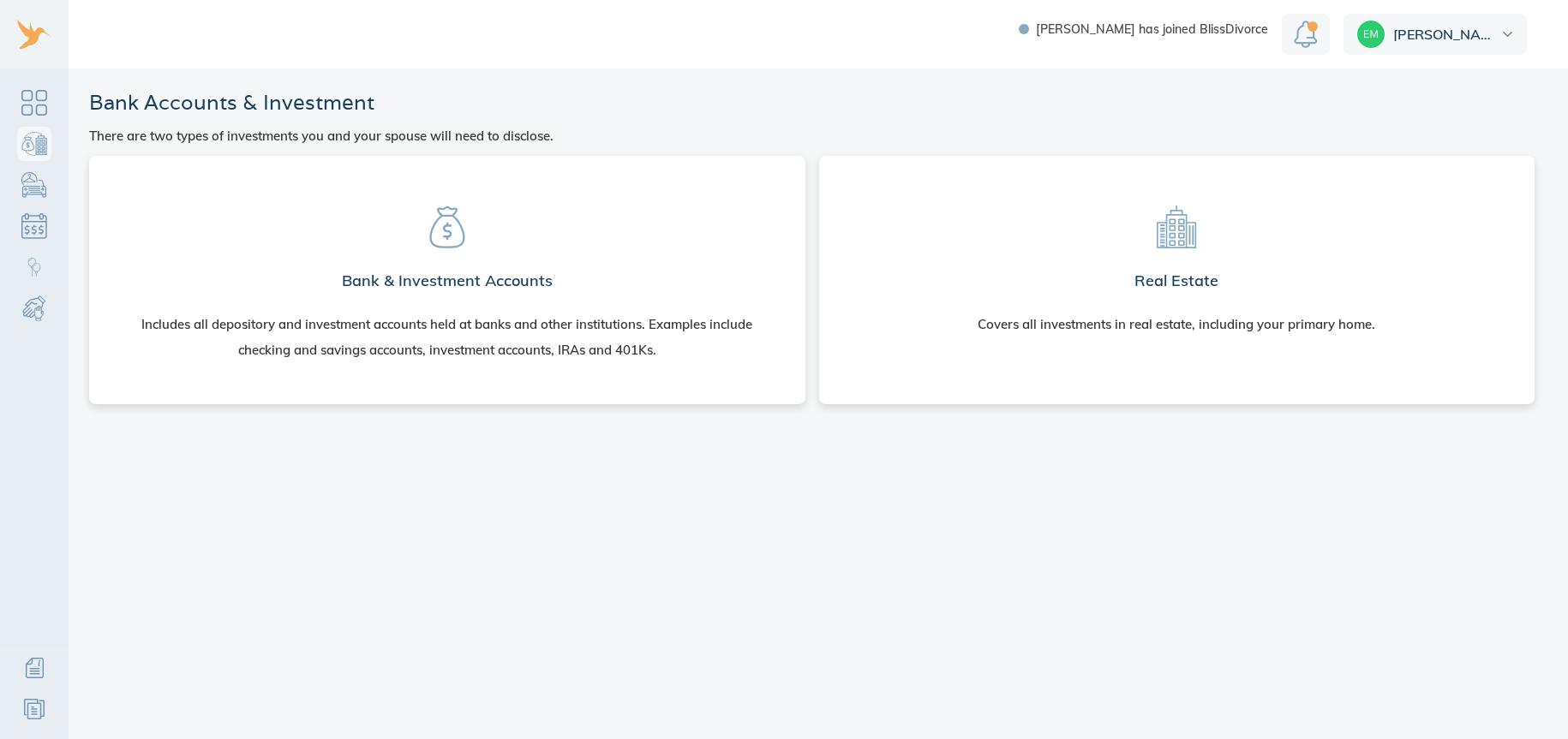 scroll, scrollTop: 0, scrollLeft: 0, axis: both 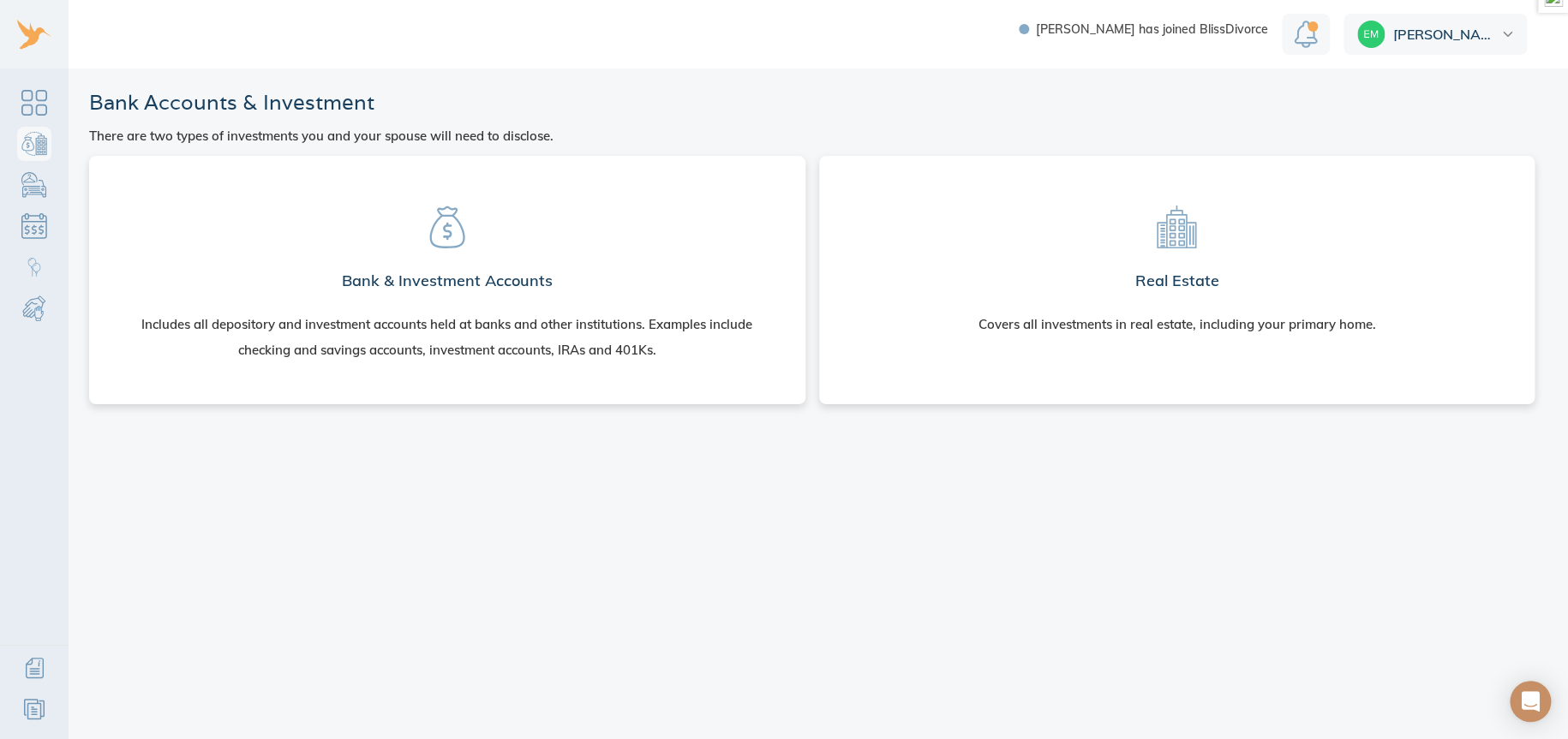 click on "Bank & Investment Accounts Includes all depository and investment accounts held at banks and other institutions. Examples include checking and savings accounts, investment accounts, IRAs and 401Ks." at bounding box center [447, 277] 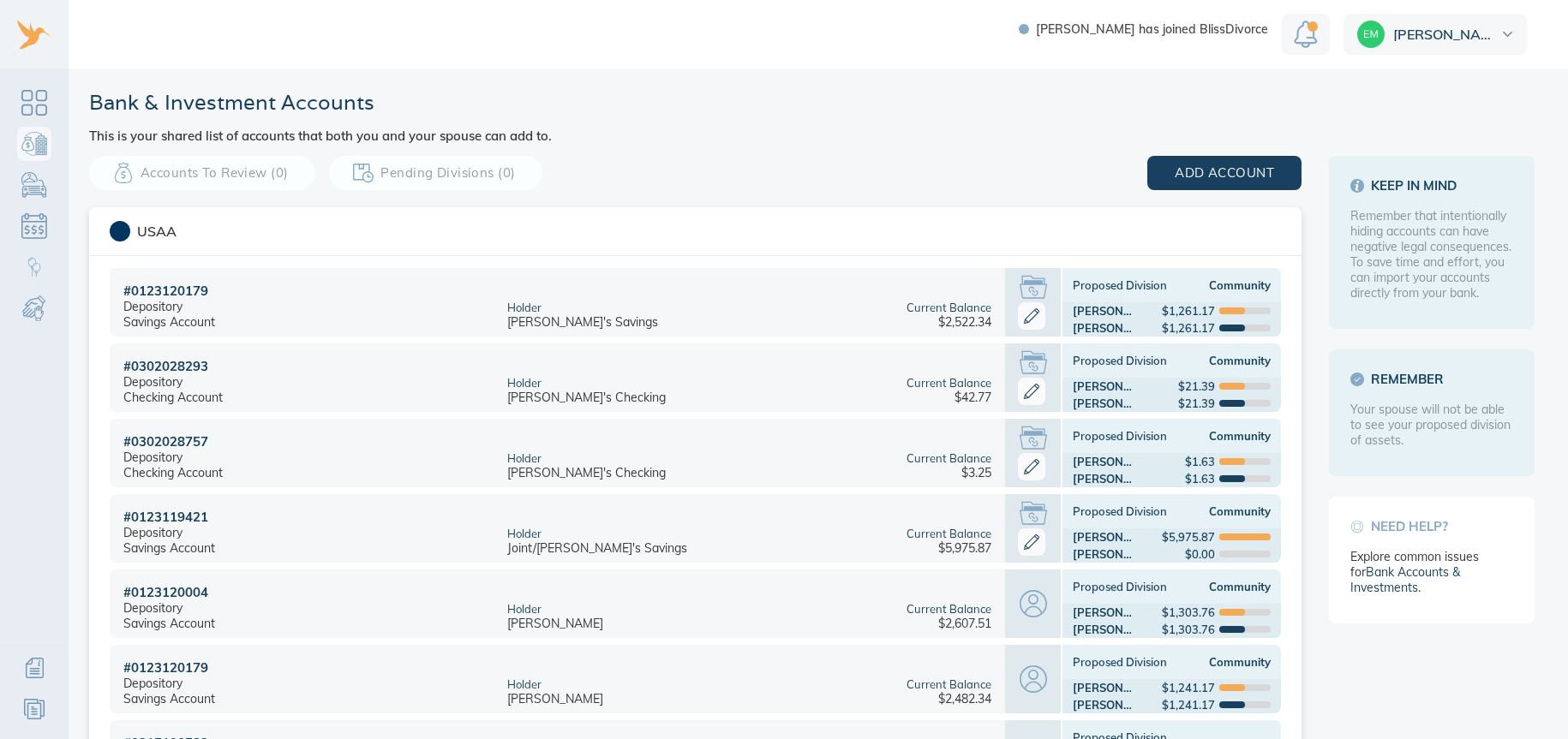 scroll, scrollTop: 0, scrollLeft: 0, axis: both 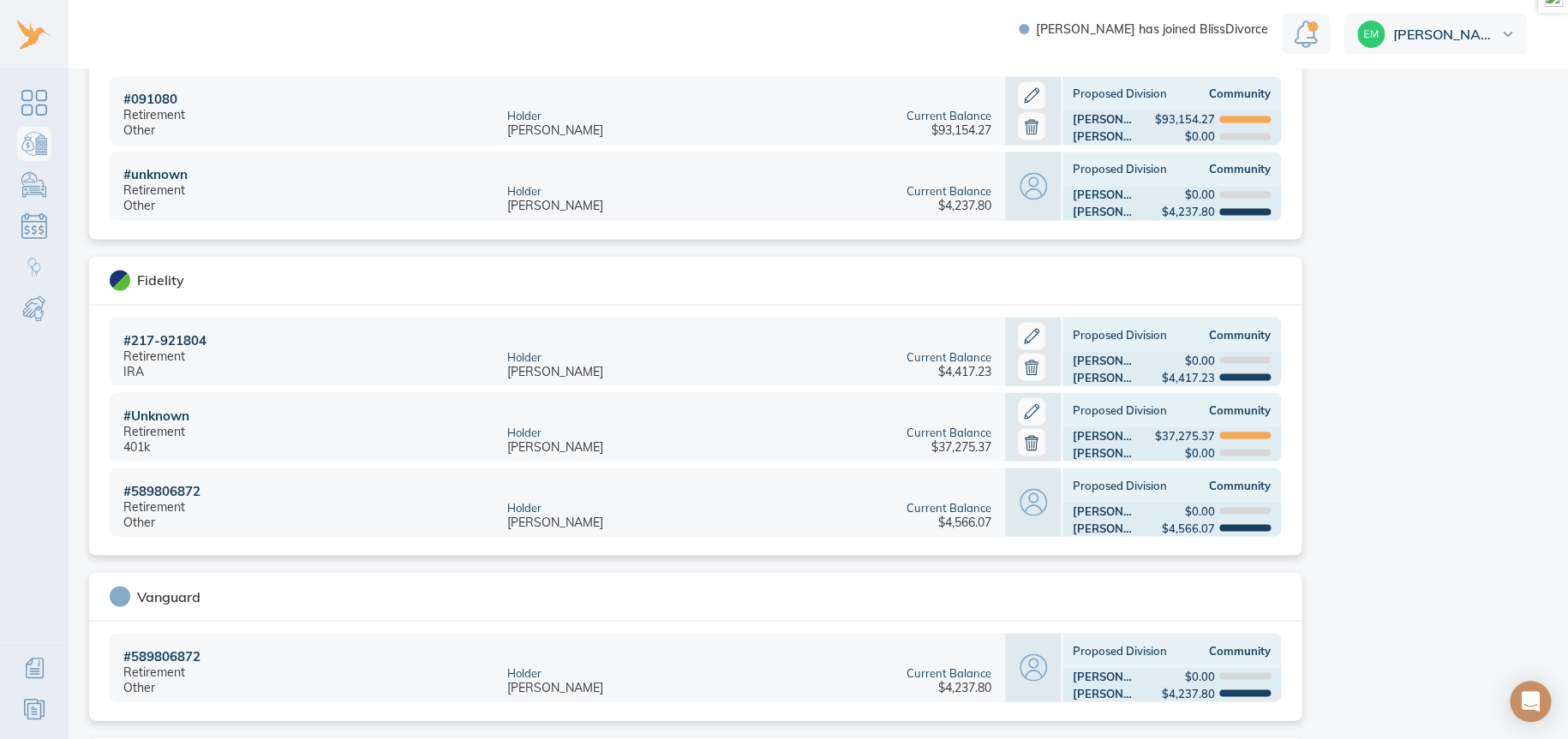 click on "Proposed Division Community" at bounding box center [1171, 334] 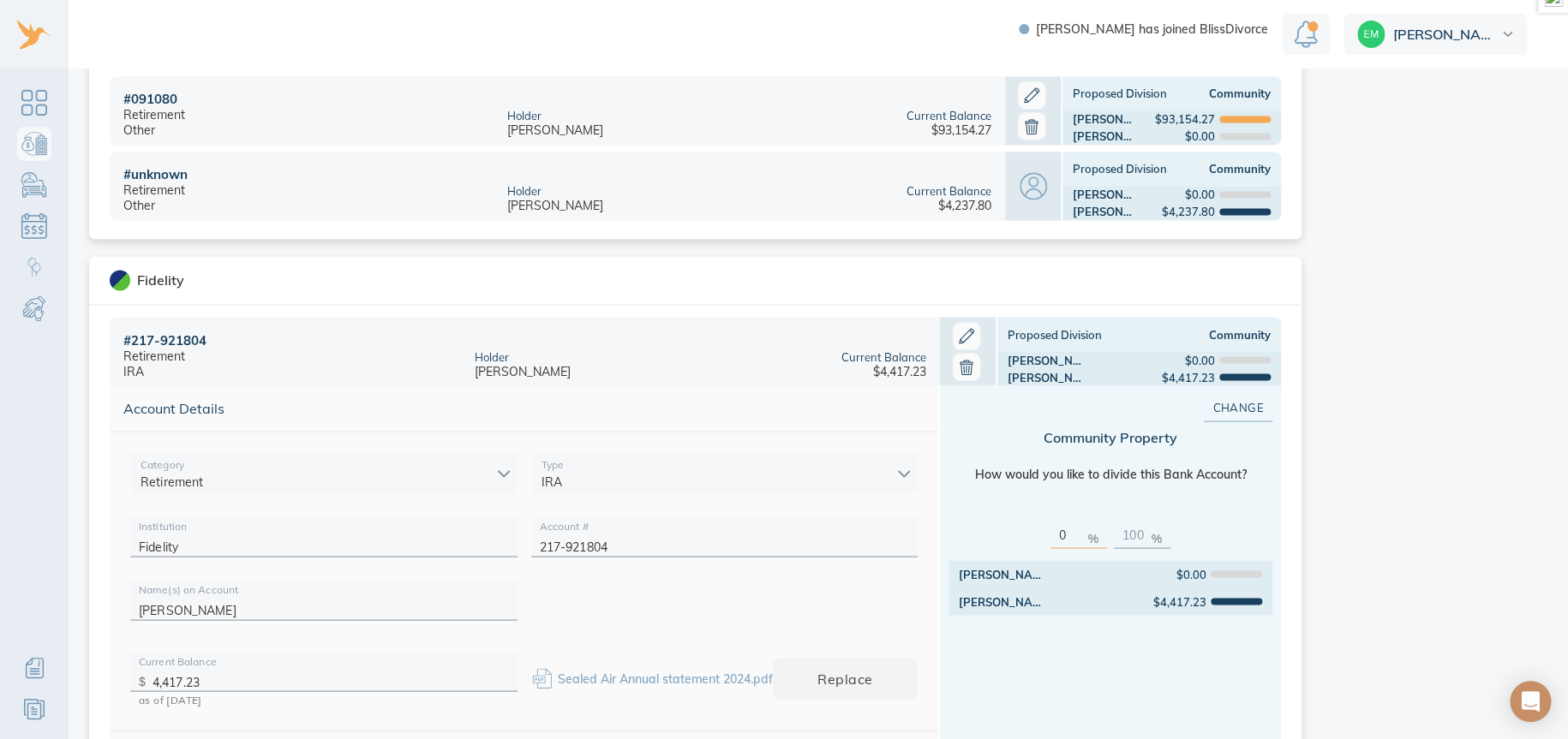 drag, startPoint x: 1066, startPoint y: 533, endPoint x: 958, endPoint y: 538, distance: 108.11568 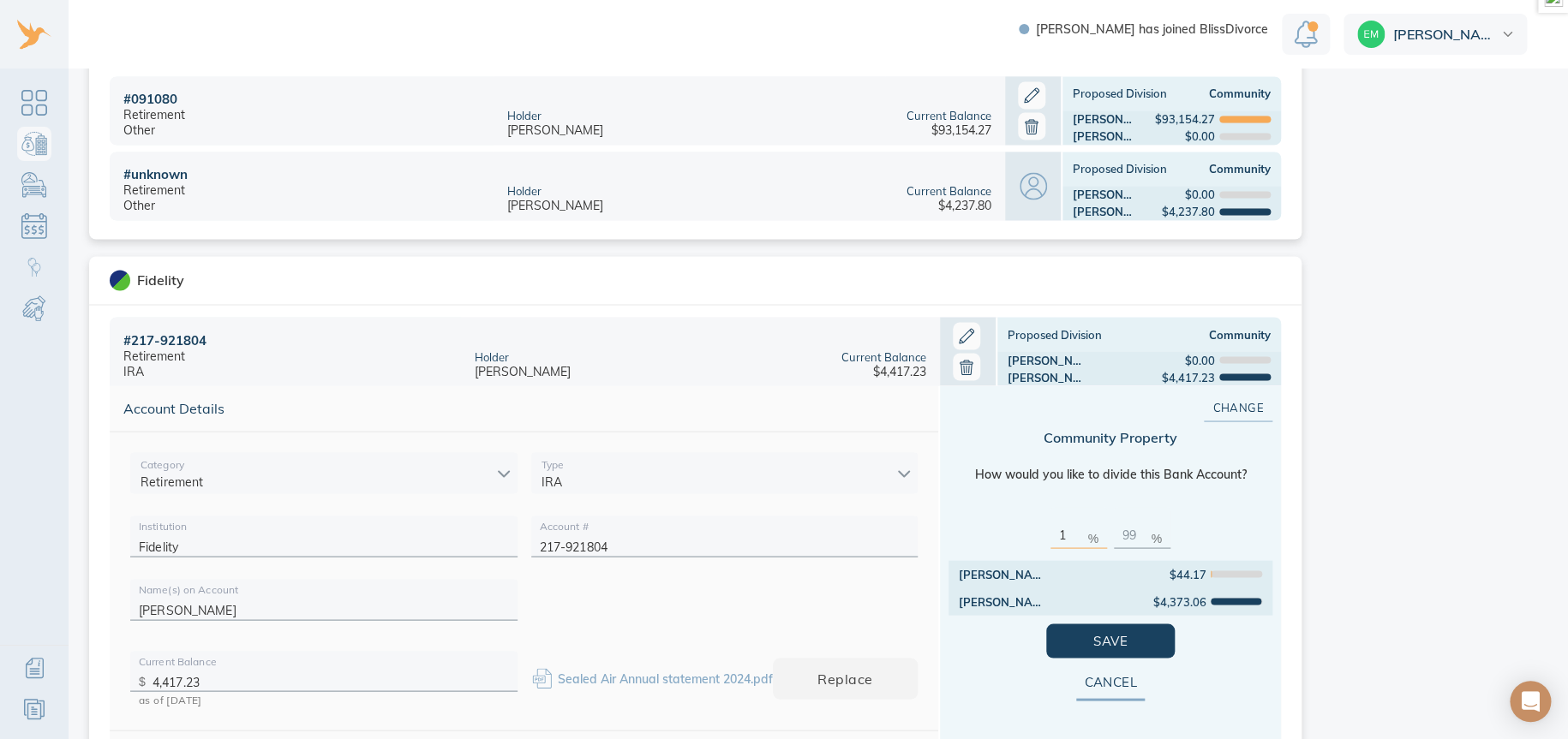 type on "10" 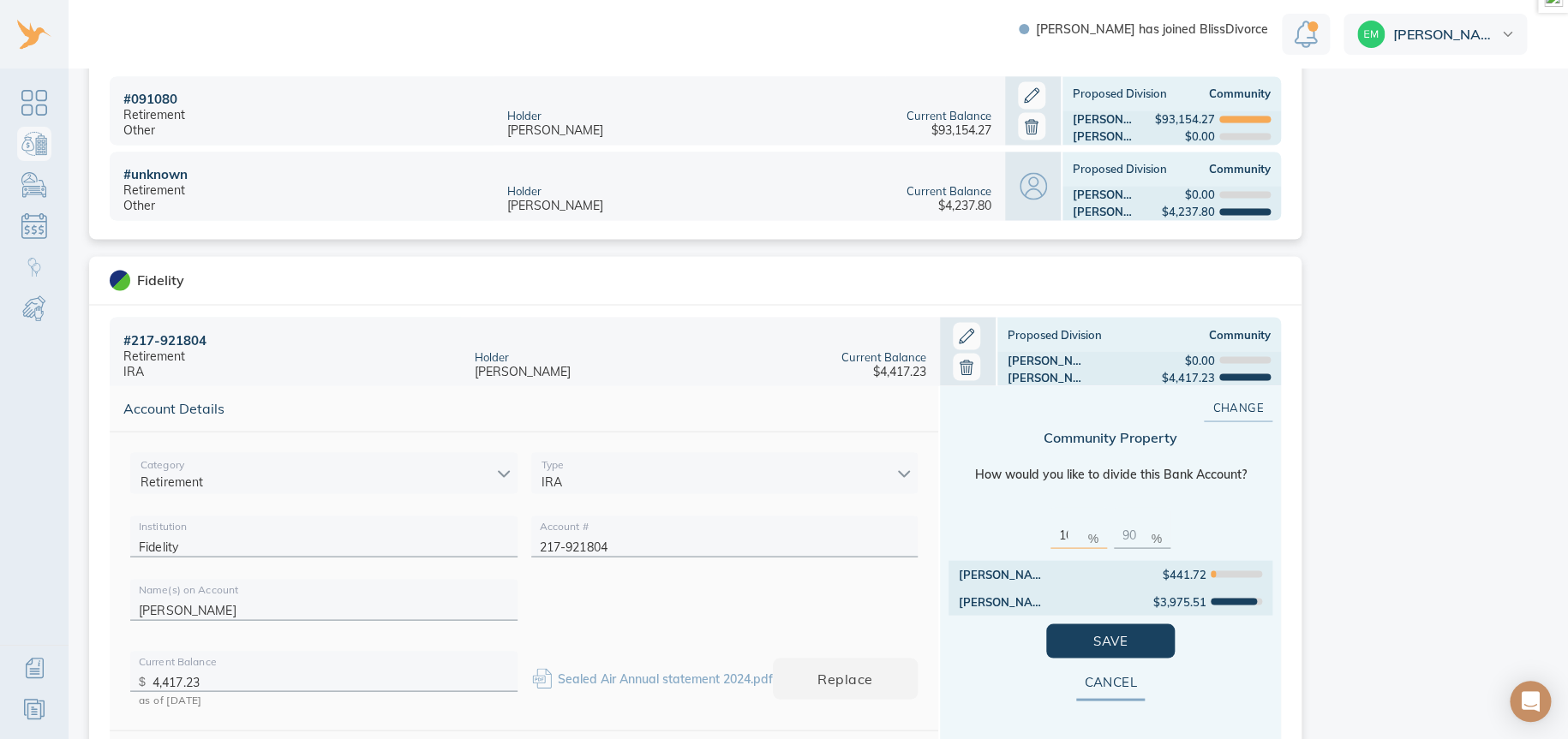 type on "100" 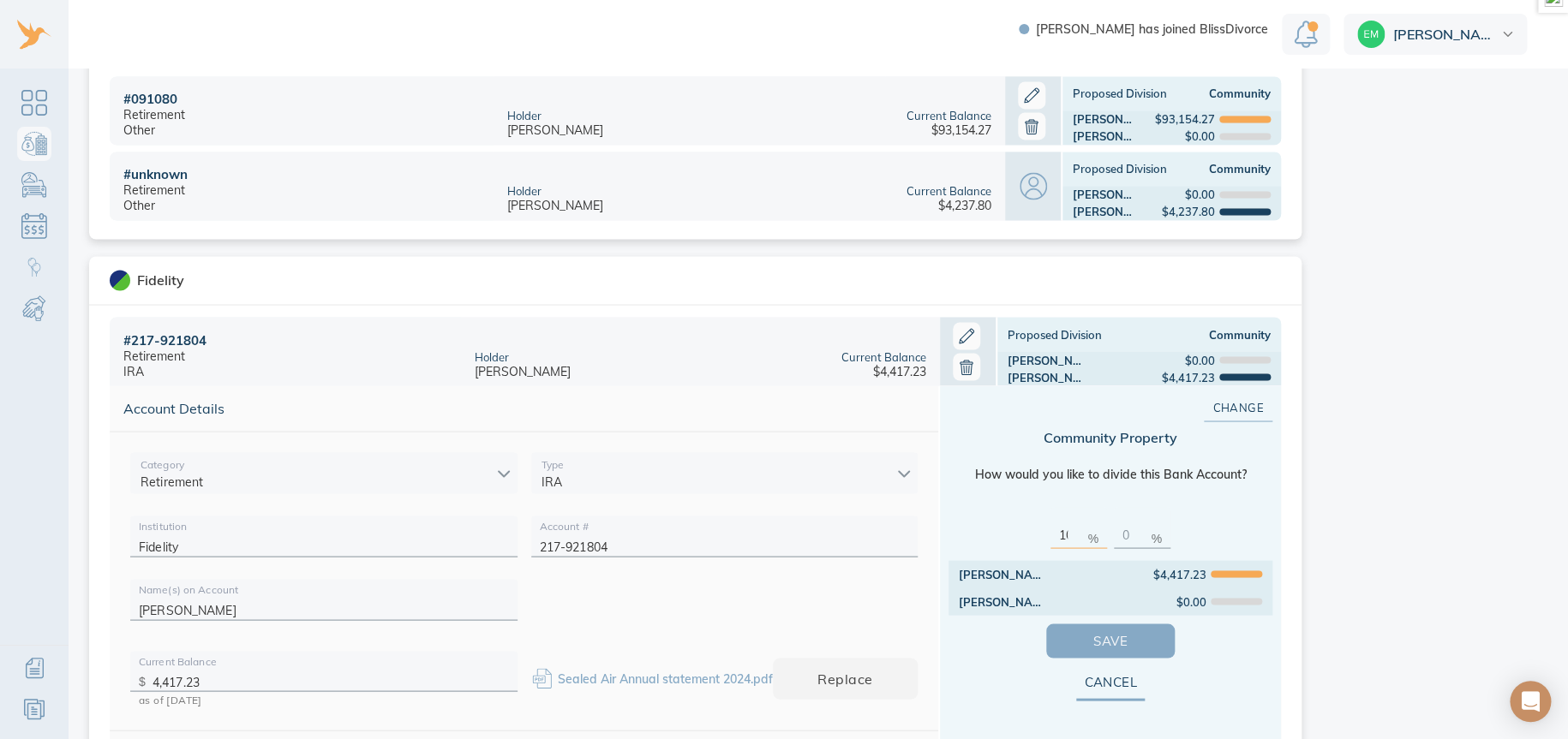 type on "100" 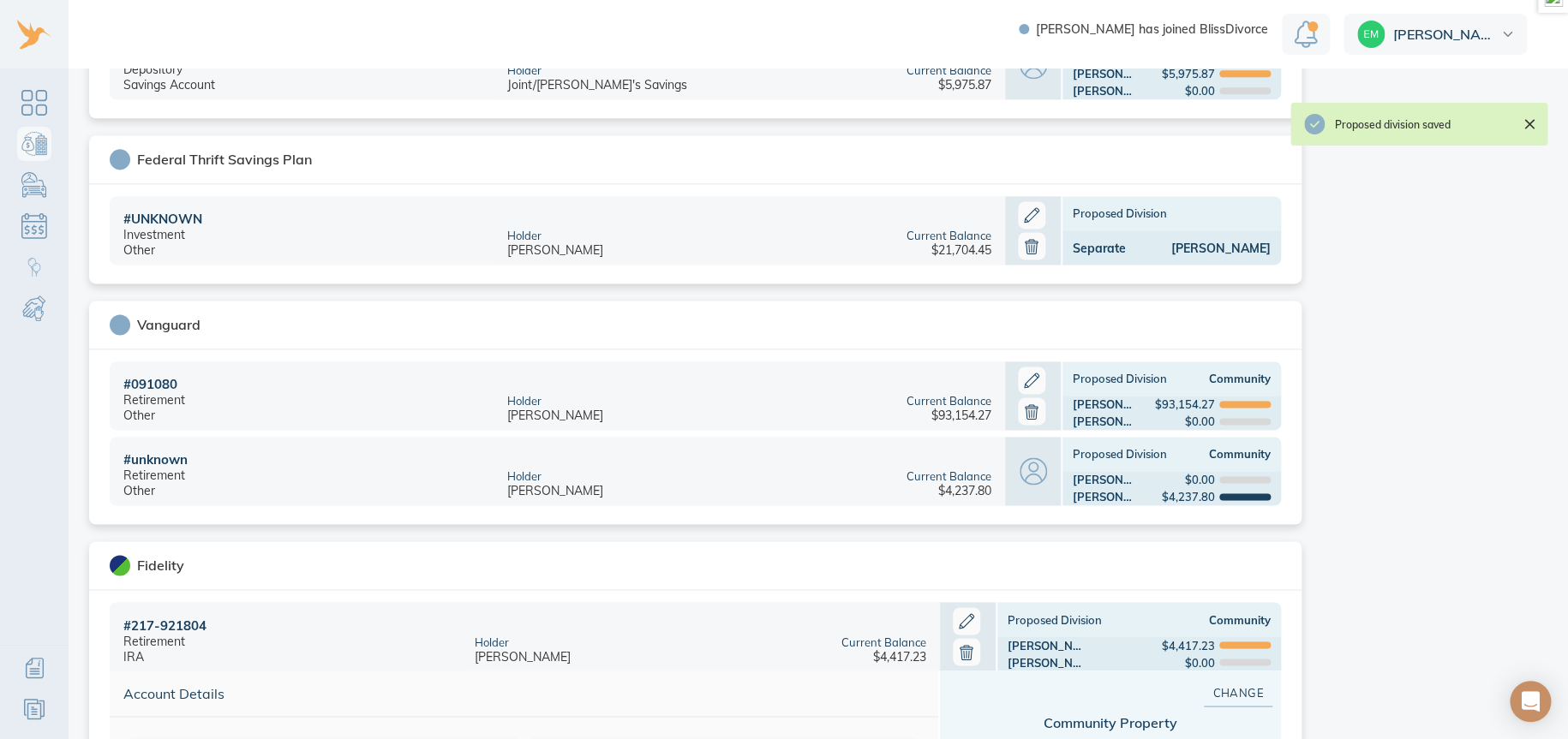 scroll, scrollTop: 998, scrollLeft: 0, axis: vertical 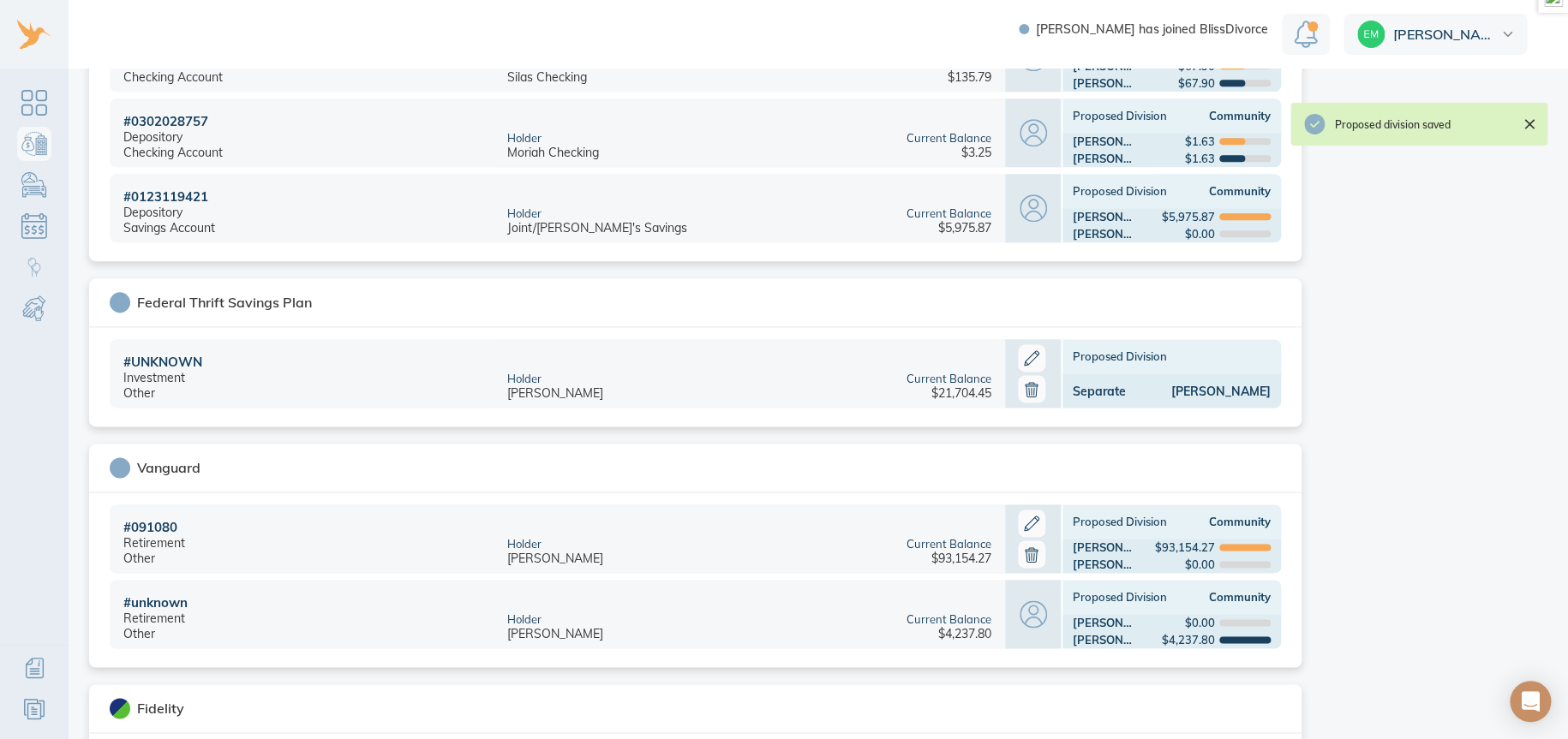 click on "Holder Eric Olsen" at bounding box center (690, 373) 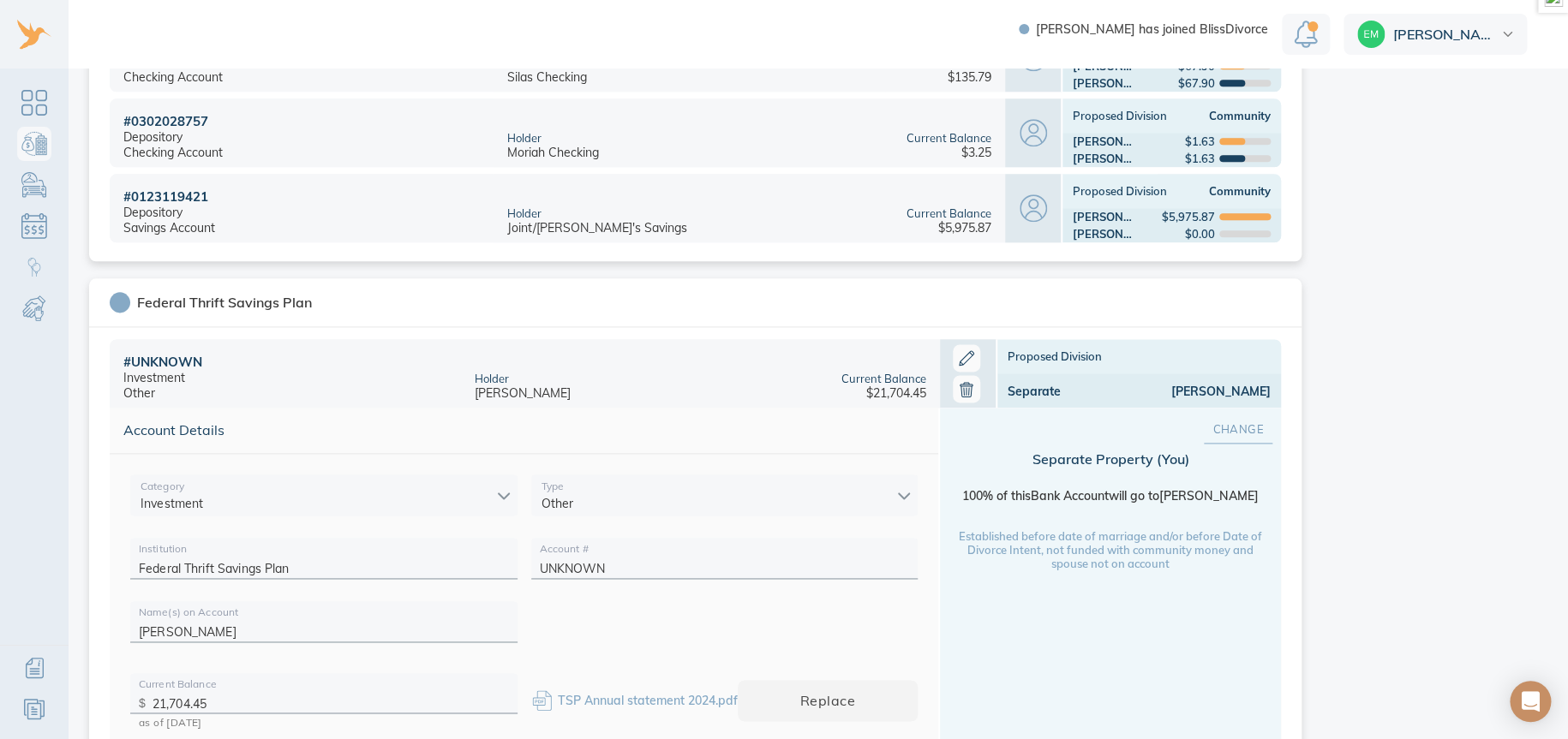 click on "Change" at bounding box center [1238, 429] 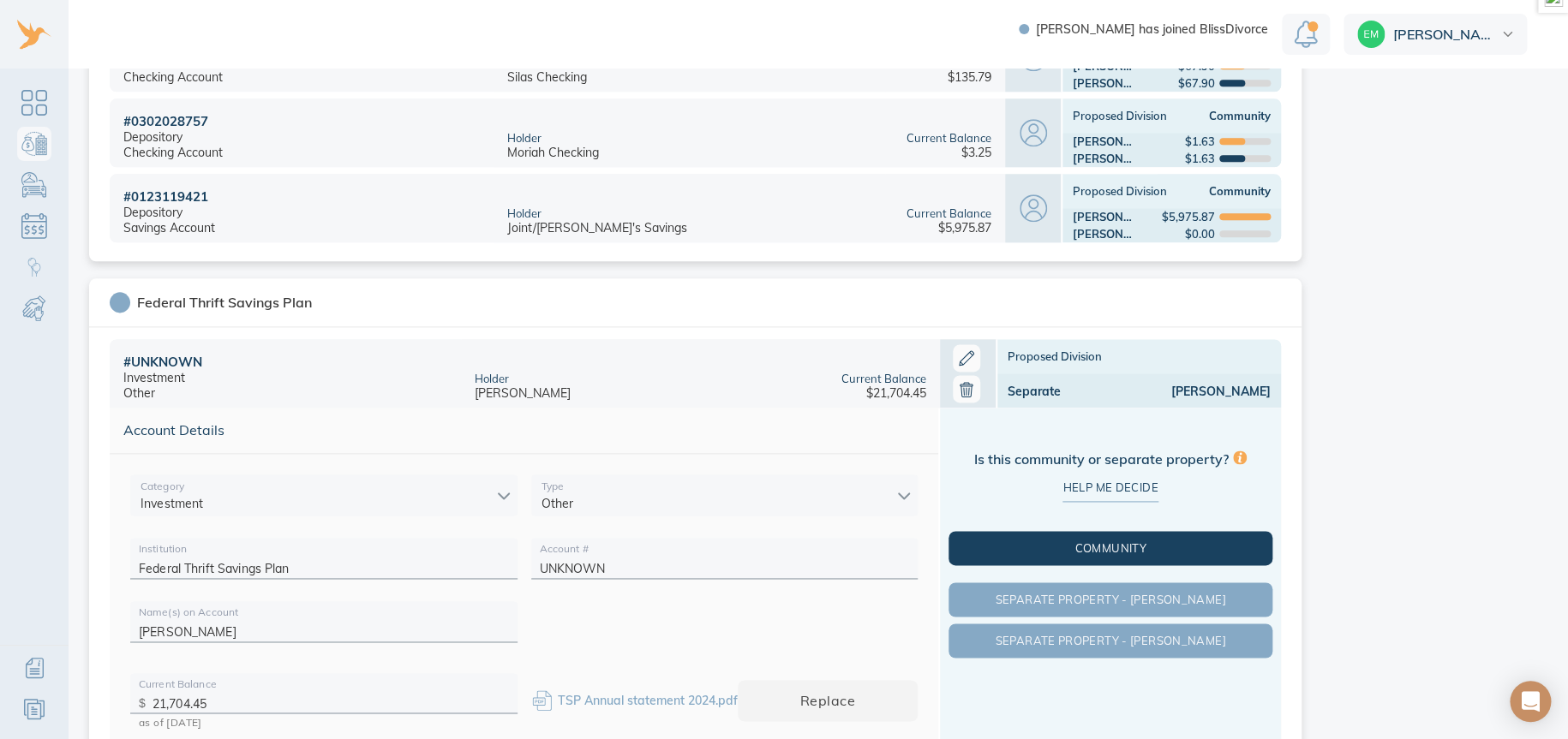 click on "Community" at bounding box center [1110, 548] 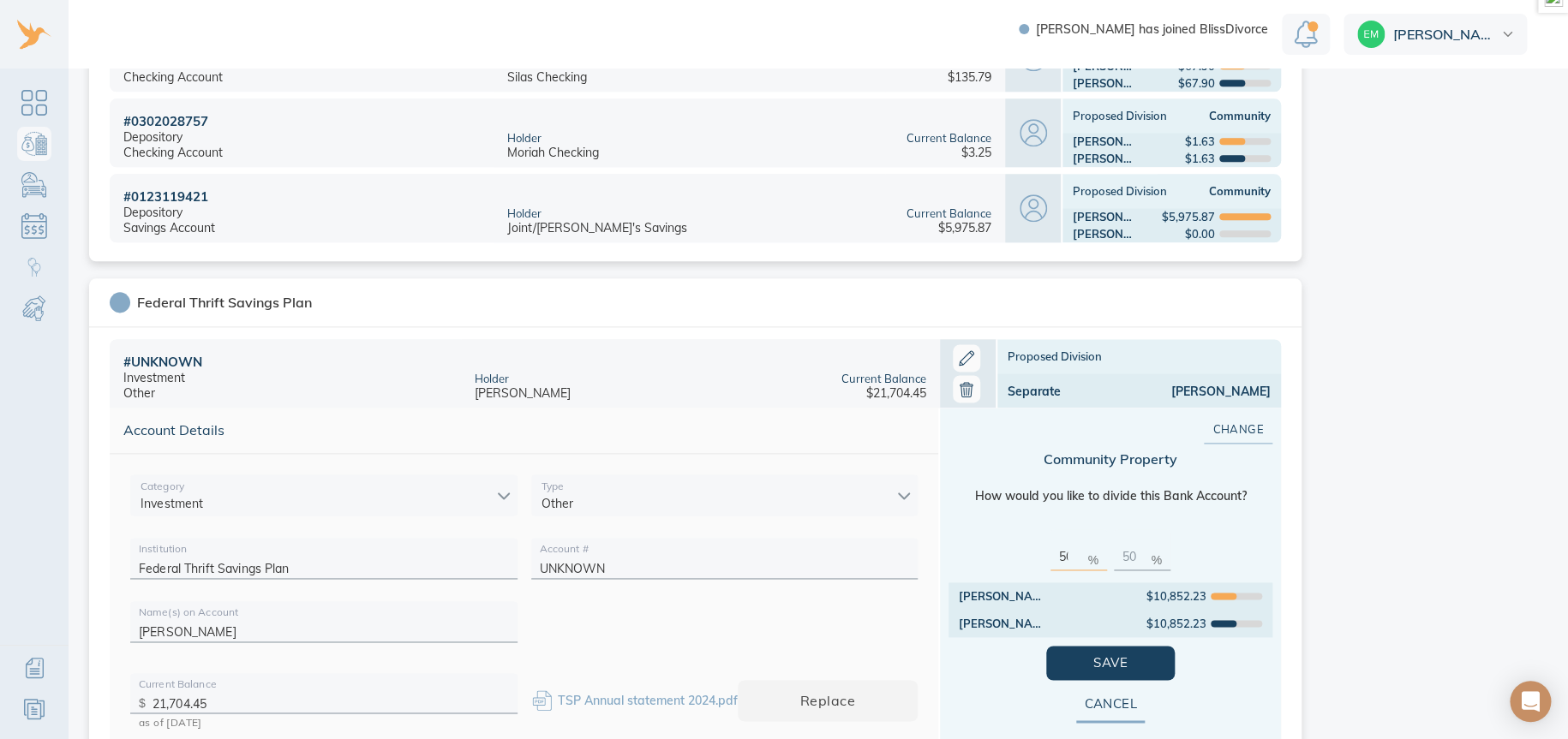 drag, startPoint x: 1064, startPoint y: 555, endPoint x: 967, endPoint y: 566, distance: 97.62172 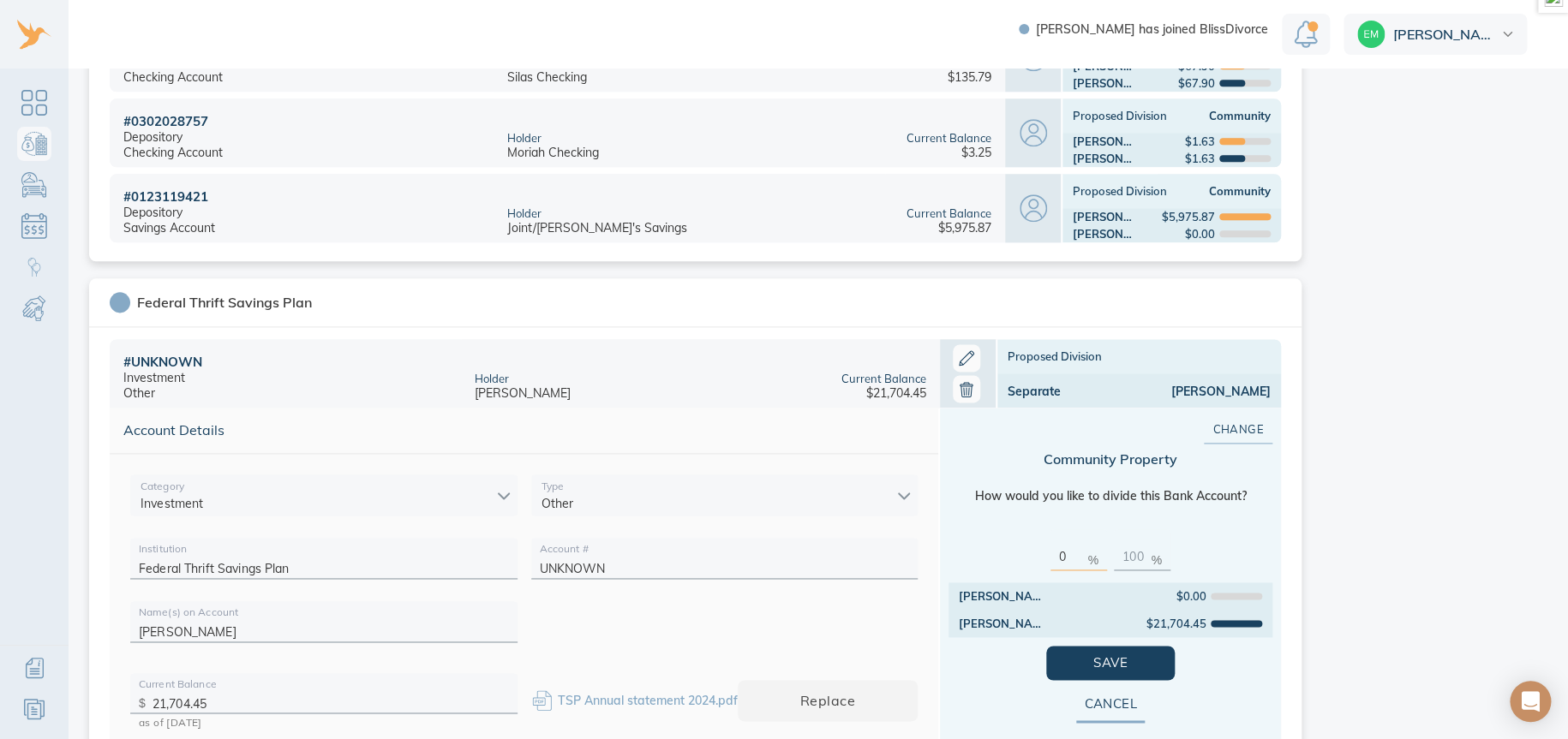 type on "0" 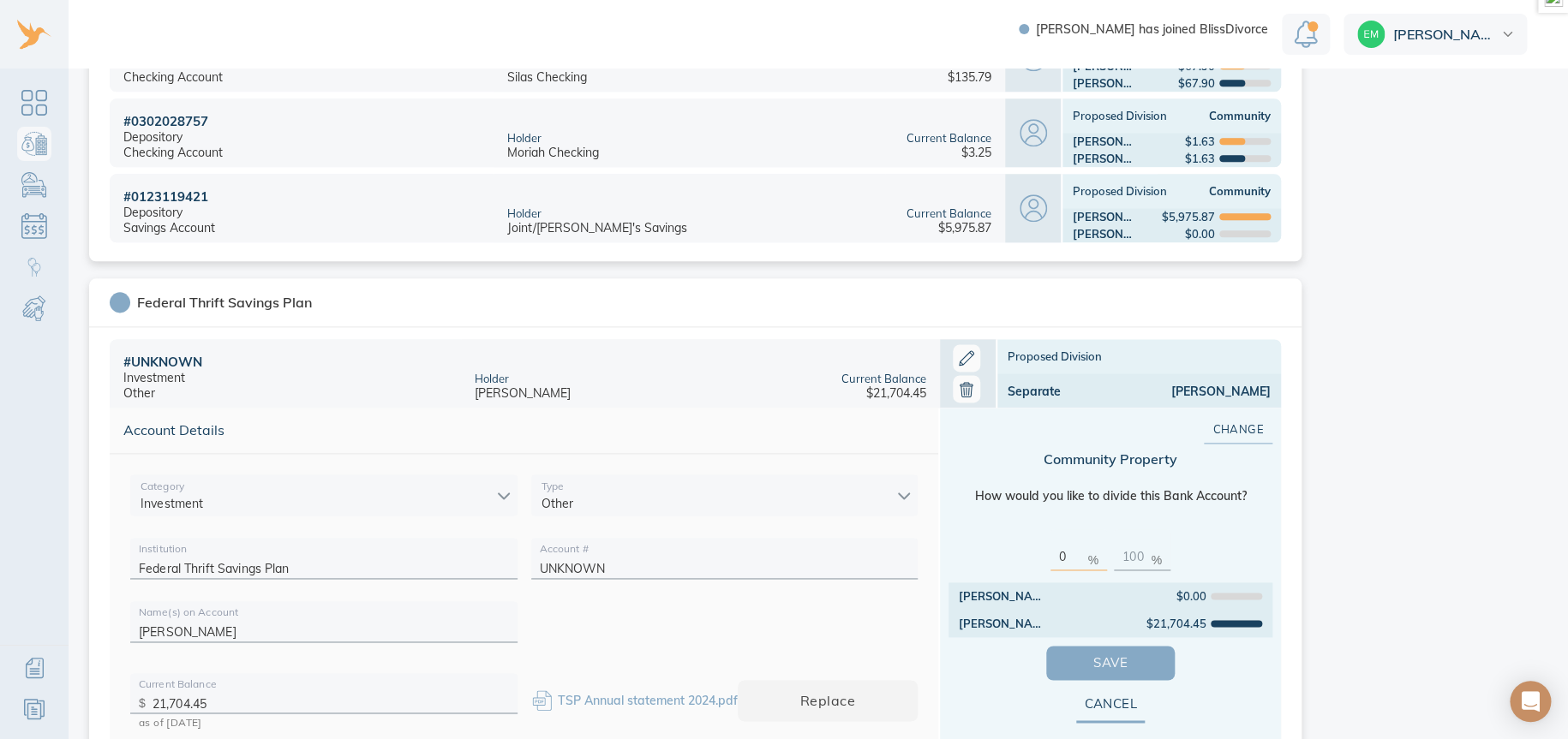 click on "Save" at bounding box center [1110, 663] 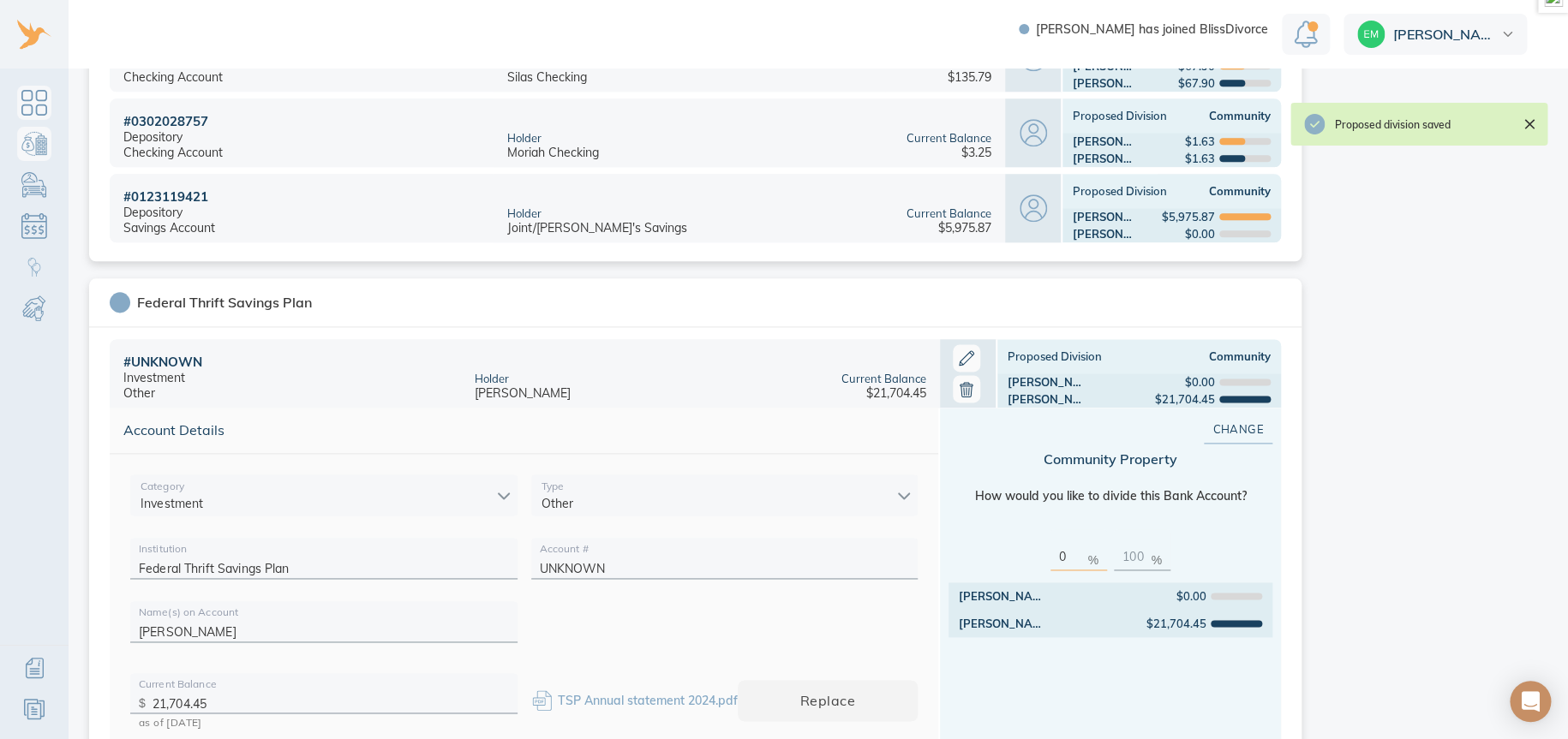 click at bounding box center [34, 103] 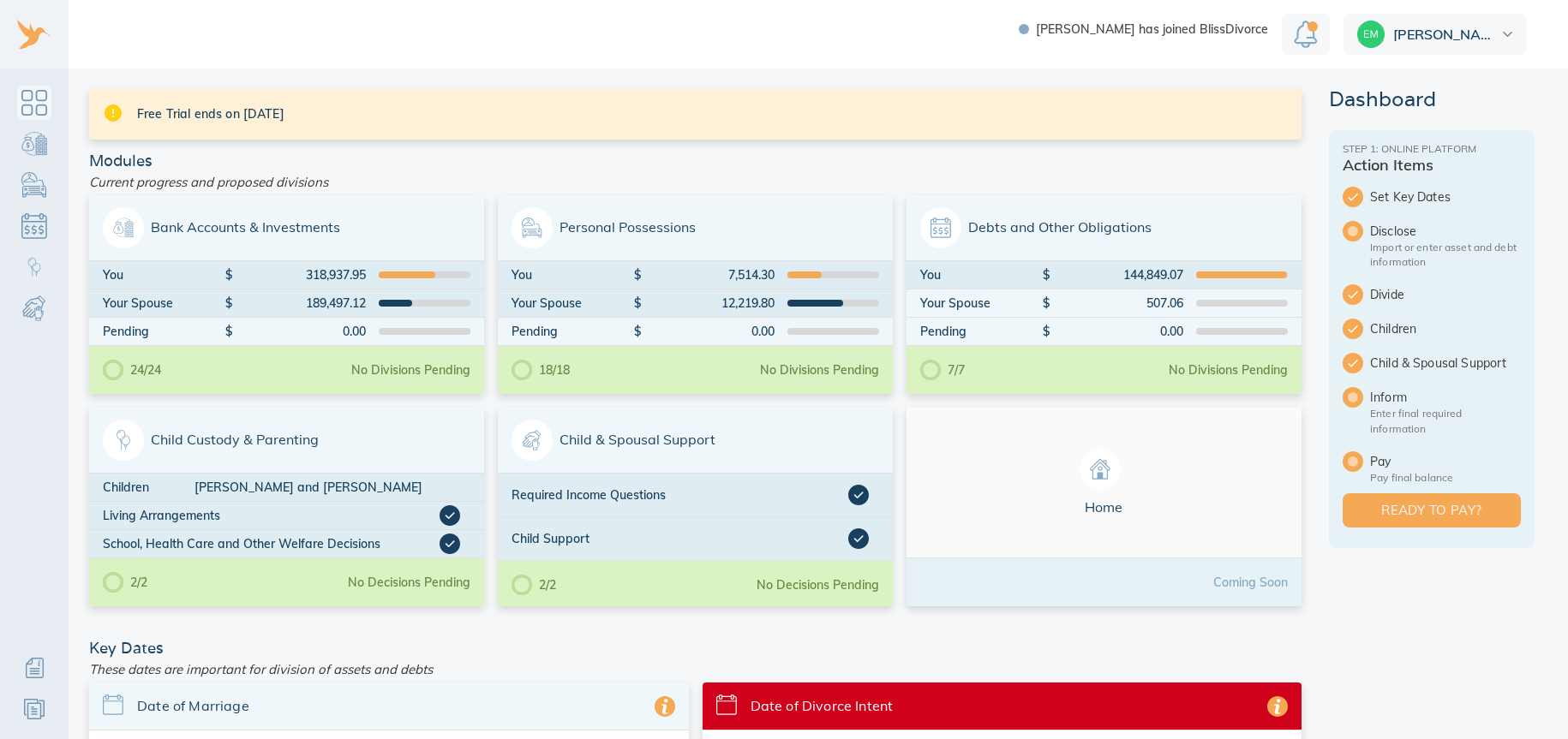 scroll, scrollTop: 0, scrollLeft: 0, axis: both 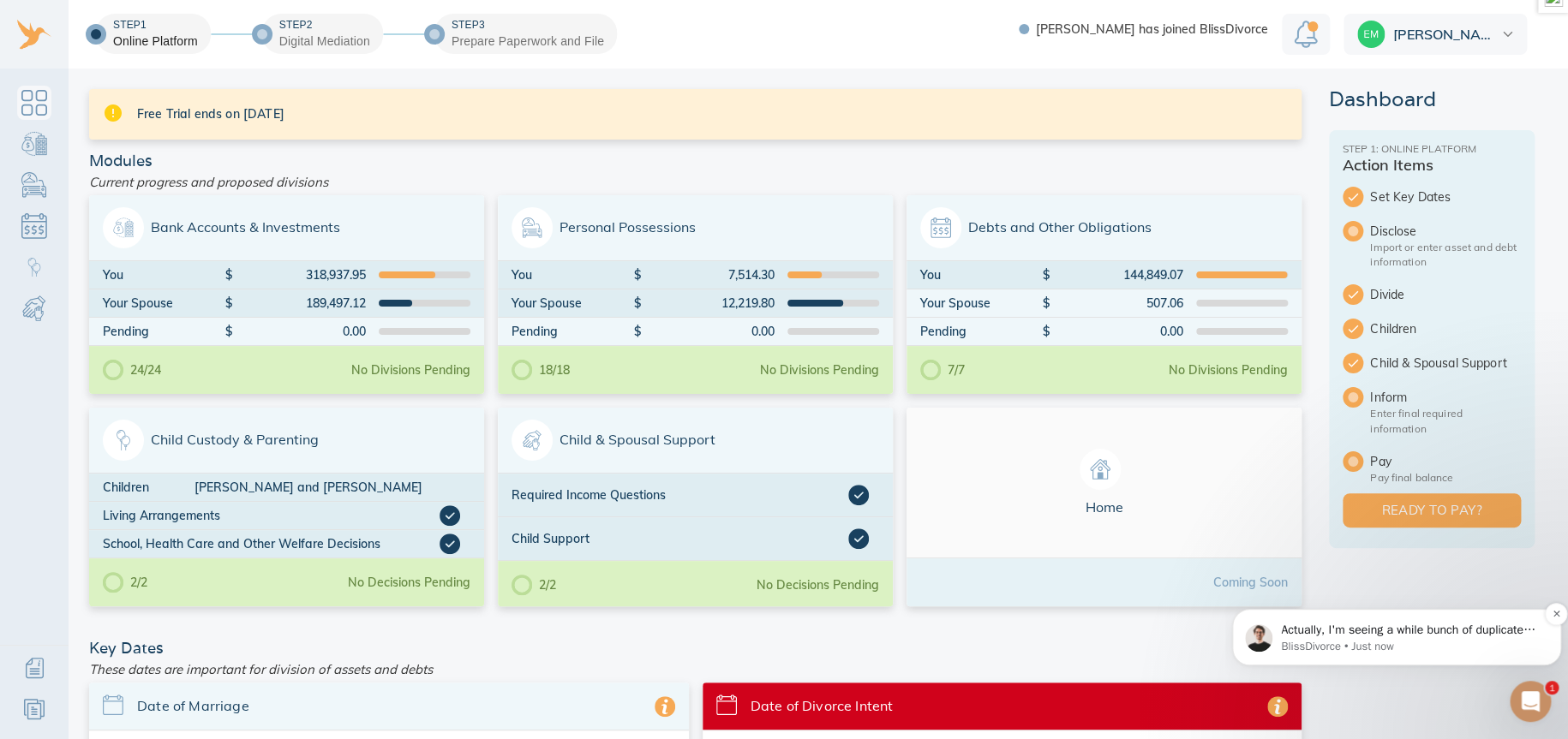 click on "BlissDivorce • Just now" at bounding box center (1410, 647) 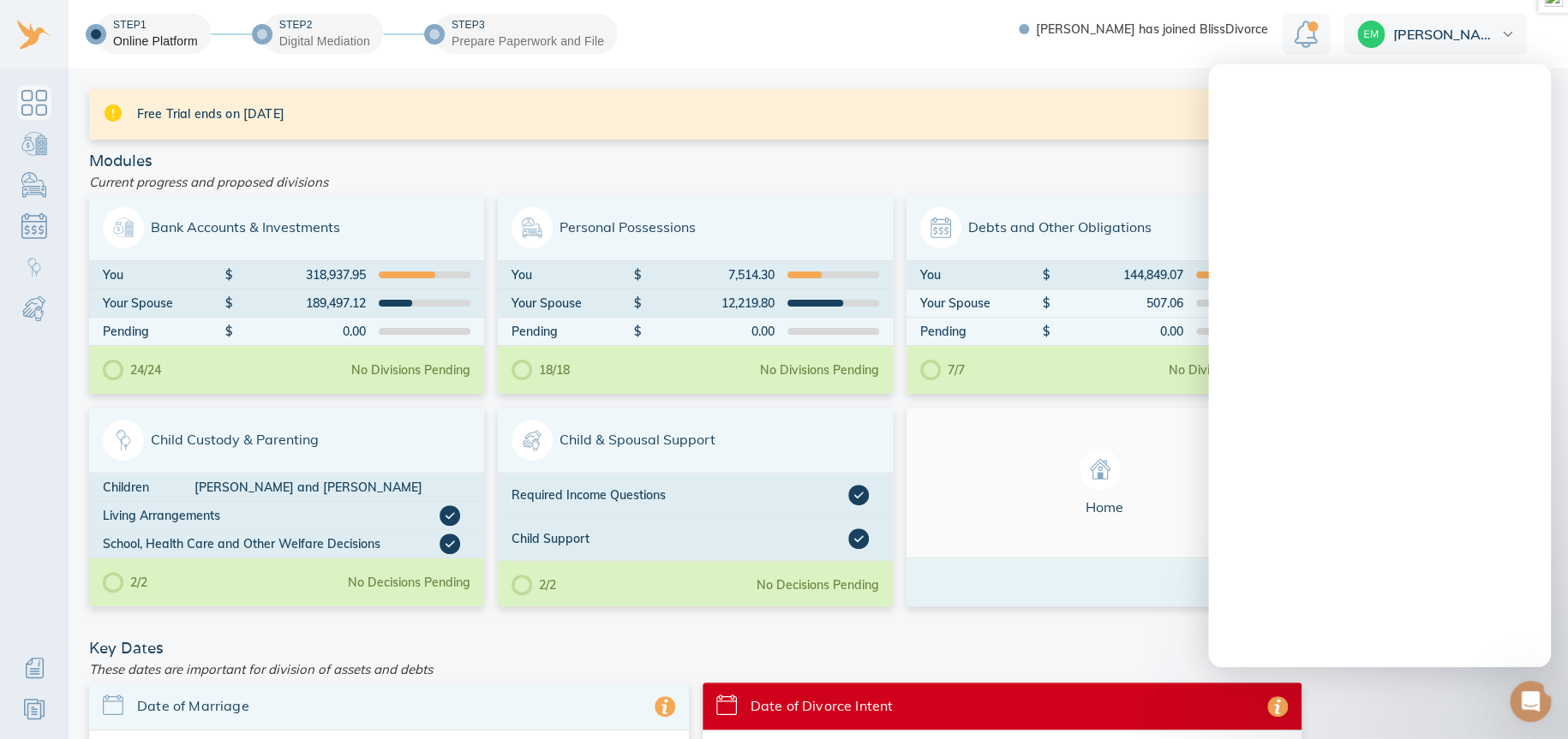 scroll, scrollTop: 0, scrollLeft: 0, axis: both 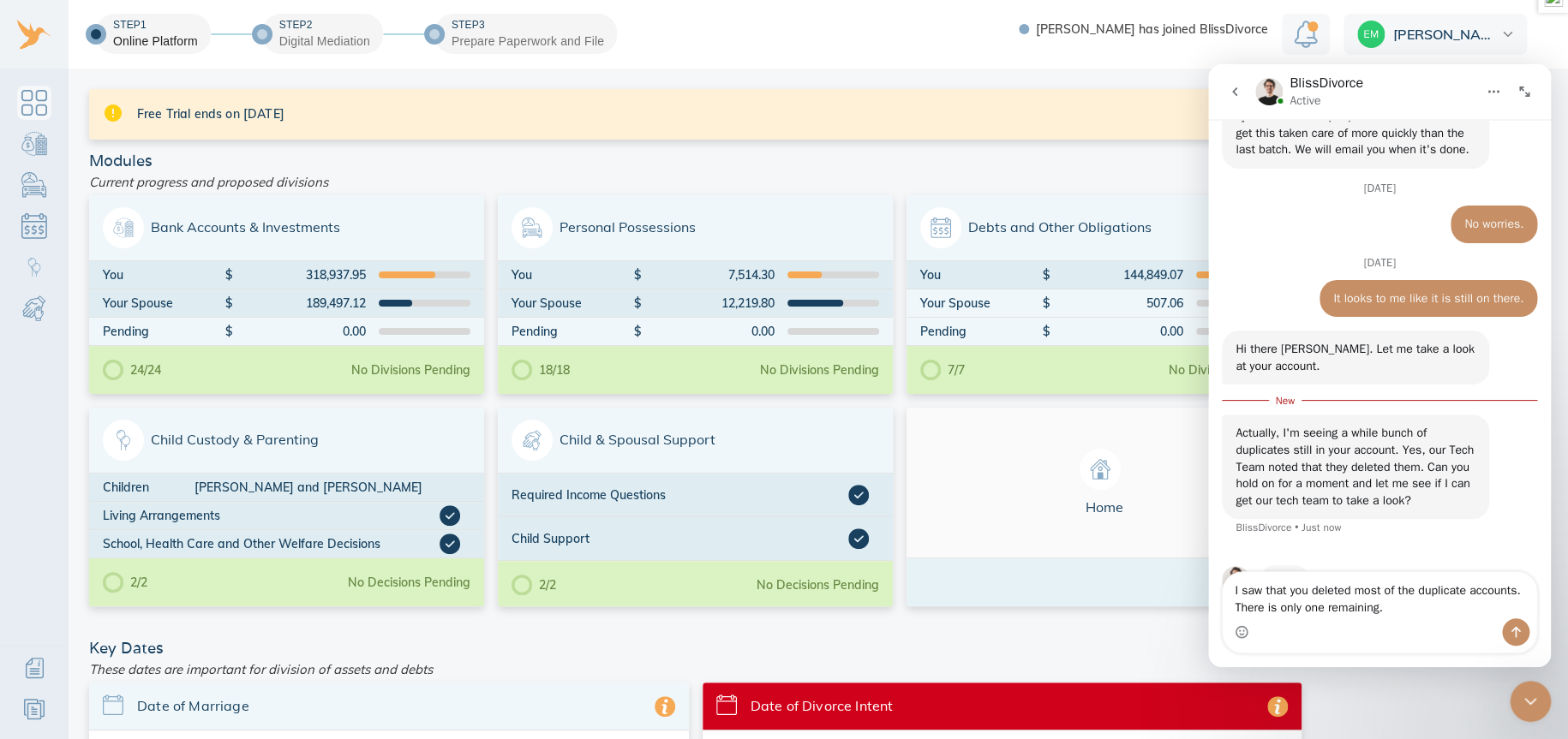drag, startPoint x: 1397, startPoint y: 610, endPoint x: 1108, endPoint y: 581, distance: 290.45137 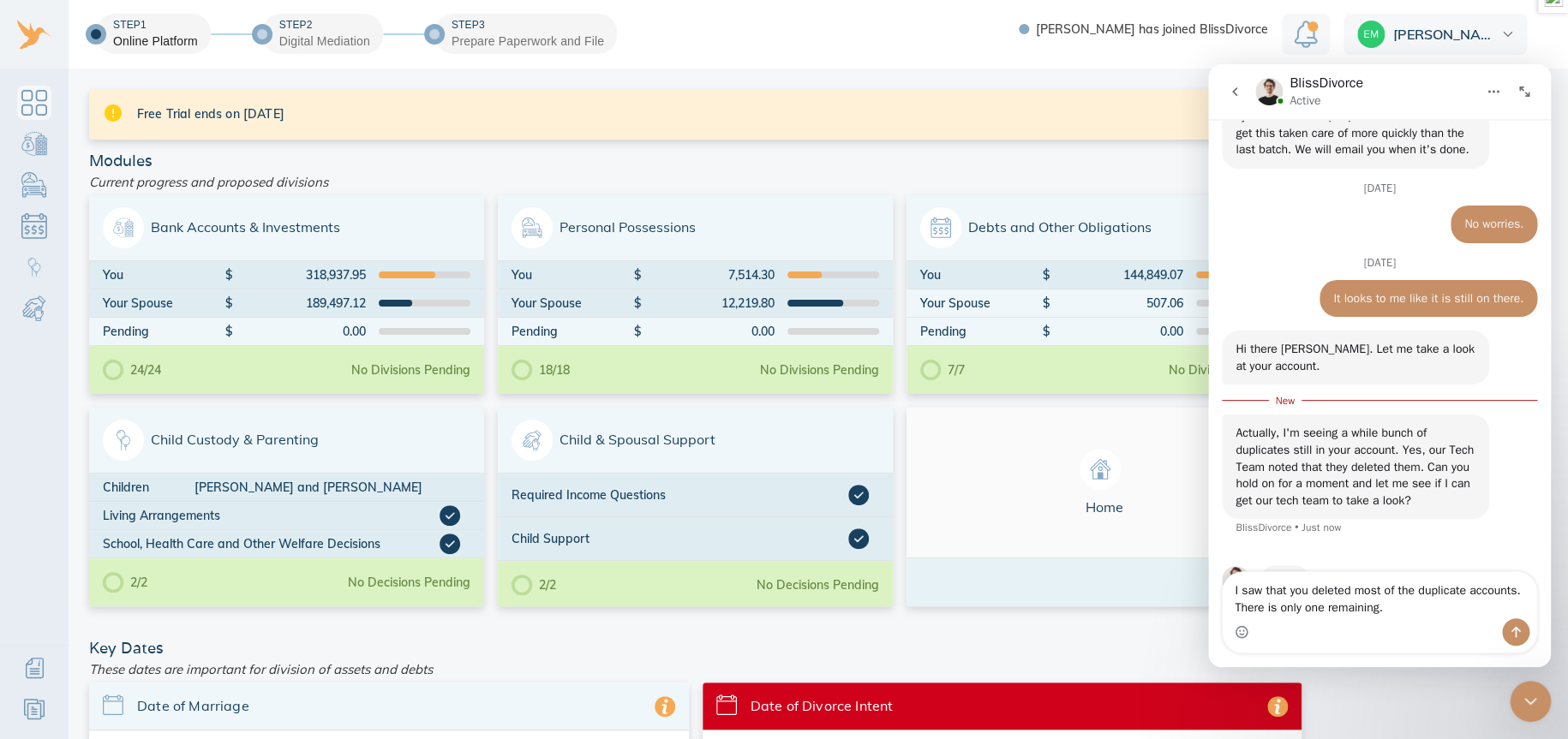 click on "BlissDivorce Active We're here to help. A BlissDivorce Specialist will be with you in a moment. June 17 When I synced my bank account, it pulled over all my childrens' accounts too.  How do I delete these from the site?    •   3w ago You’ll get replies here and in your email: ✉️  emolsen1@gmail.com Our usual reply time 🕒  A few minutes Operator    •   3w ago Hi there. Sorry we missed you in the chat. Are you still there? BlissDivorce    •   3w ago In case you come back, what is the key issue here is whether your children are minors. If they are minors then legally the parents are the owners of the accounts and they must be disclosed in divorce proceedings. If the children are 18 or older we can delete the accounts. Please let us know. BlissDivorce    •   3w ago I understand.    •   3w ago There are two accounts that are currently for a child that is over 18 years old.  Another two accounts are for a child that will turn 18 in July of this year.  Please advise.    •   3w ago" 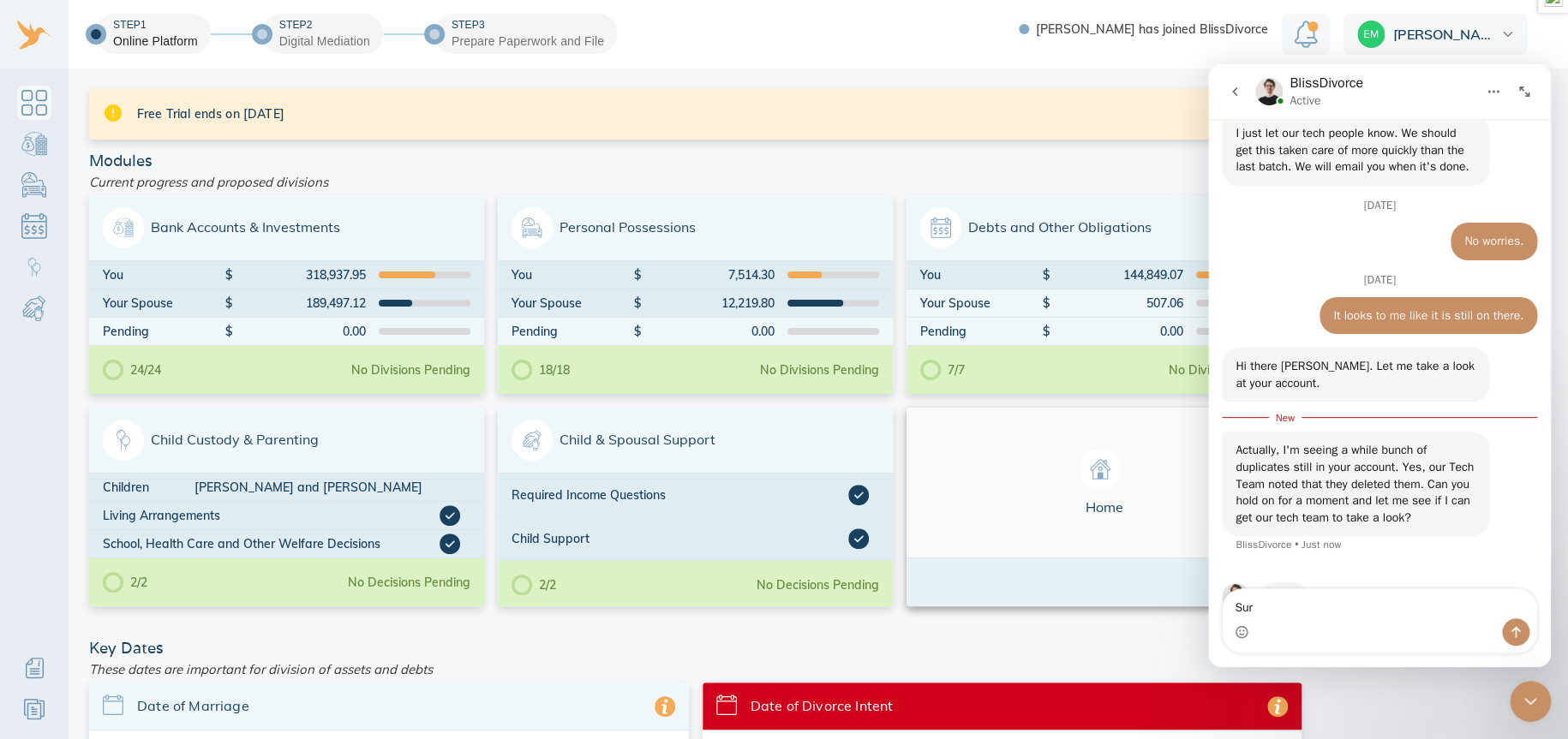 type on "Sure" 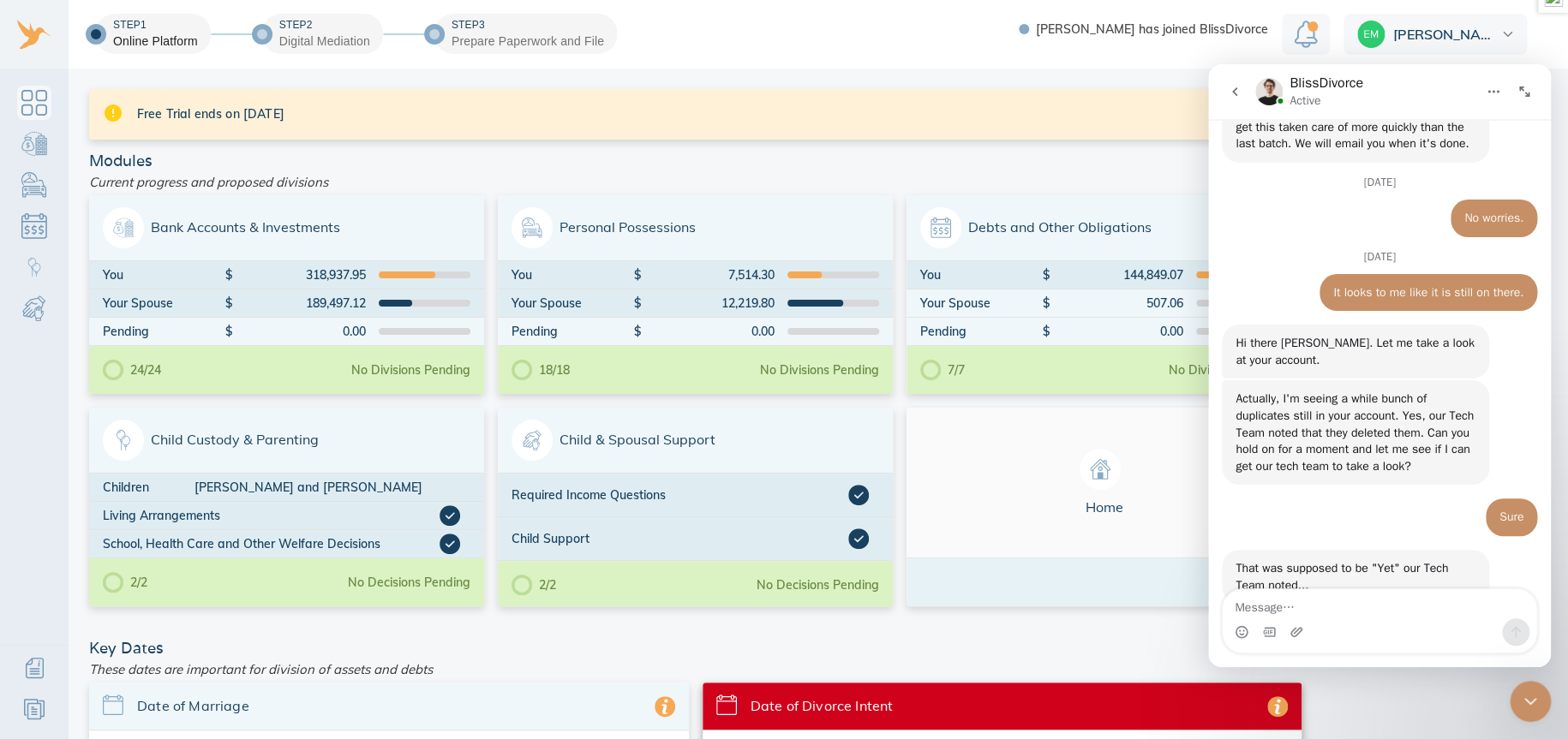 scroll, scrollTop: 2971, scrollLeft: 0, axis: vertical 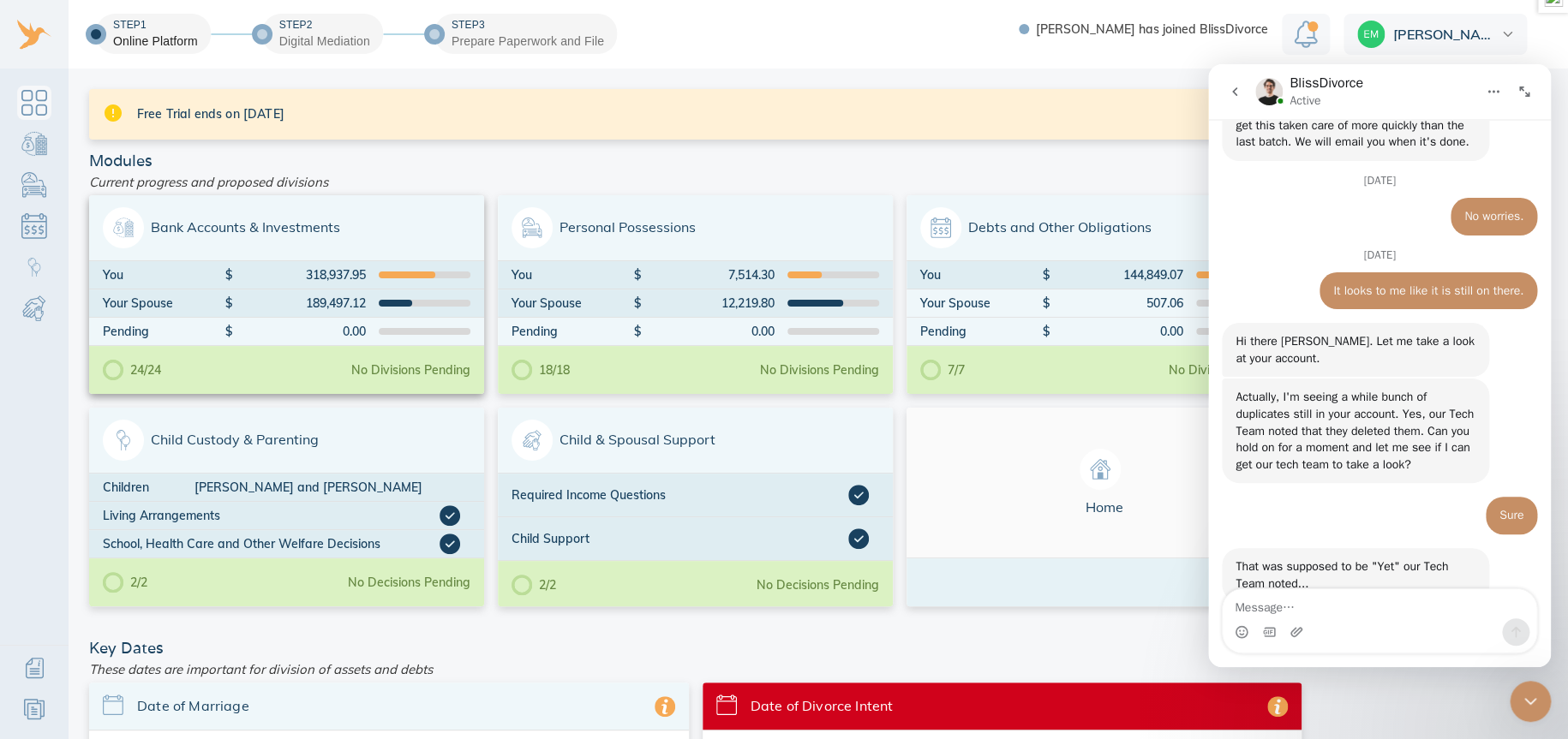 type 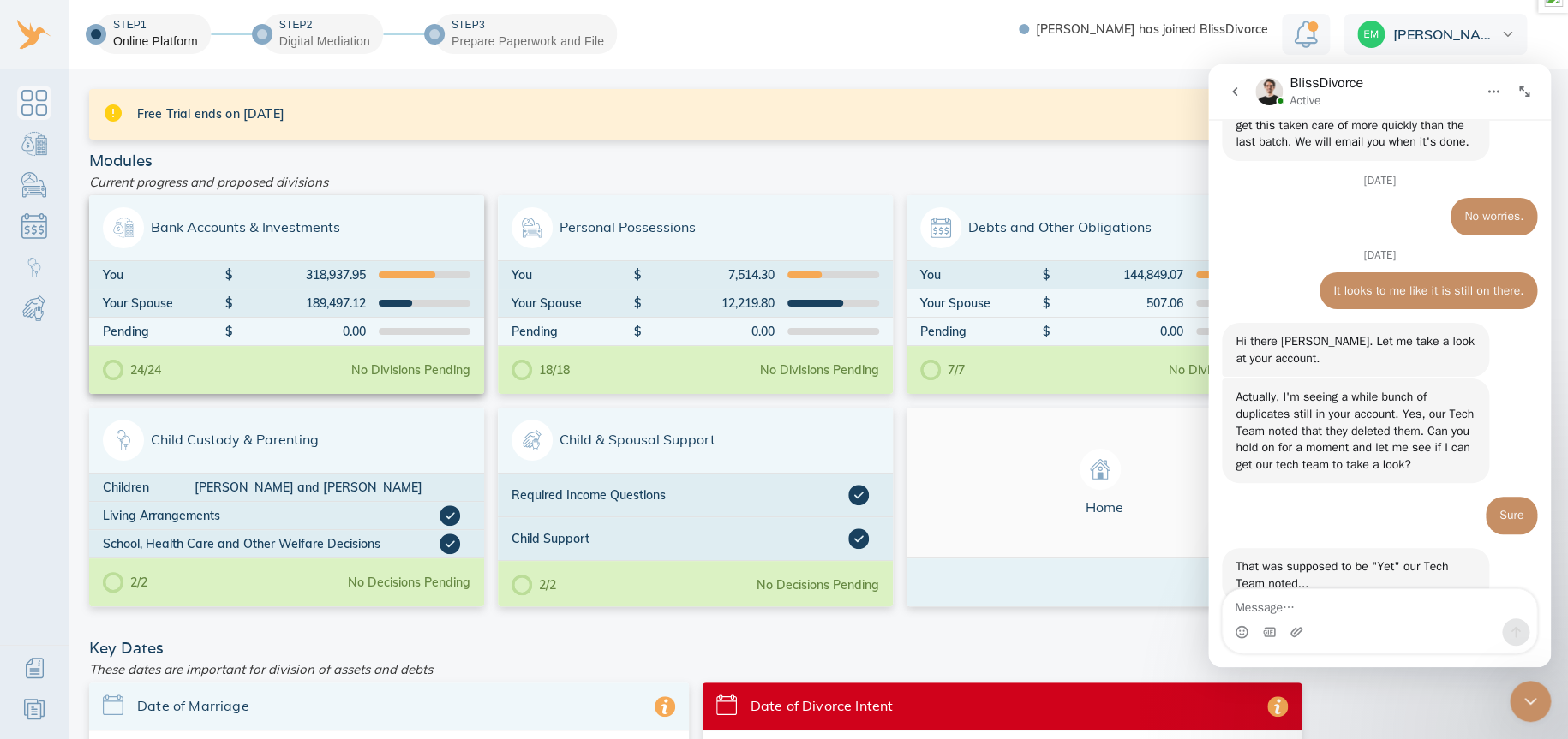 click on "Bank Accounts & Investments" at bounding box center [286, 228] 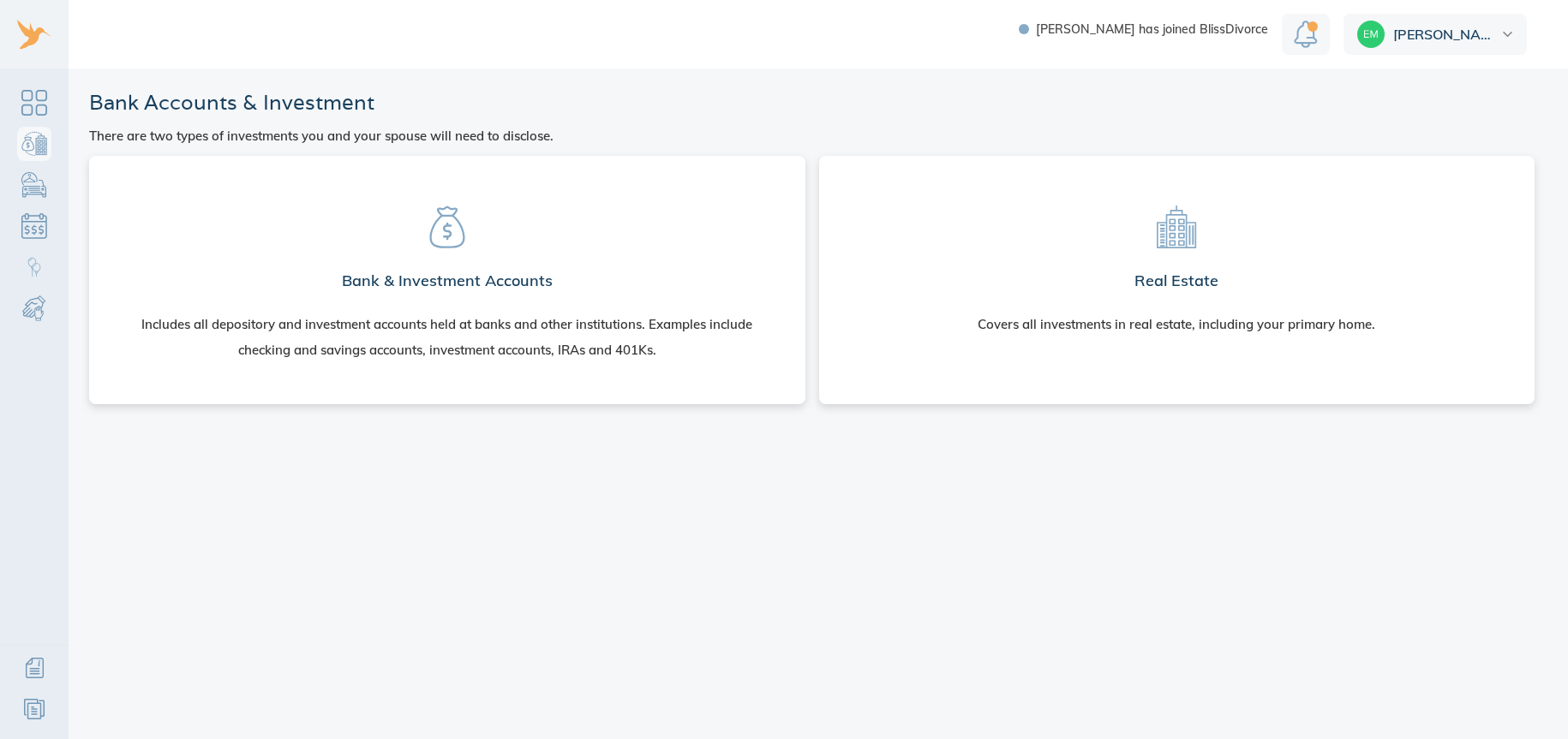 scroll, scrollTop: 0, scrollLeft: 0, axis: both 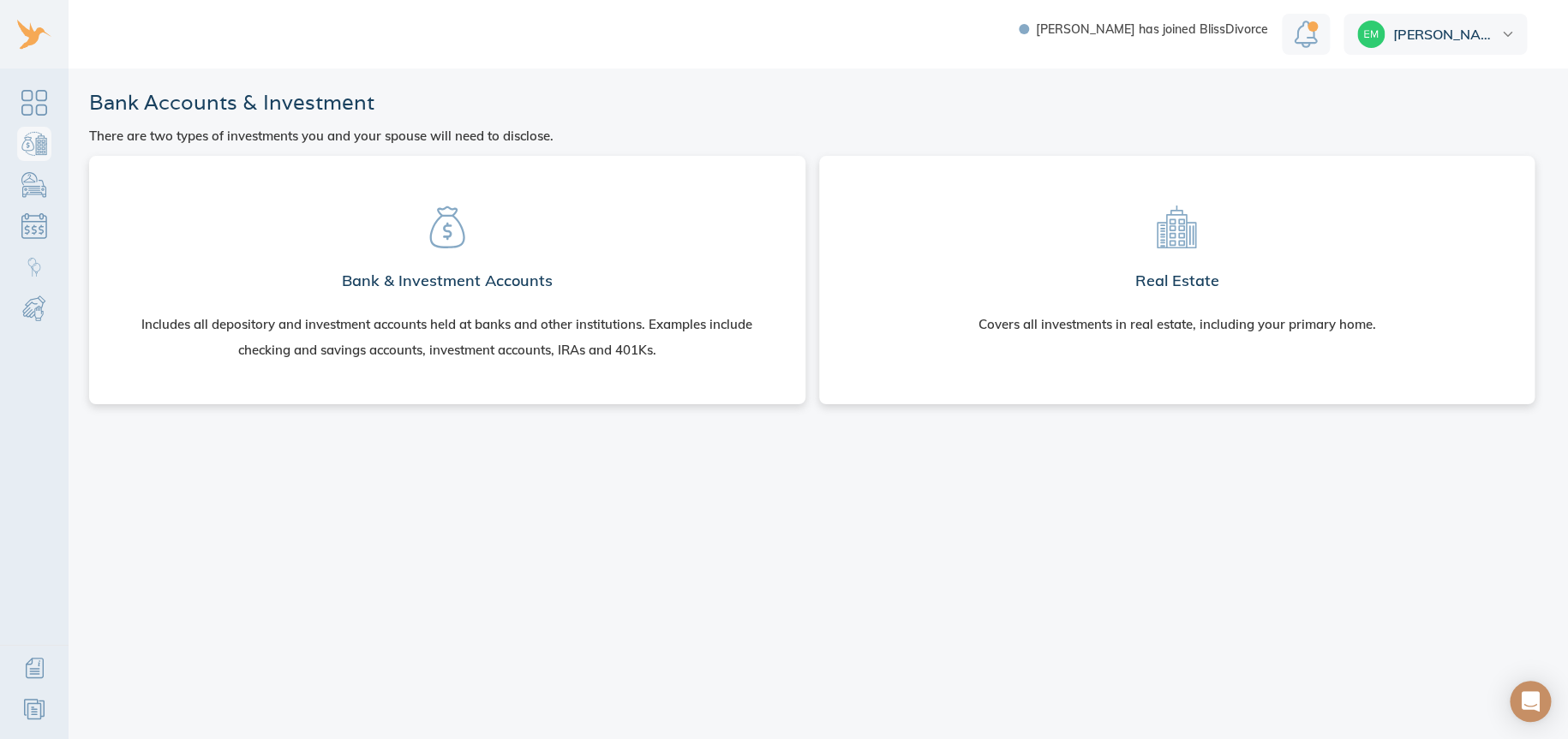 click 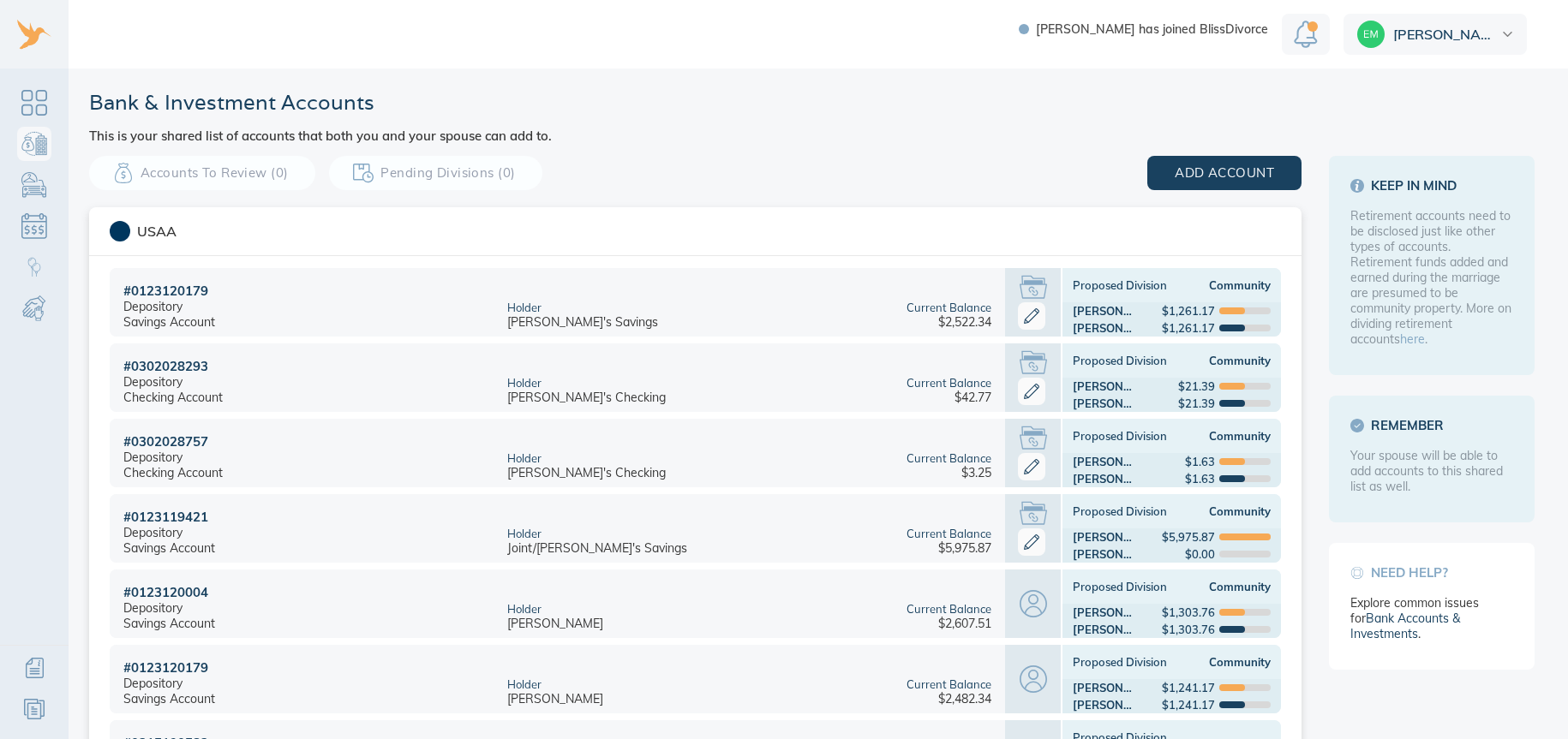 scroll, scrollTop: 0, scrollLeft: 0, axis: both 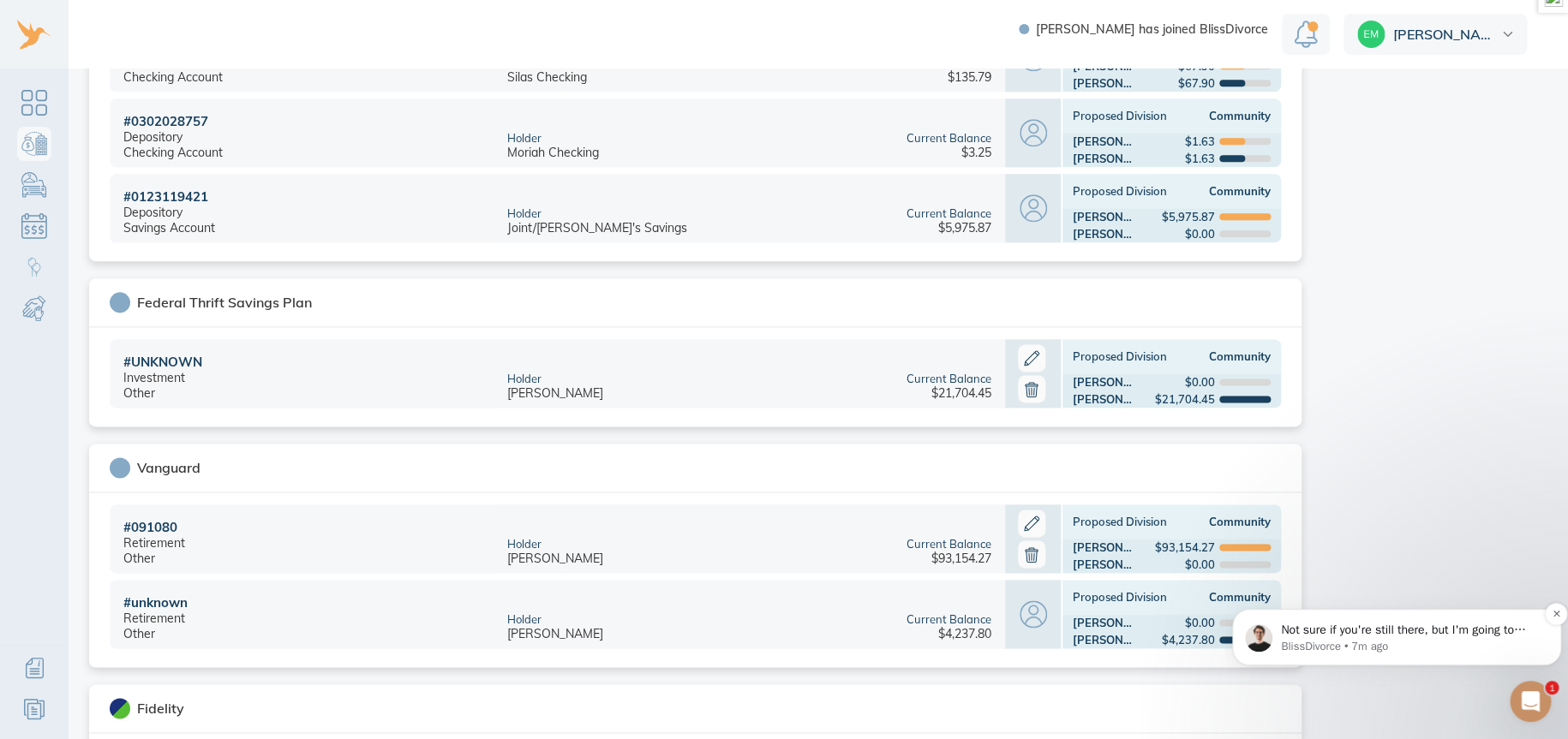 click on "Not sure if you're still there, but I'm going to check another system to make sure mine is fully updated." at bounding box center (1410, 630) 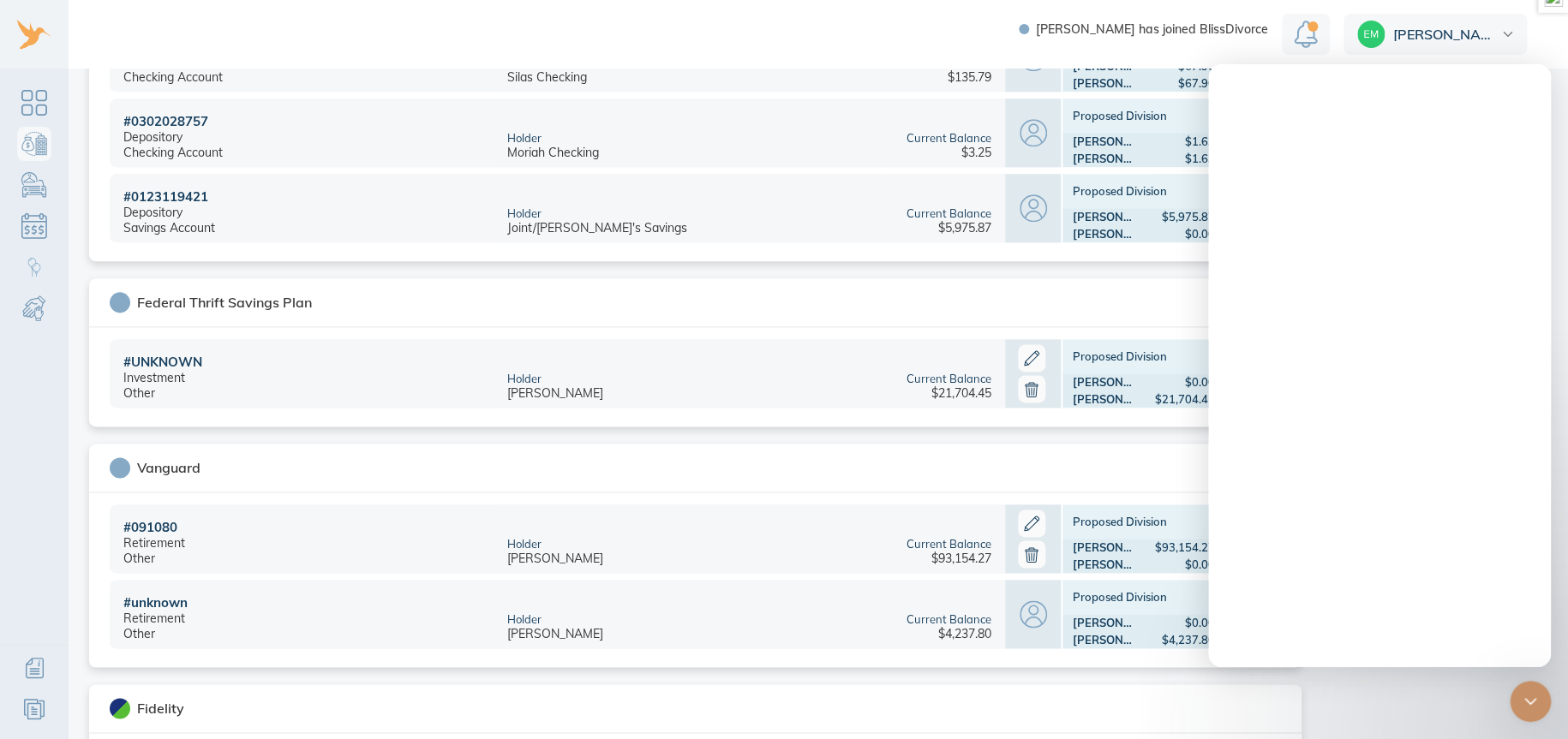 scroll, scrollTop: 0, scrollLeft: 0, axis: both 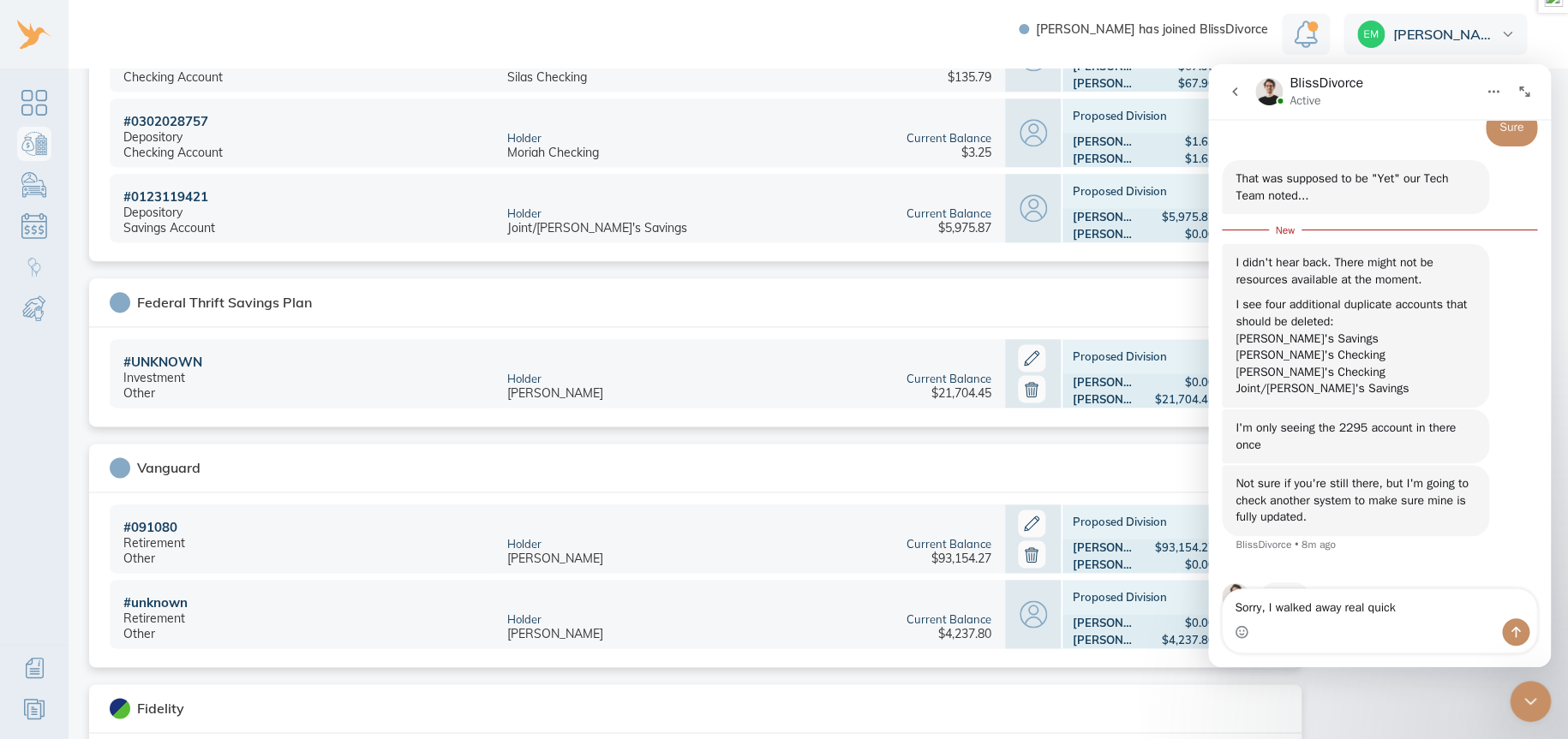 type on "Sorry, I walked away real quick." 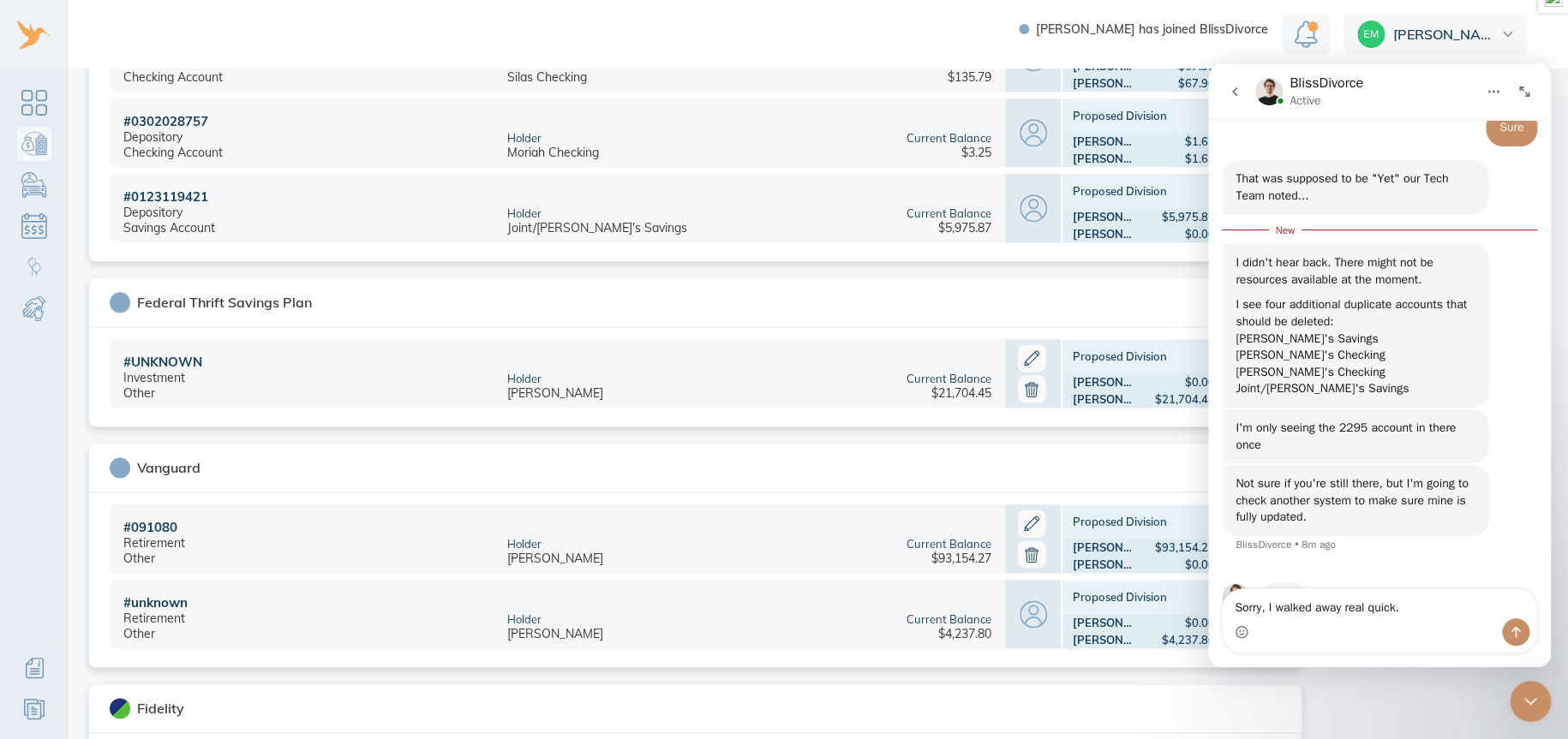 type 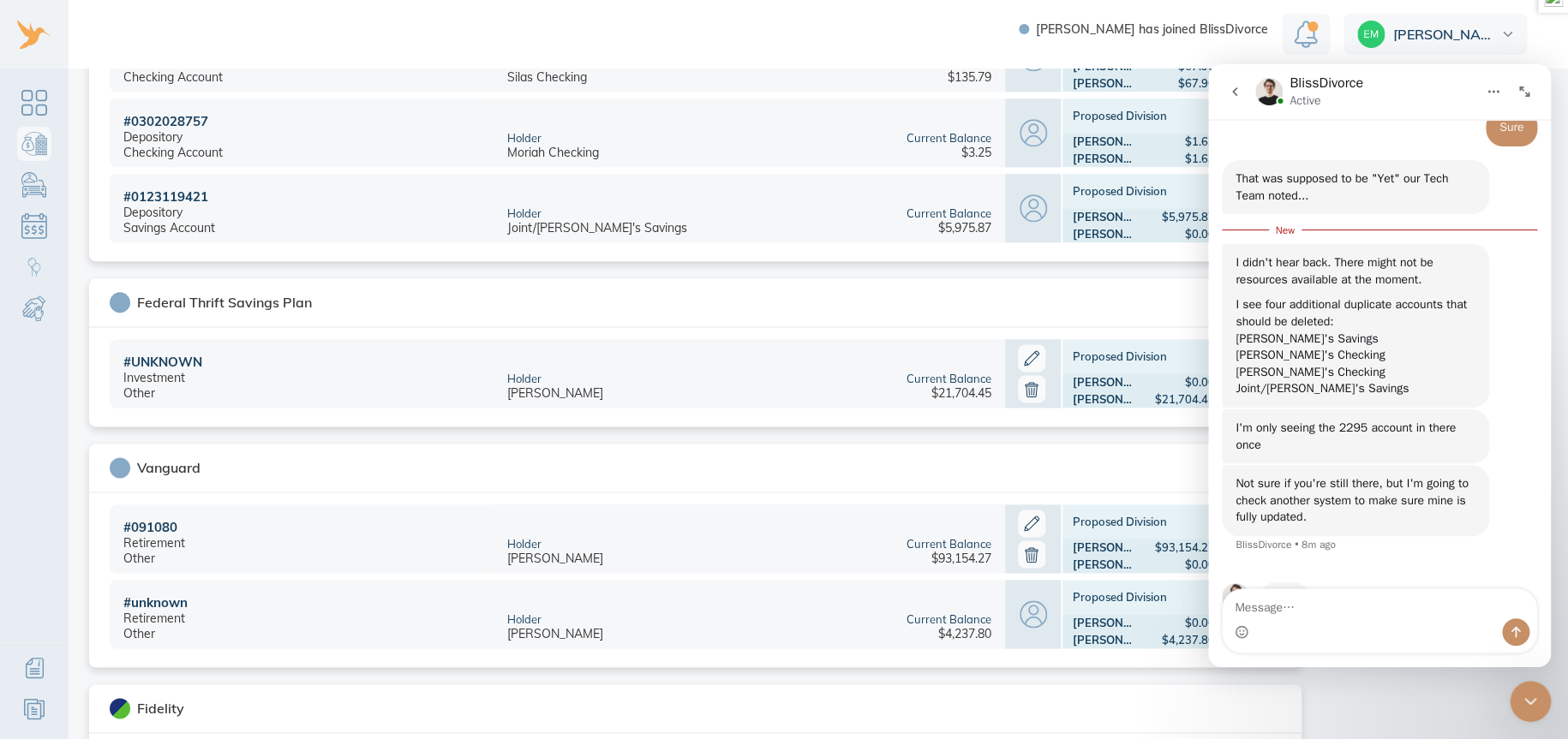 scroll, scrollTop: 3381, scrollLeft: 0, axis: vertical 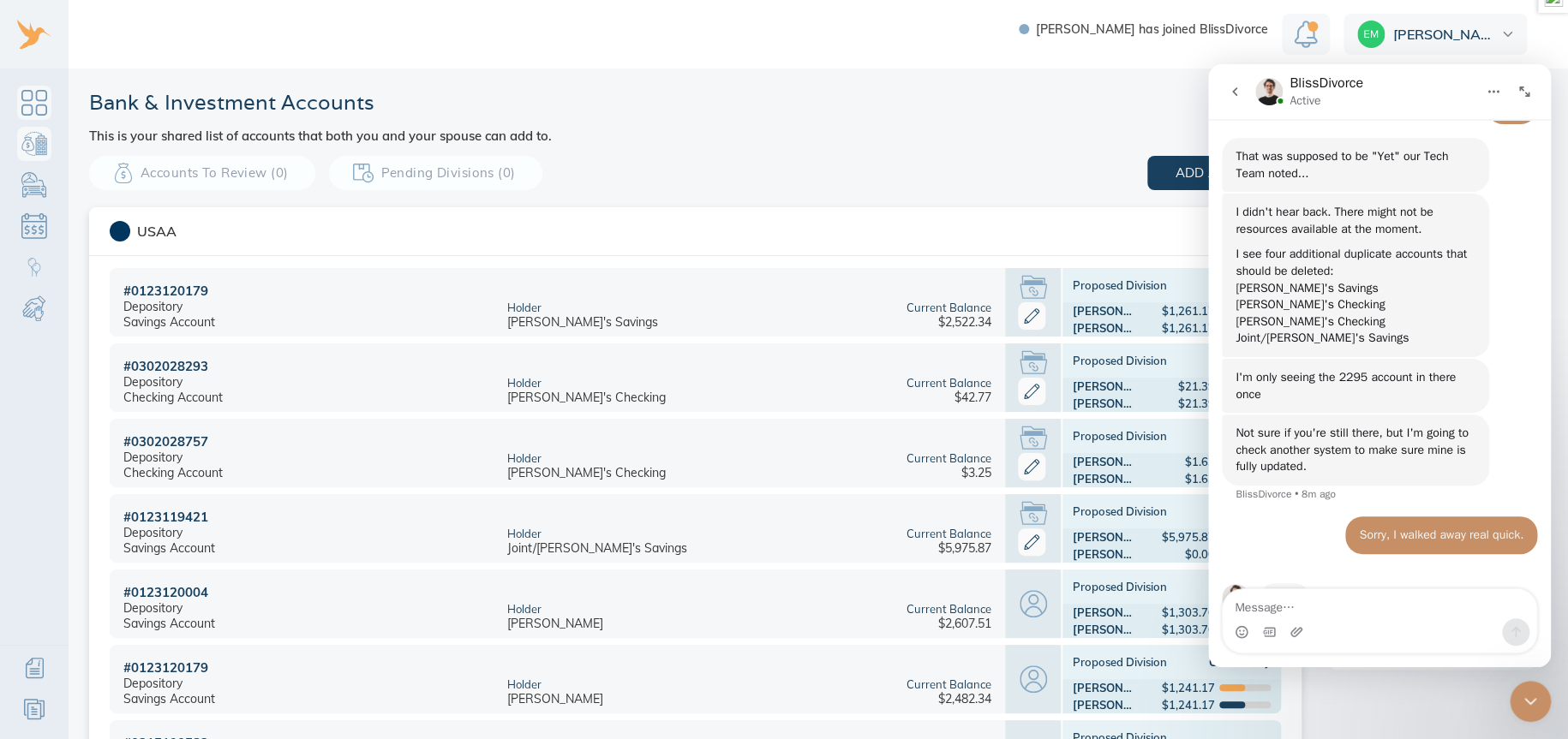 click at bounding box center [34, 103] 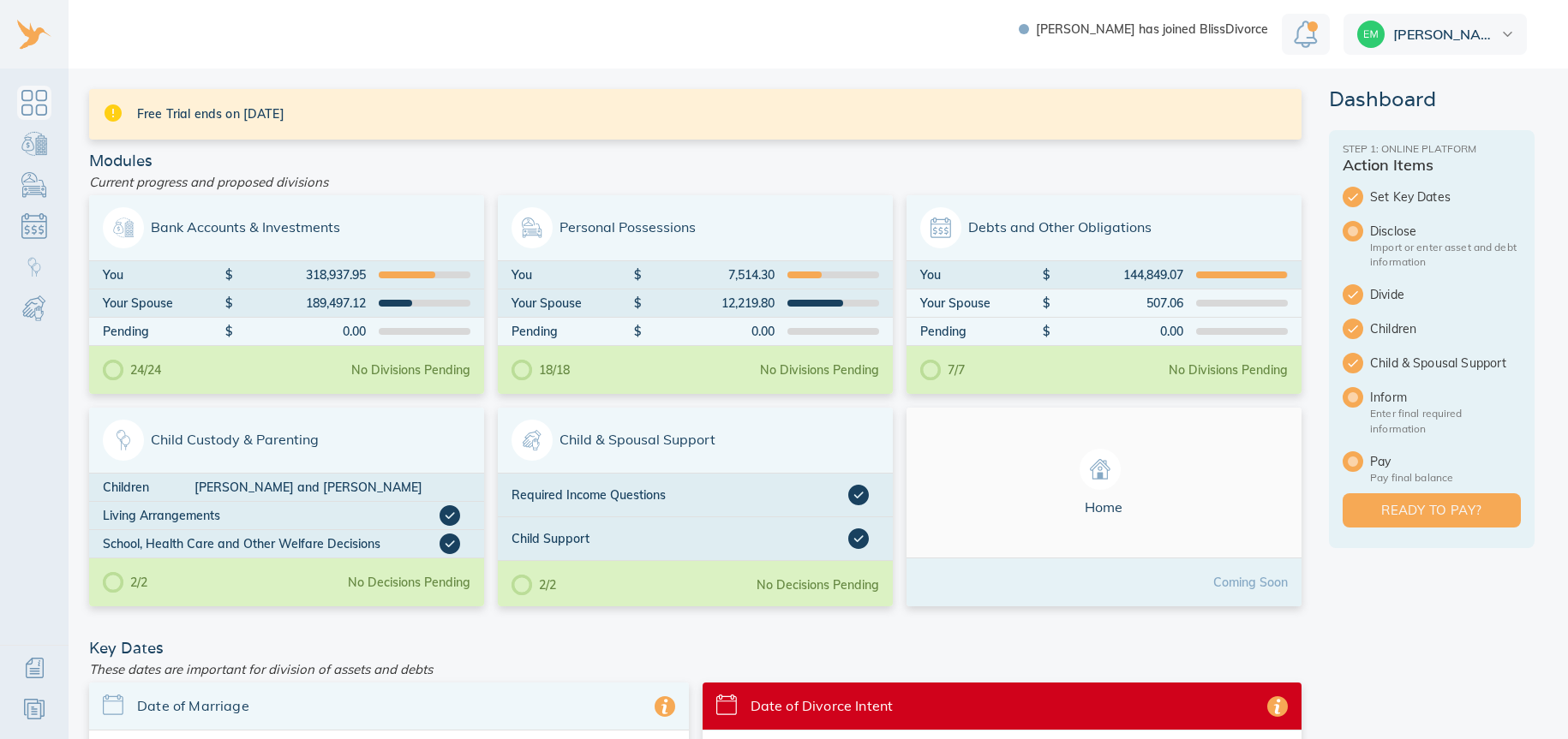 scroll, scrollTop: 0, scrollLeft: 0, axis: both 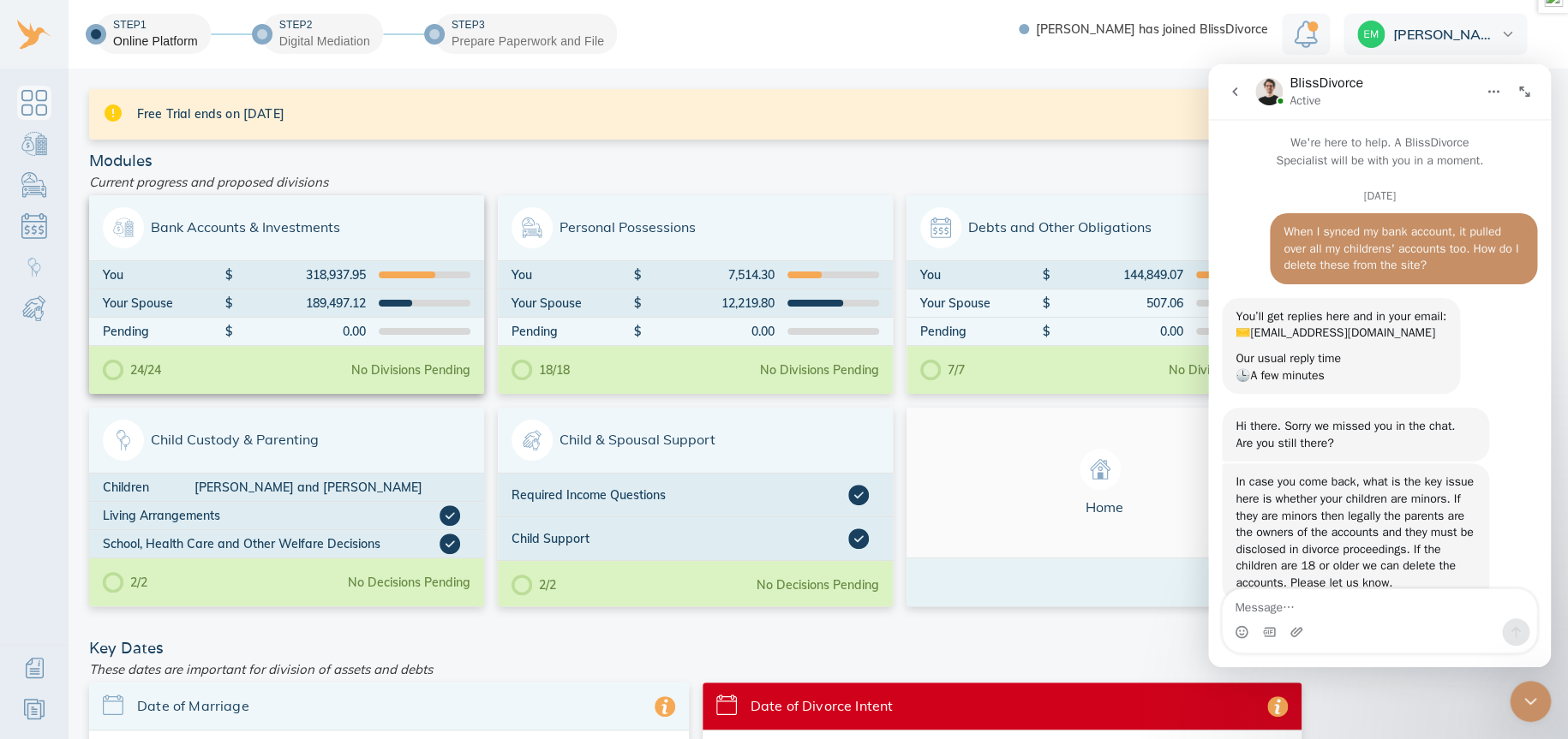 click on "24/24 No Divisions Pending" at bounding box center (286, 370) 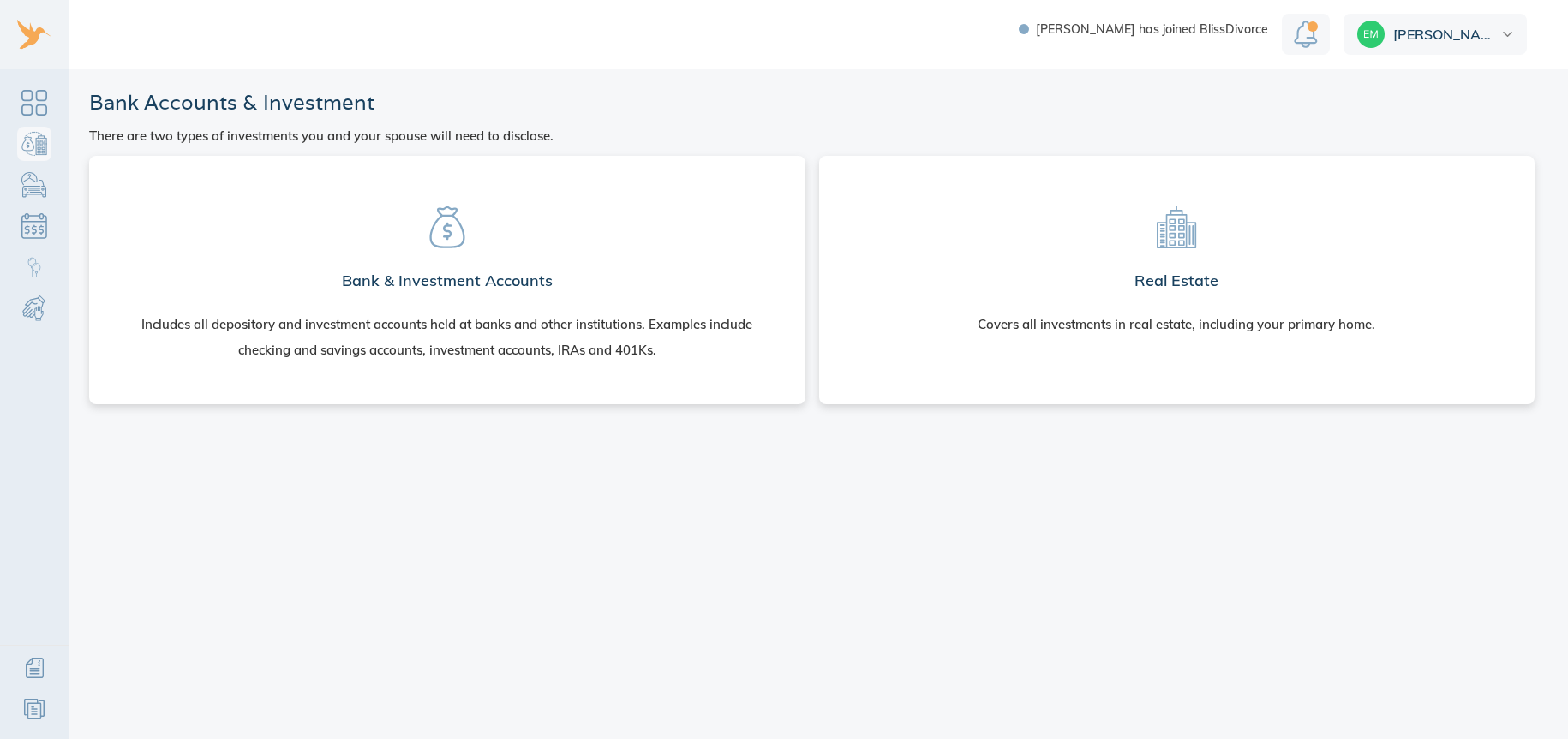scroll, scrollTop: 0, scrollLeft: 0, axis: both 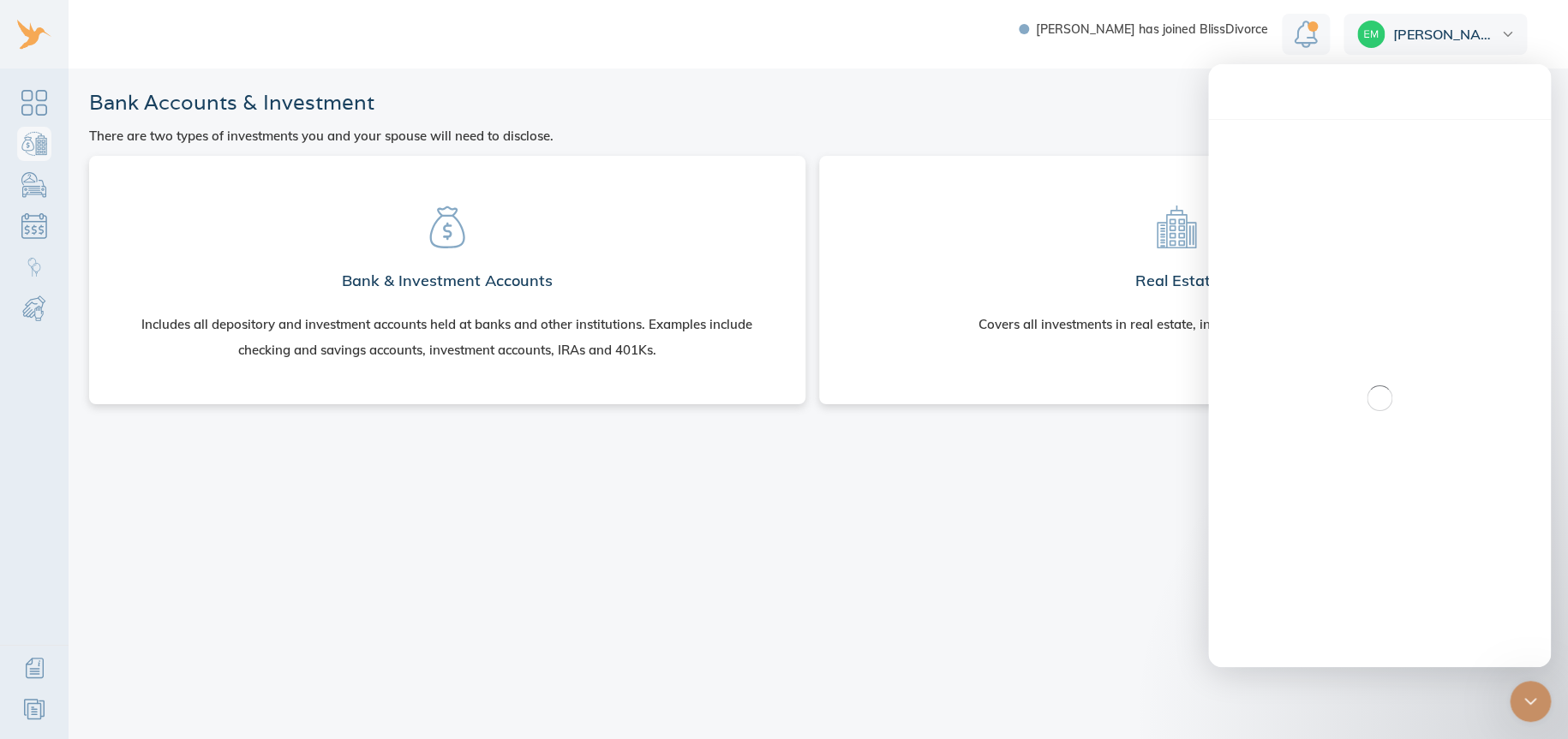 click on "Bank & Investment Accounts Includes all depository and investment accounts held at banks and other institutions. Examples include checking and savings accounts, investment accounts, IRAs and 401Ks." at bounding box center (447, 277) 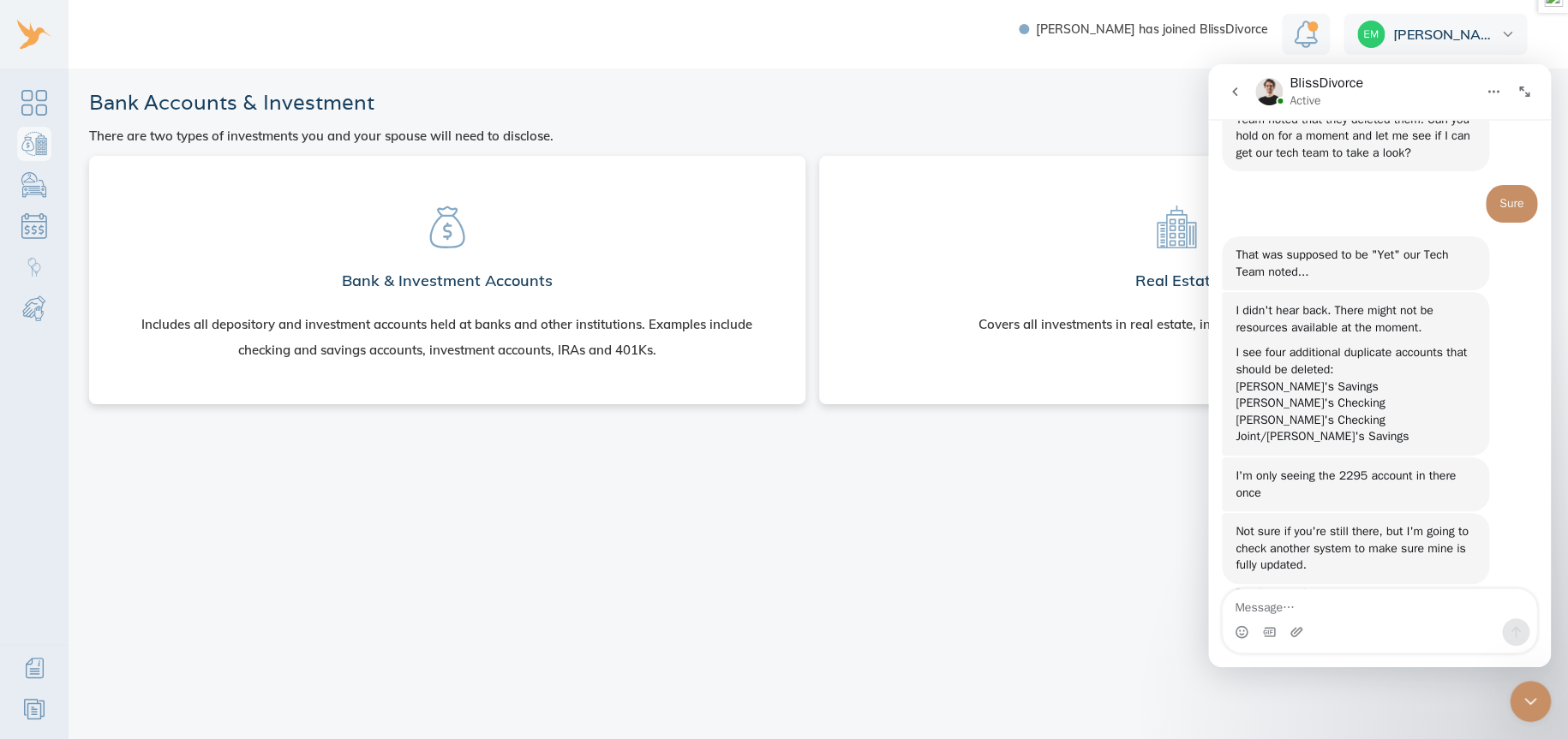 scroll, scrollTop: 3316, scrollLeft: 0, axis: vertical 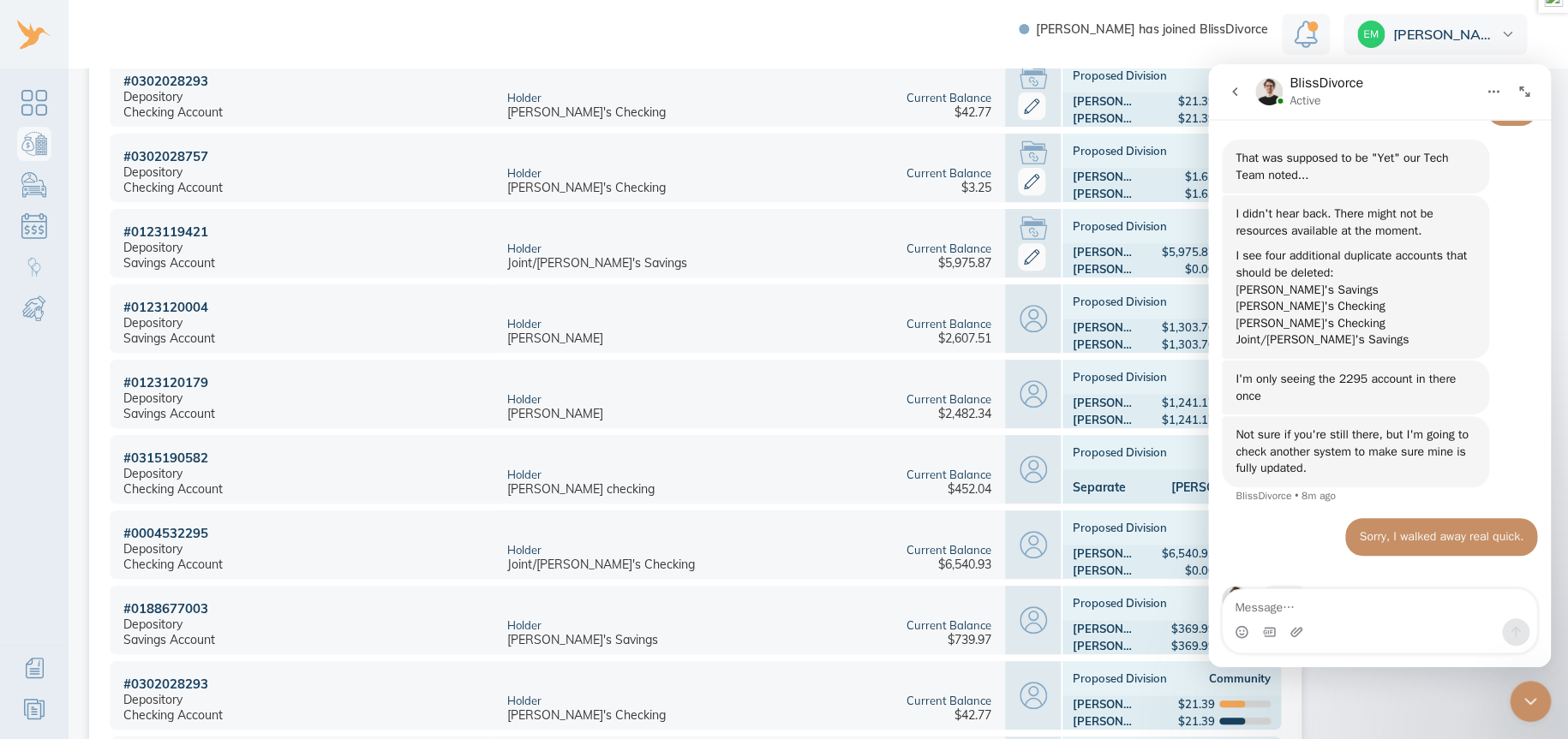 click at bounding box center (1379, 604) 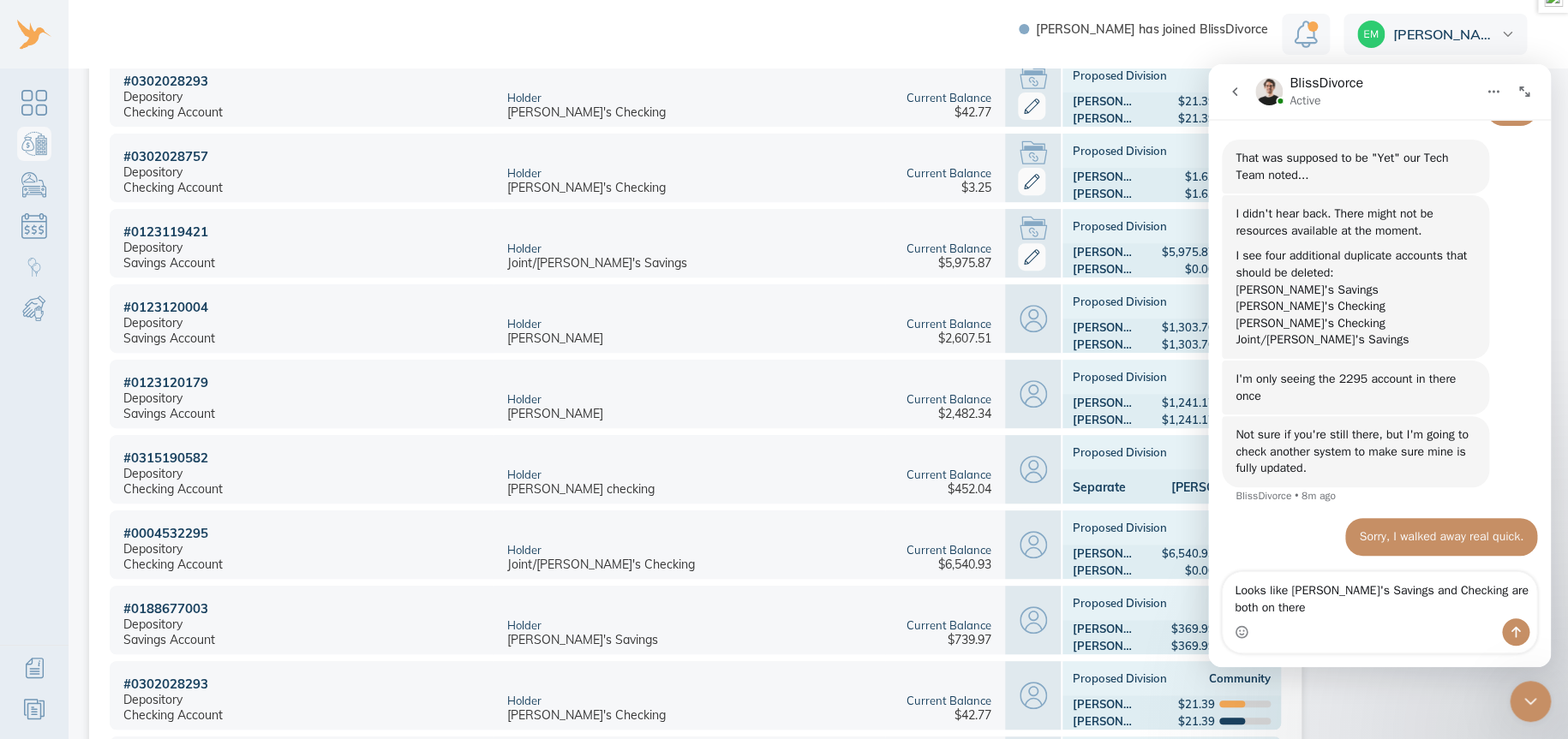 scroll, scrollTop: 3398, scrollLeft: 0, axis: vertical 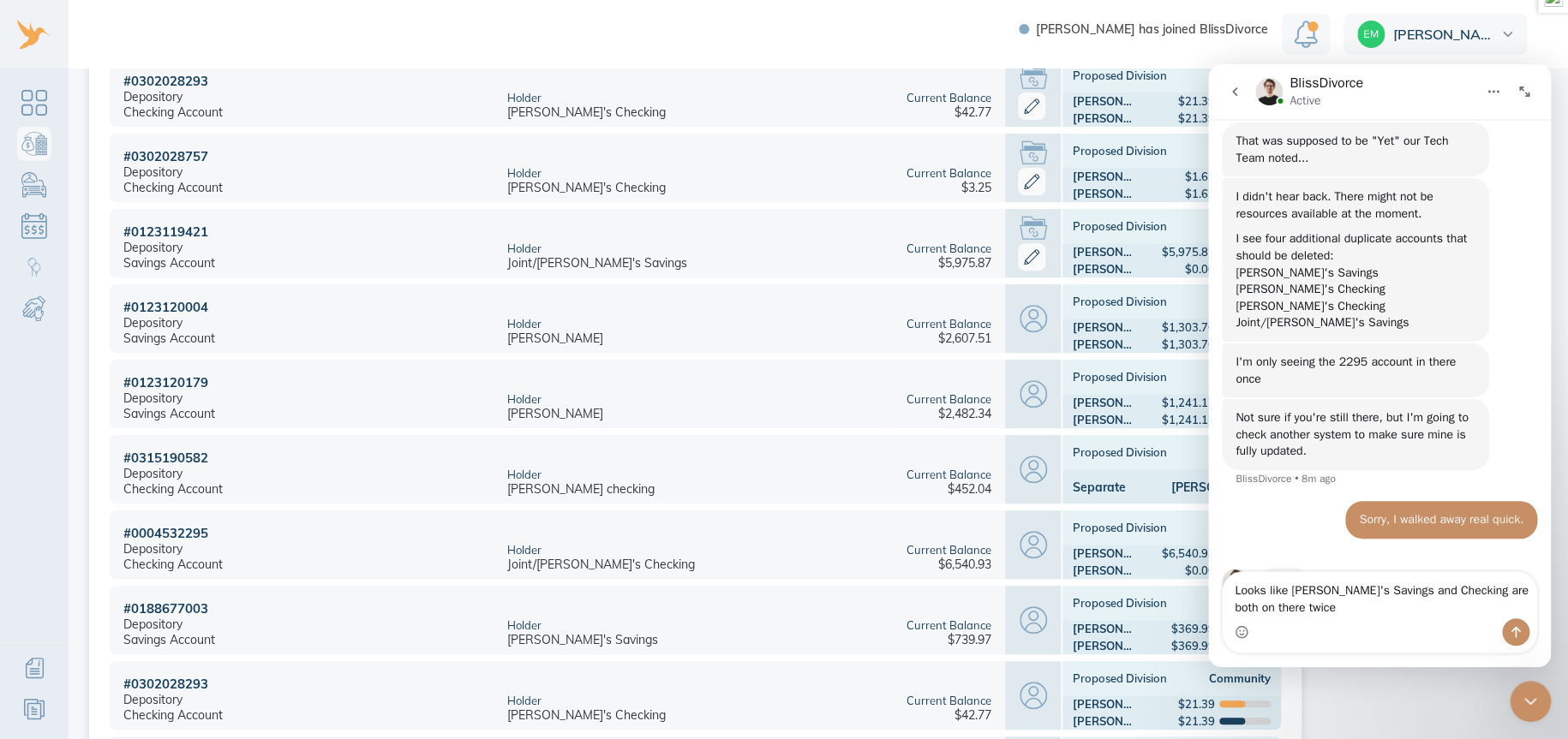 type on "Looks like [PERSON_NAME]'s Savings and Checking are both on there twice." 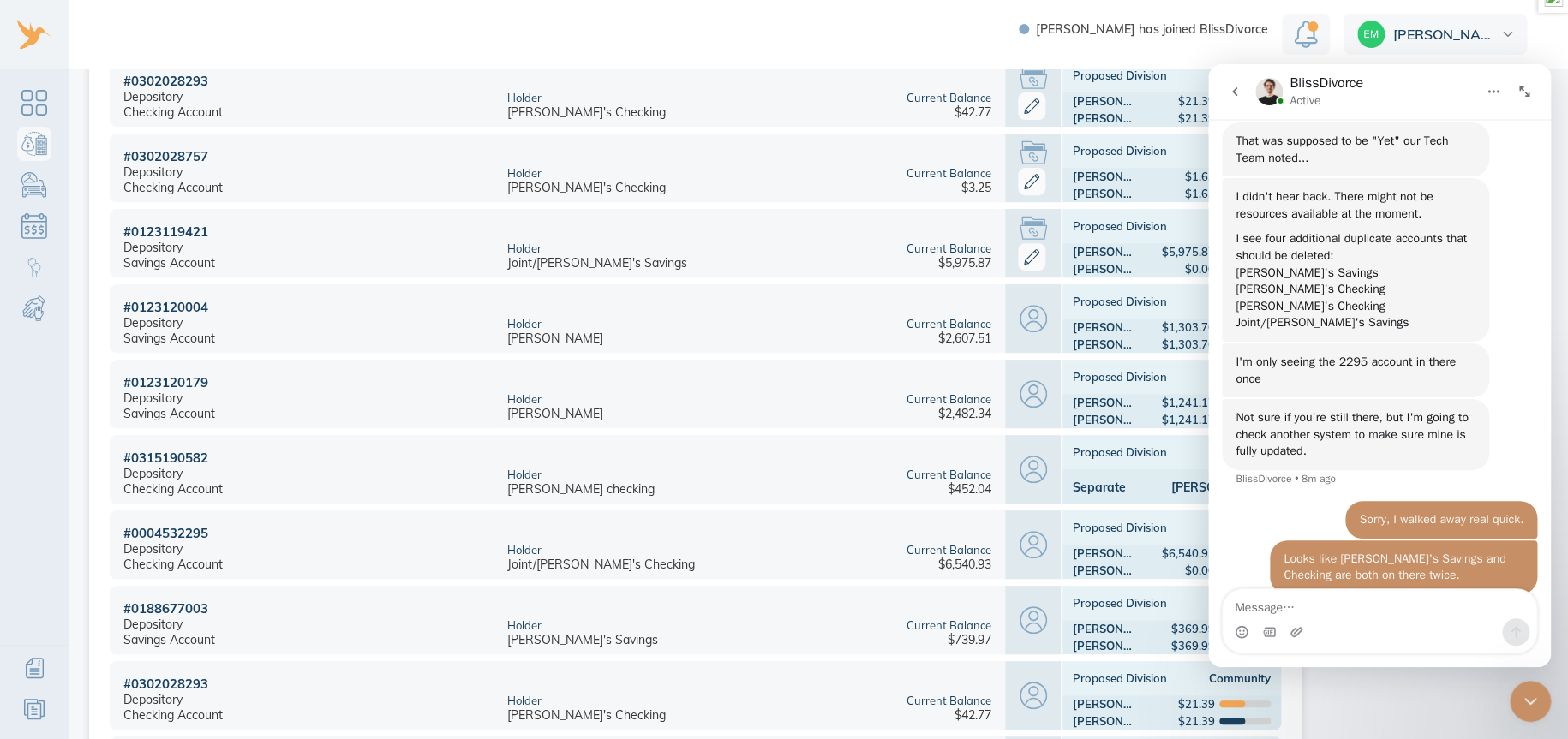 scroll, scrollTop: 3437, scrollLeft: 0, axis: vertical 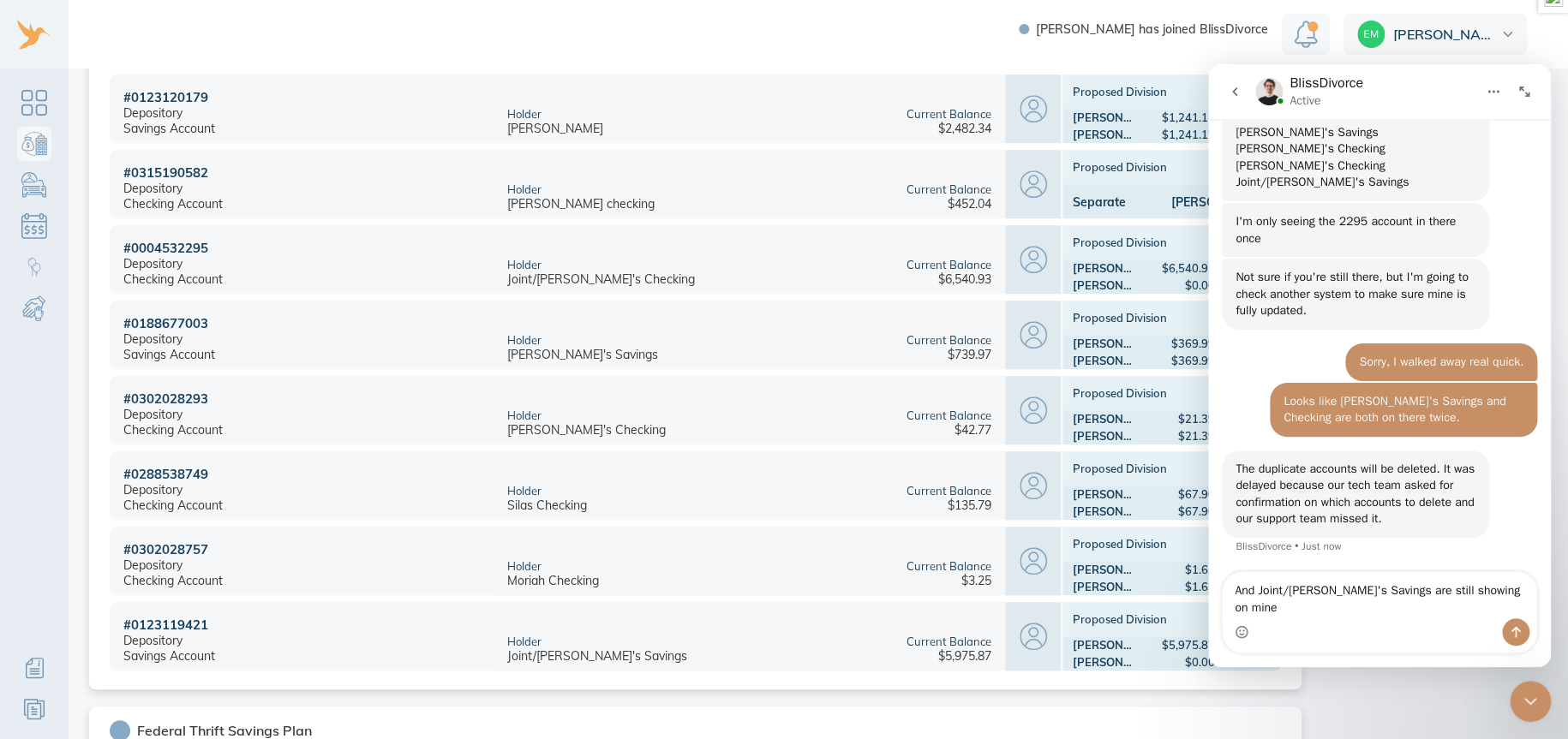 type on "And Joint/[PERSON_NAME]'s Savings are still showing on mine." 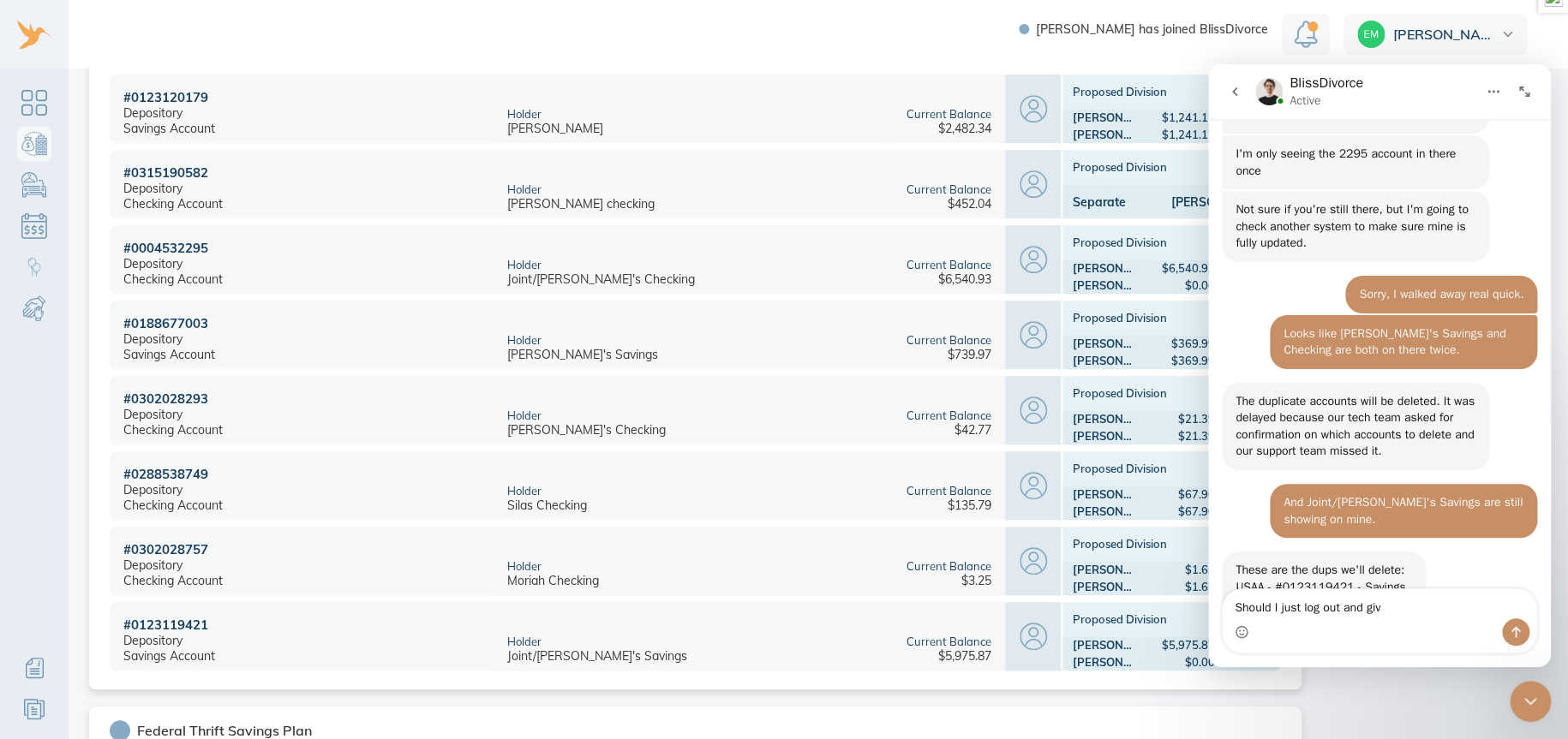 scroll, scrollTop: 3658, scrollLeft: 0, axis: vertical 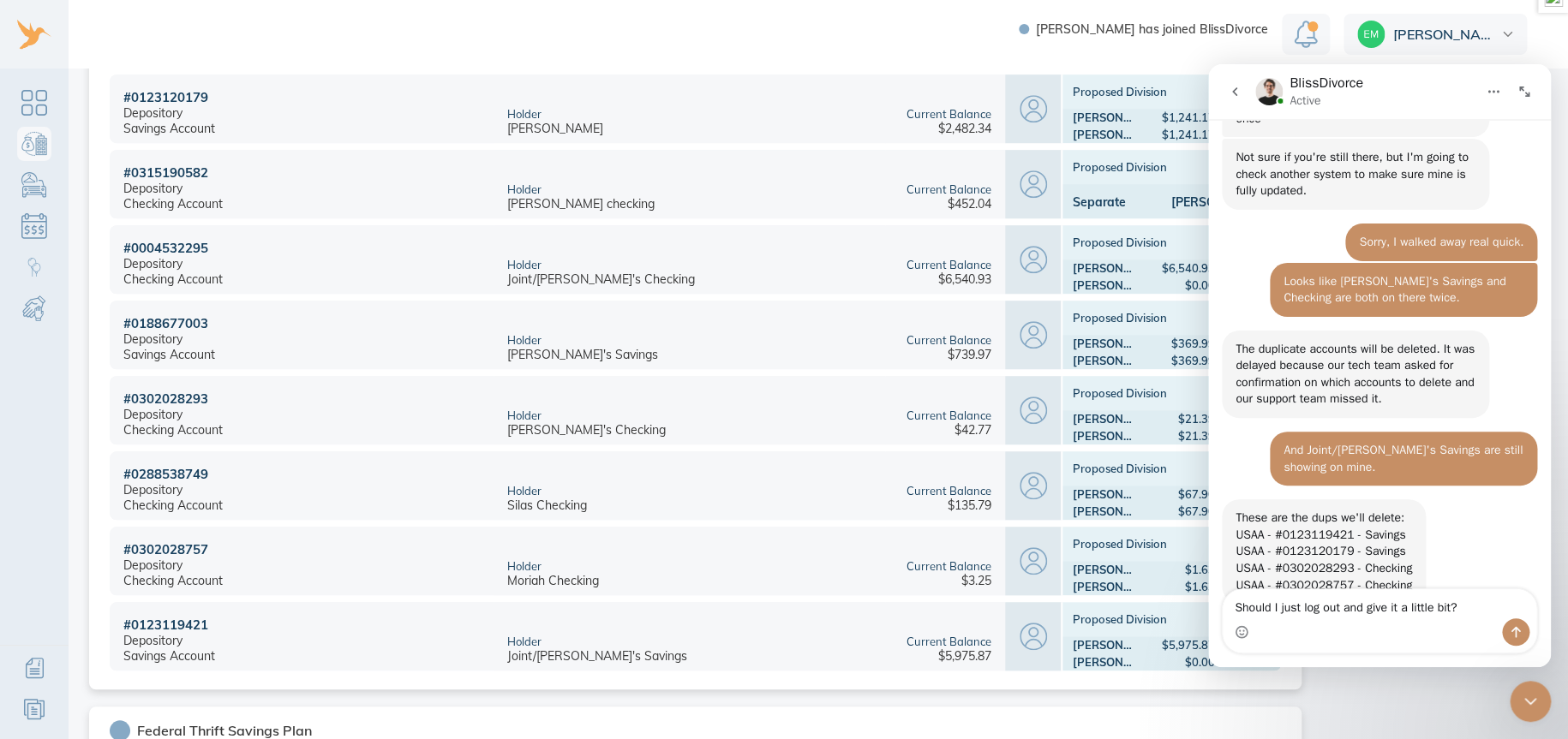 type on "Should I just log out and give it a little bit?" 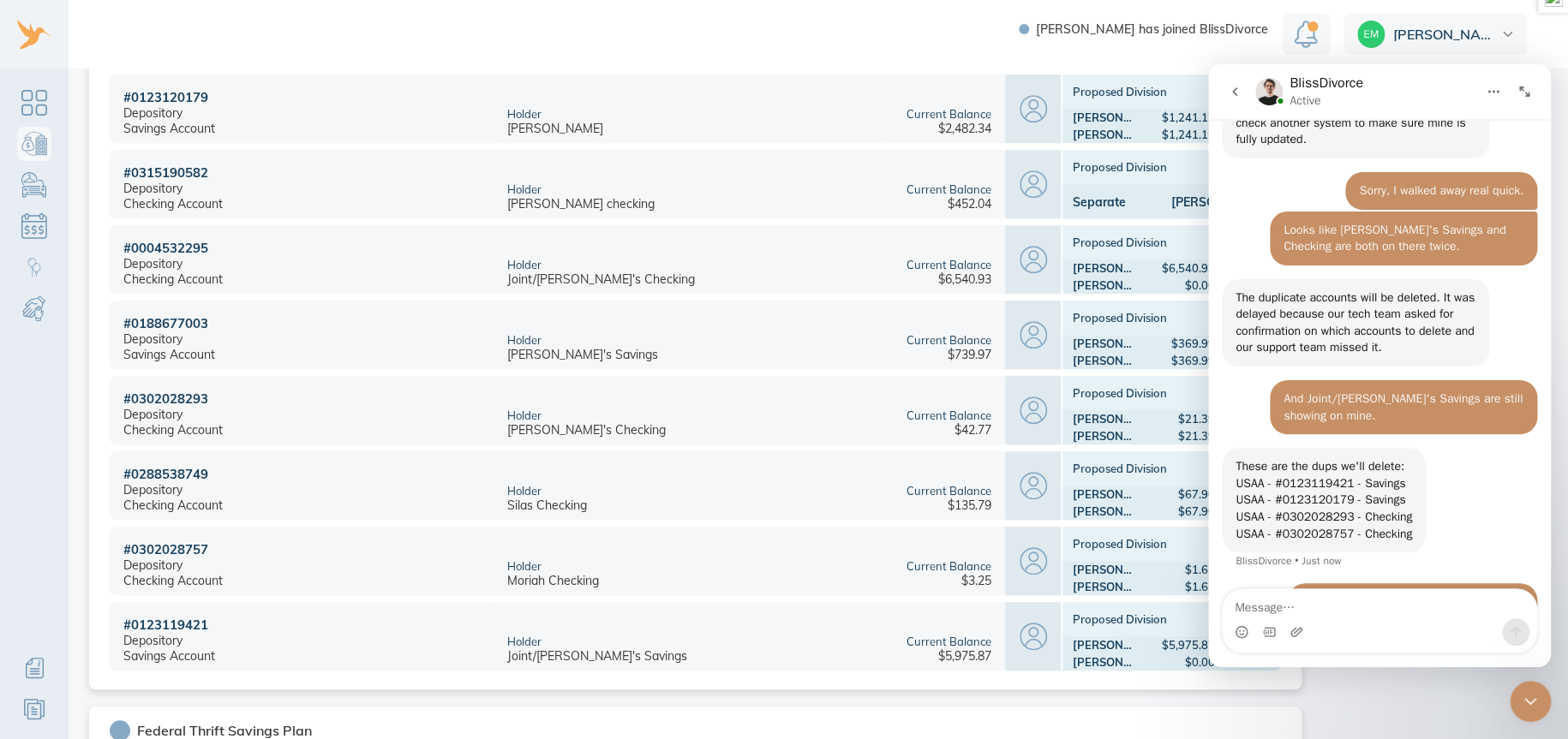scroll, scrollTop: 3775, scrollLeft: 0, axis: vertical 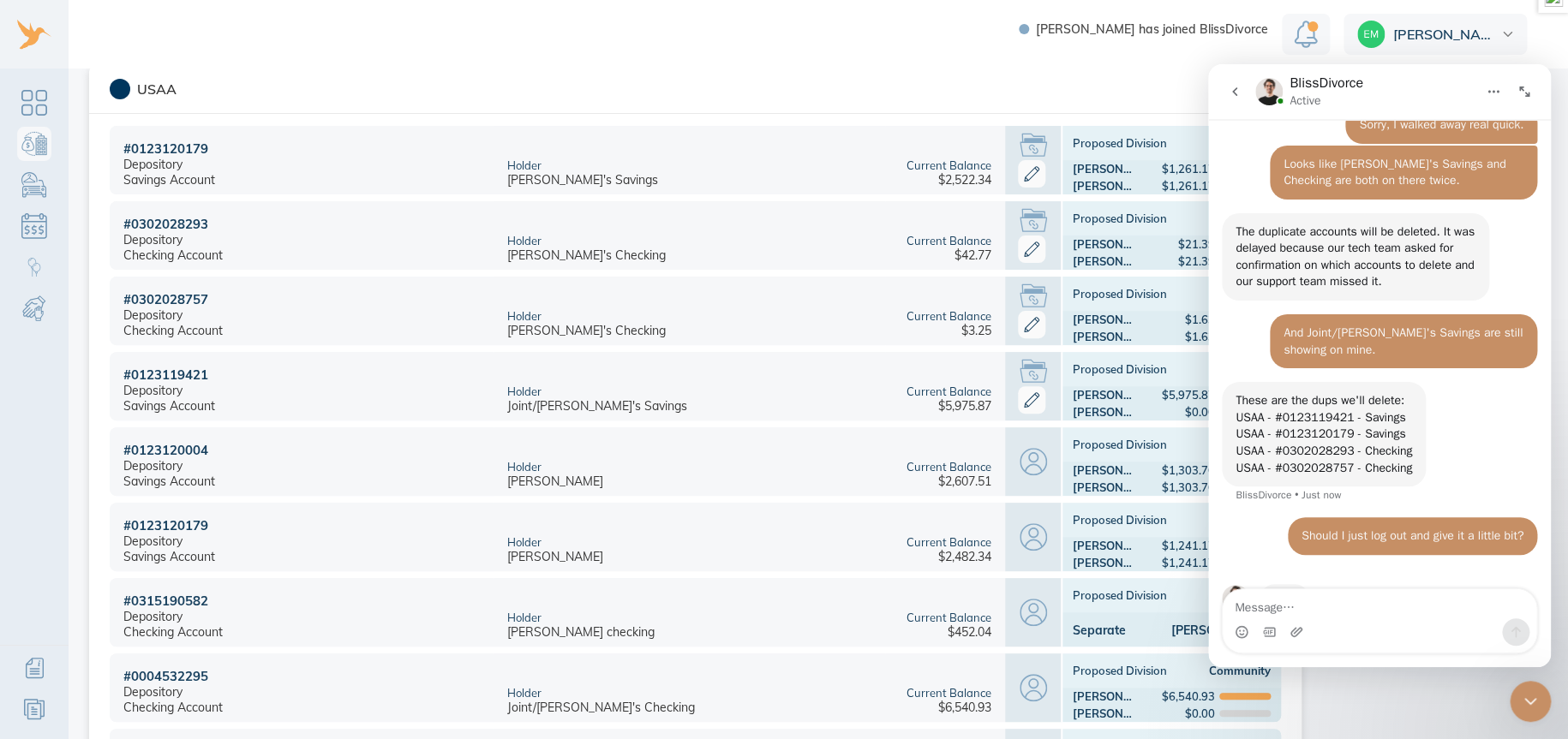 click at bounding box center (1379, 604) 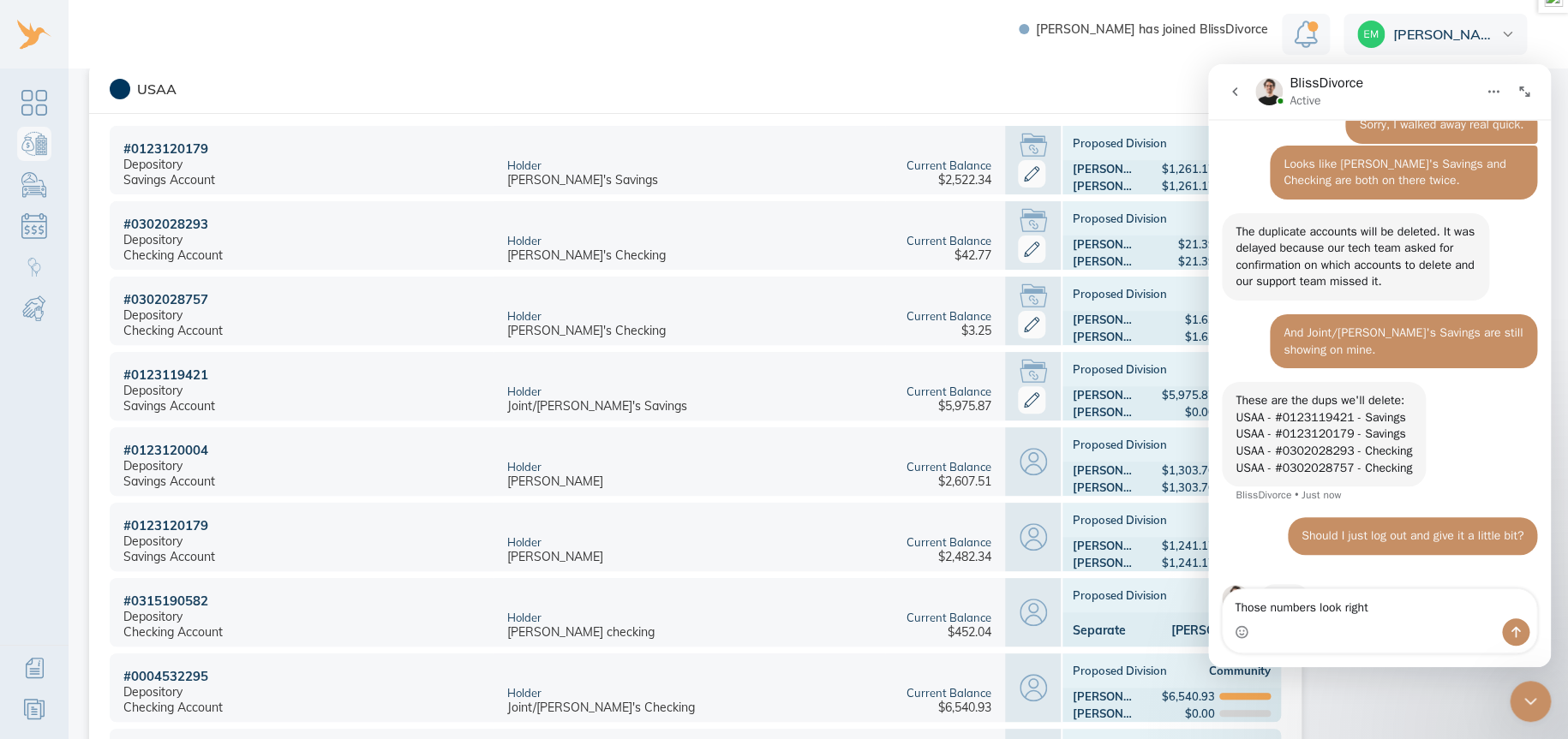 type on "Those numbers look right." 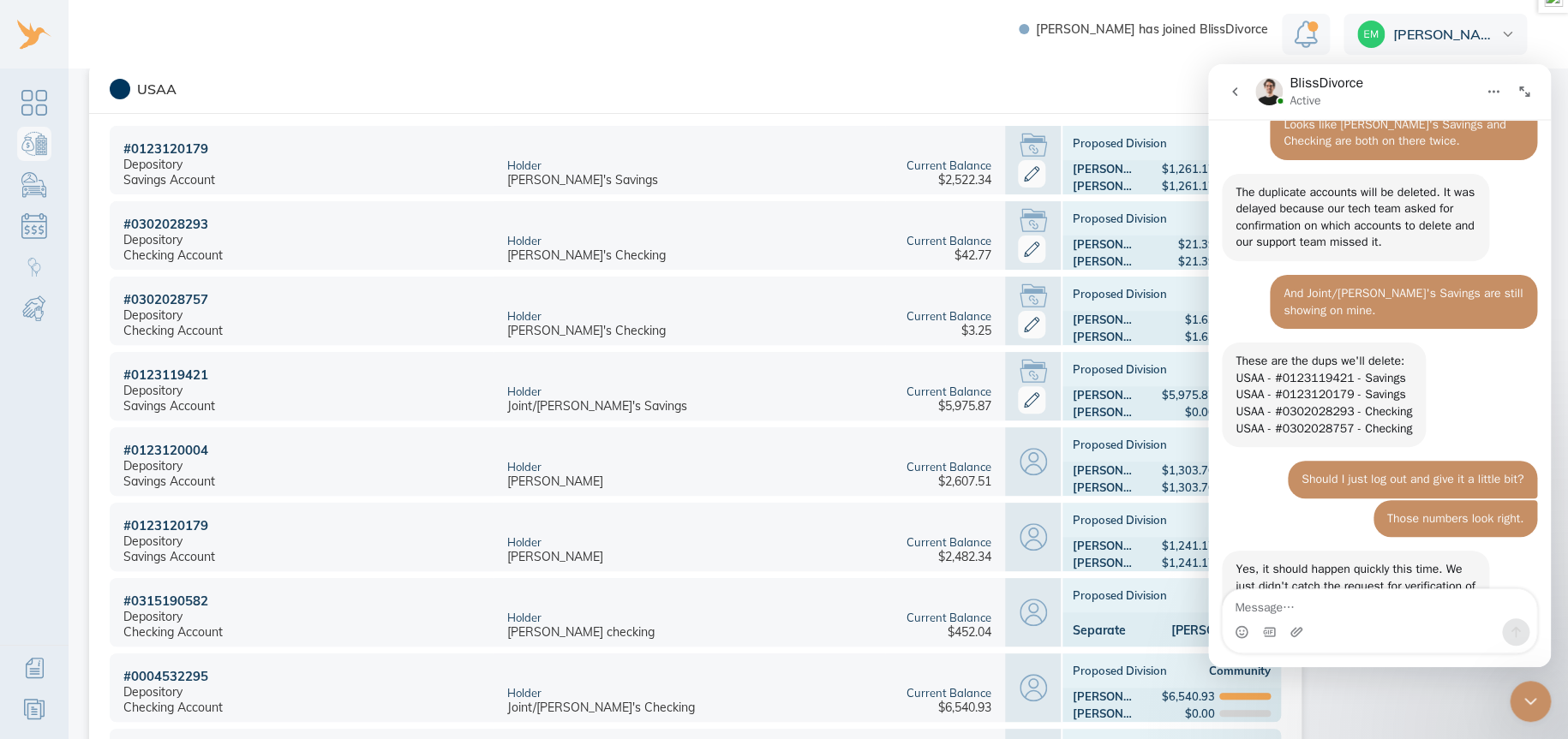 scroll, scrollTop: 3850, scrollLeft: 0, axis: vertical 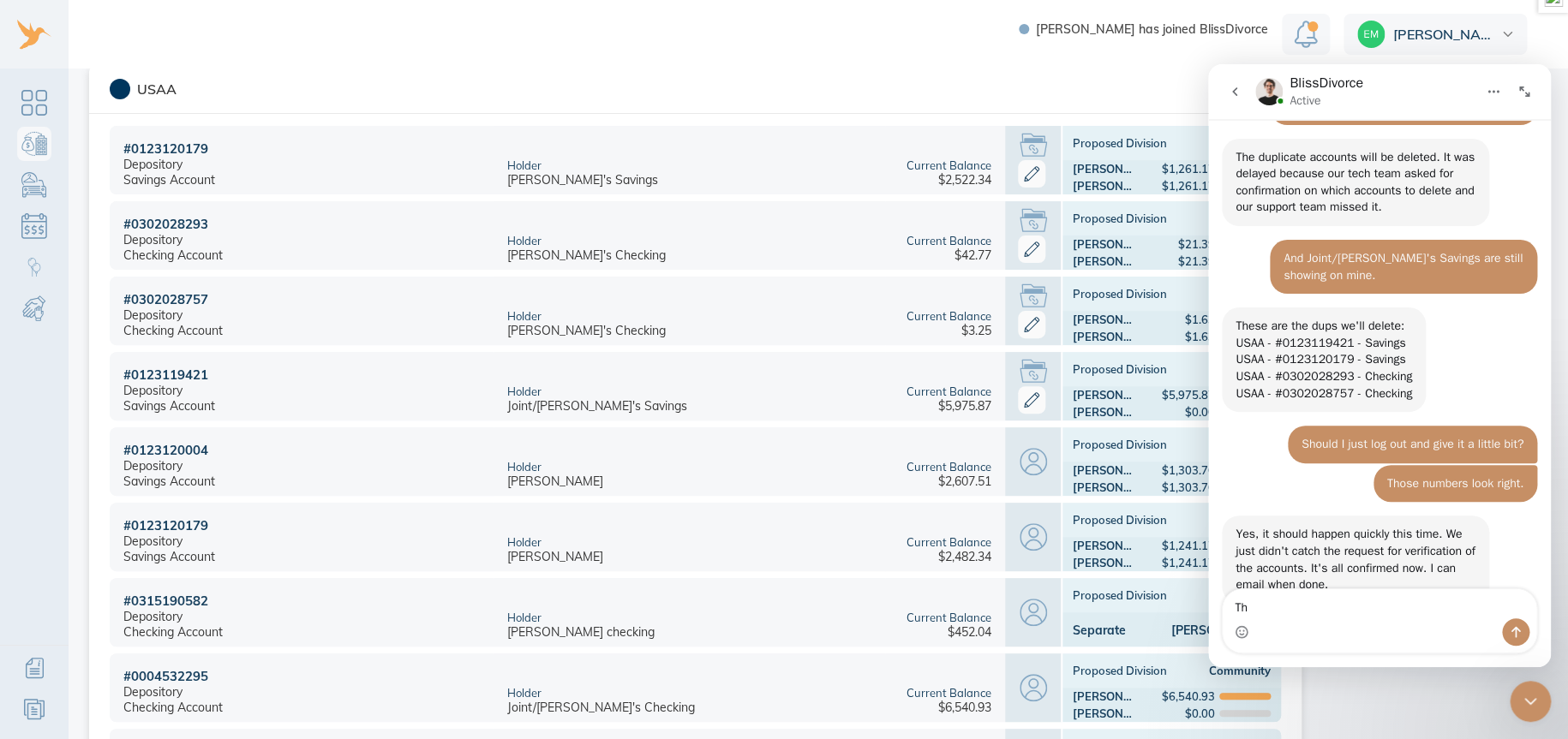 type on "T" 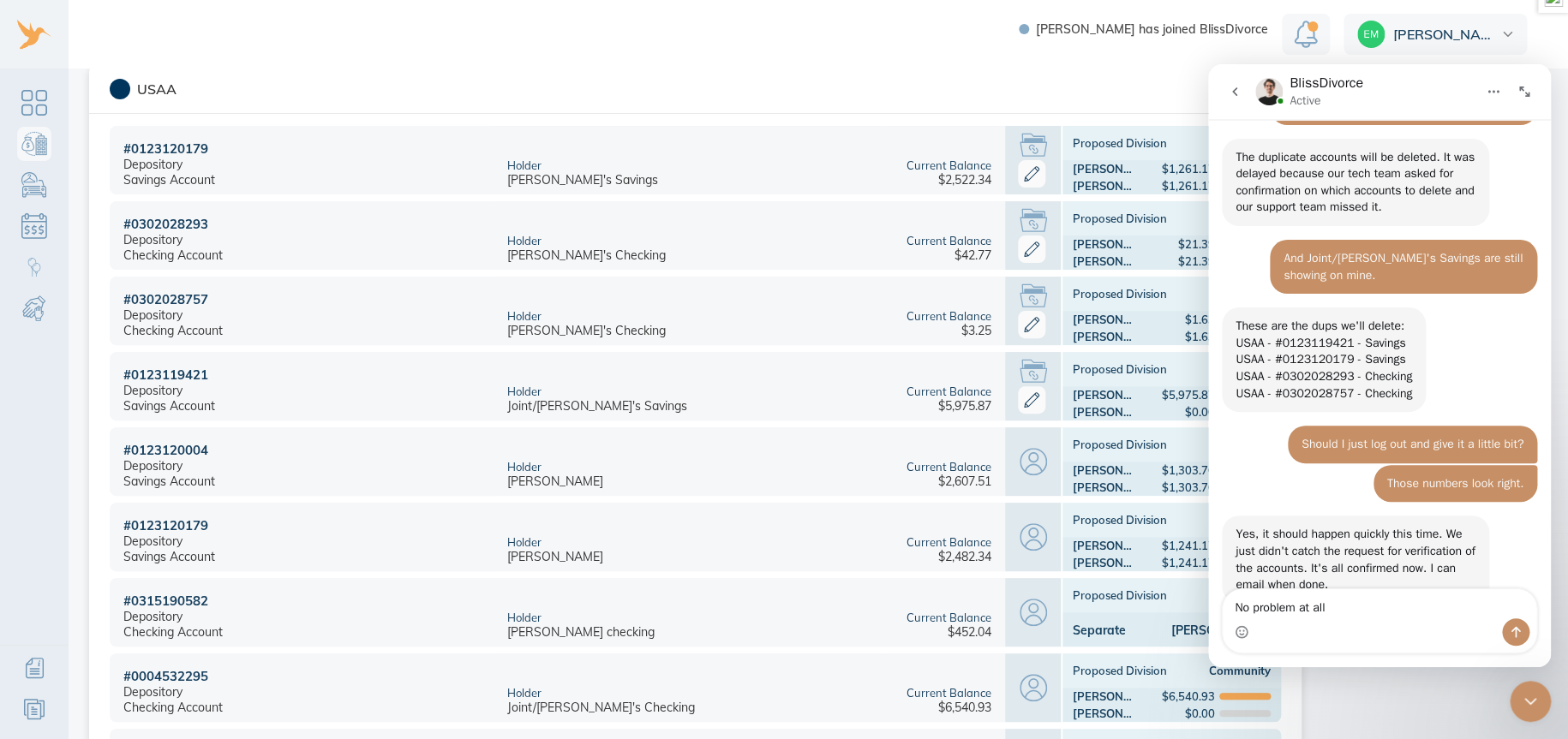 type on "No problem at all." 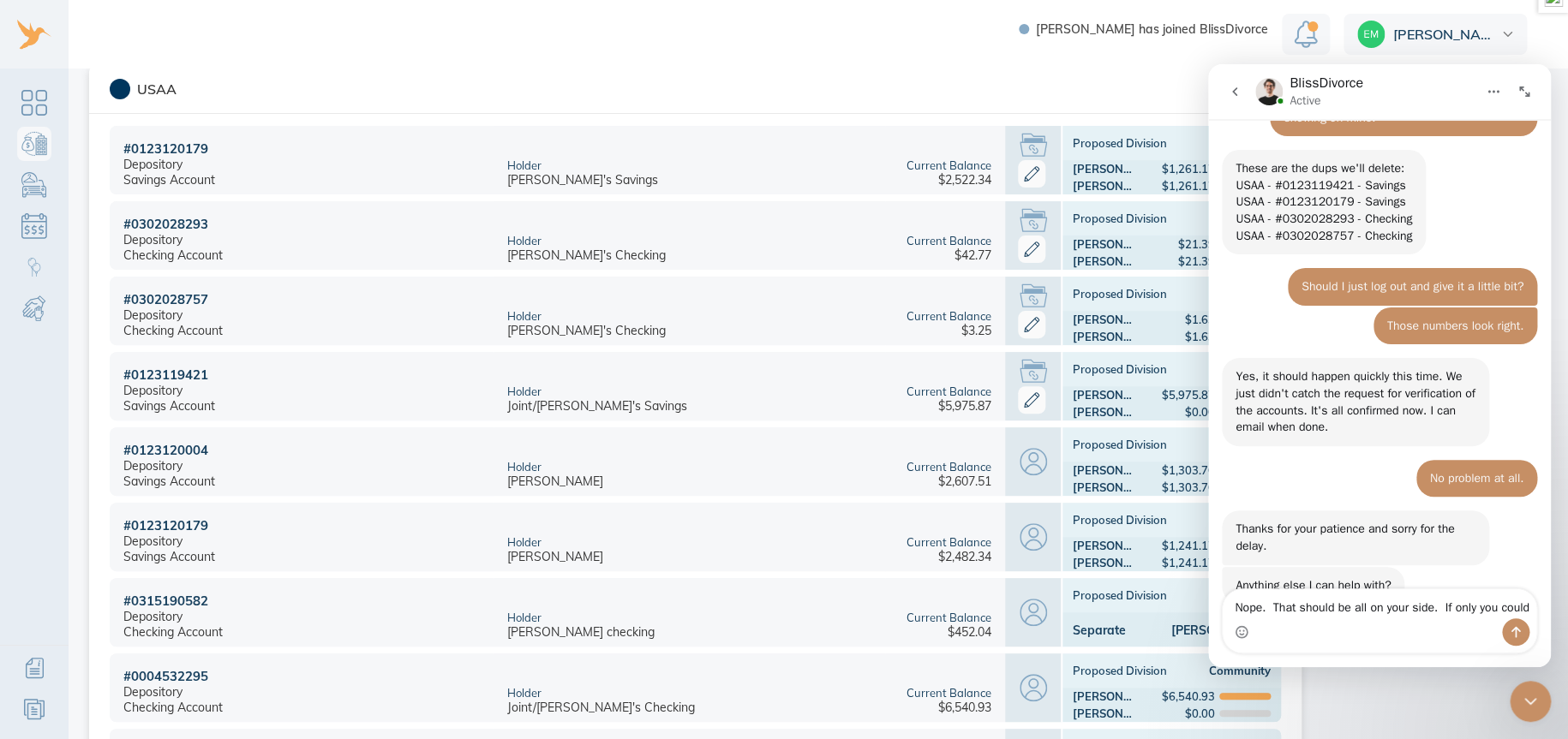 scroll, scrollTop: 4025, scrollLeft: 0, axis: vertical 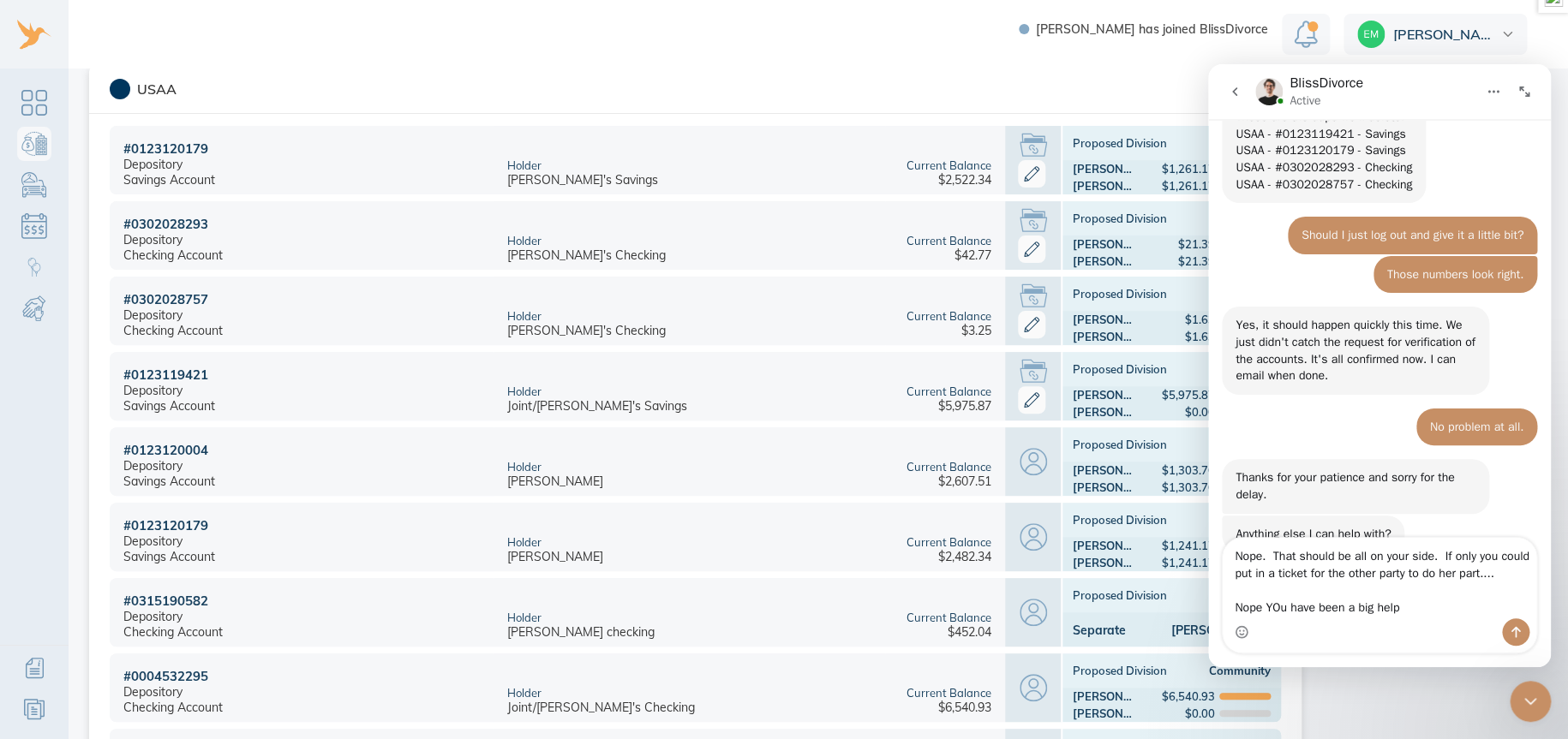 type on "Nope.  That should be all on your side.  If only you could put in a ticket for the other party to do her part....
Nope YOu have been a big help." 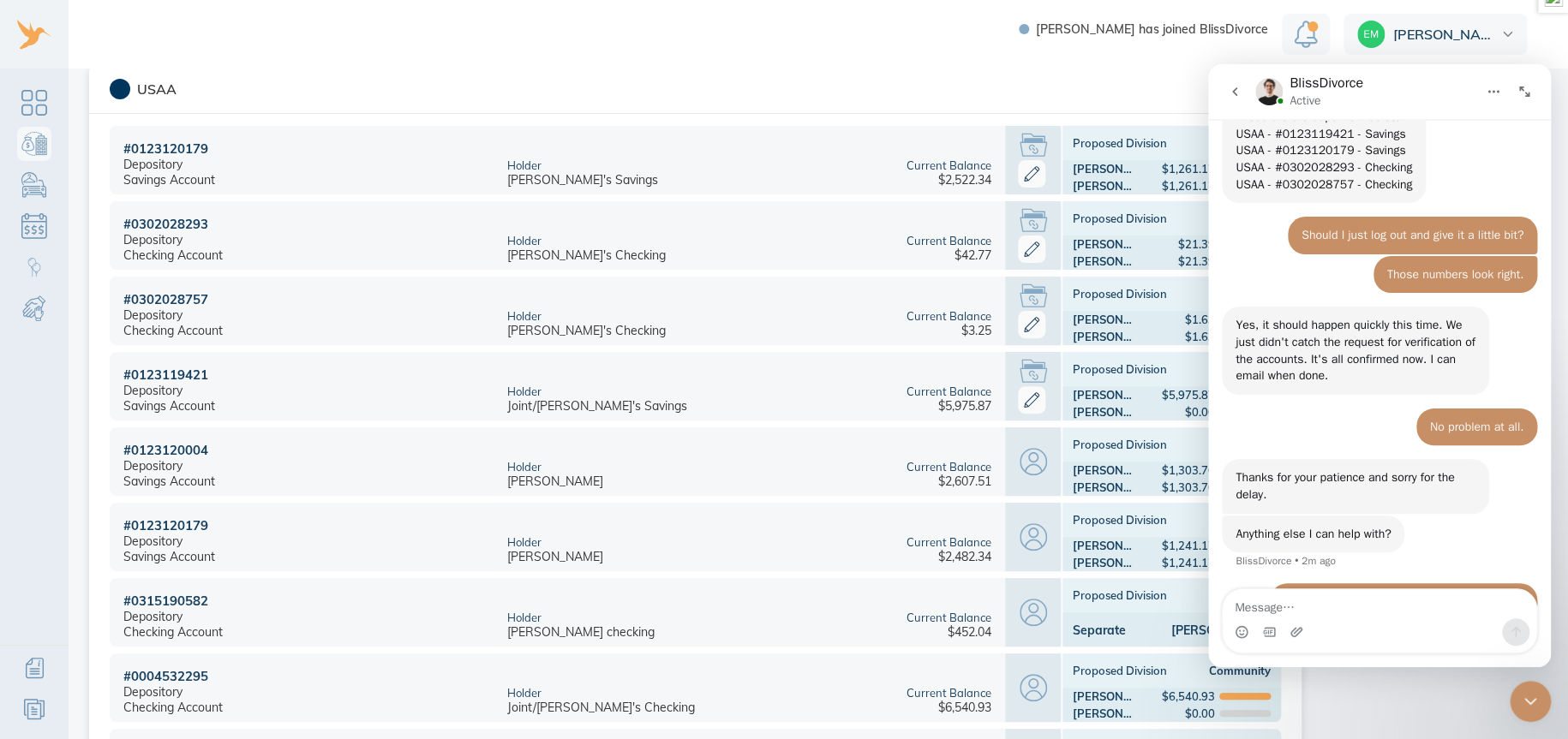 scroll, scrollTop: 0, scrollLeft: 0, axis: both 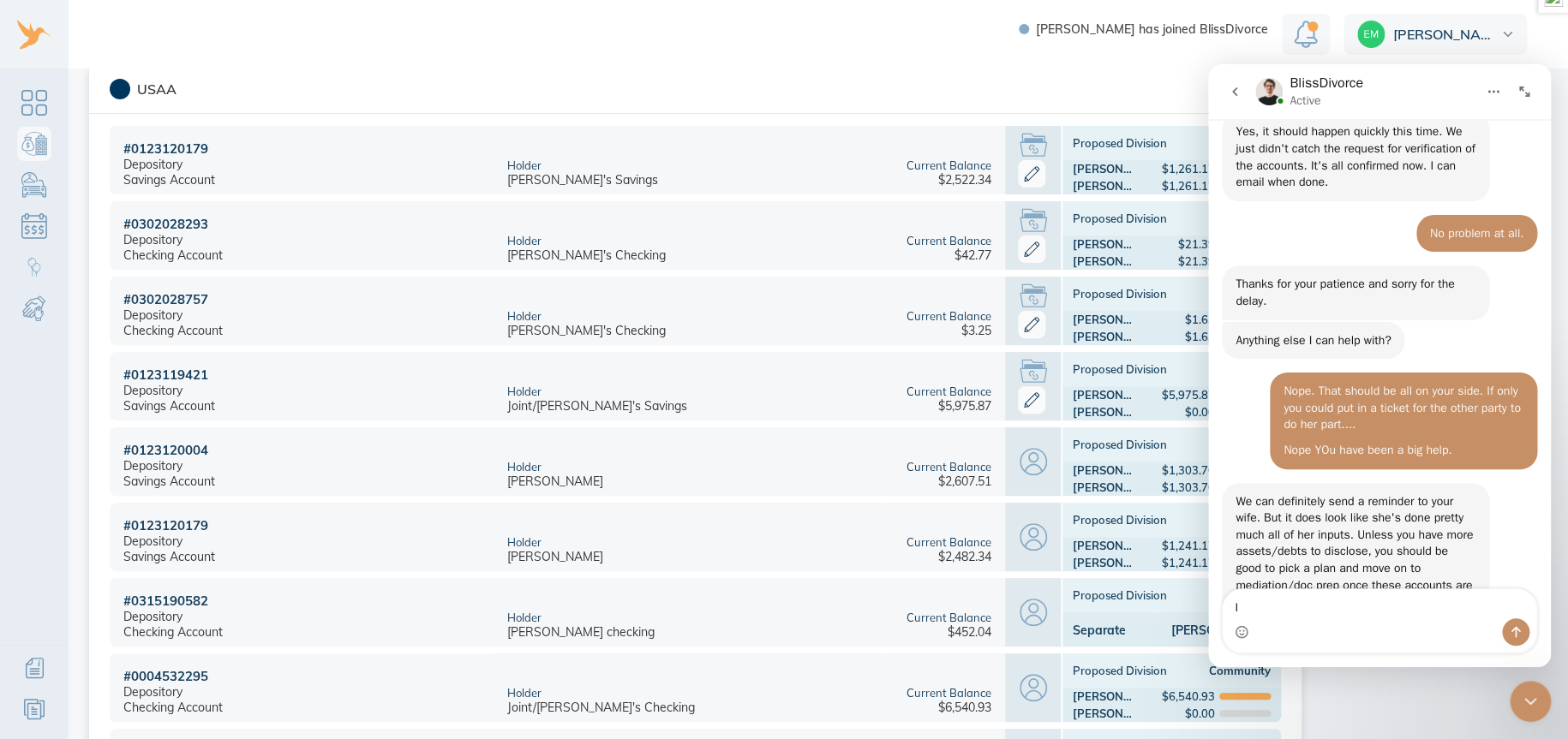 type on "I" 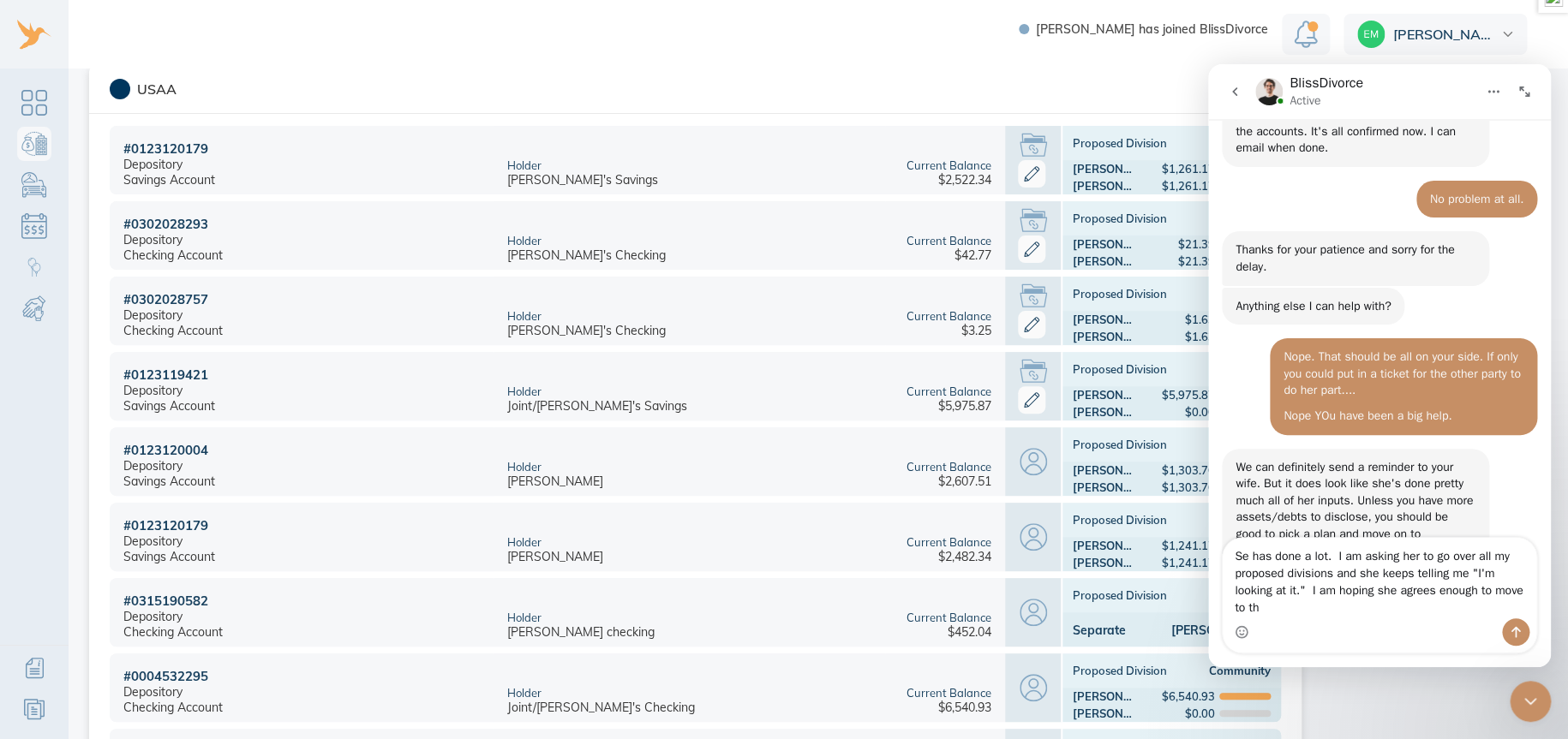 scroll, scrollTop: 4304, scrollLeft: 0, axis: vertical 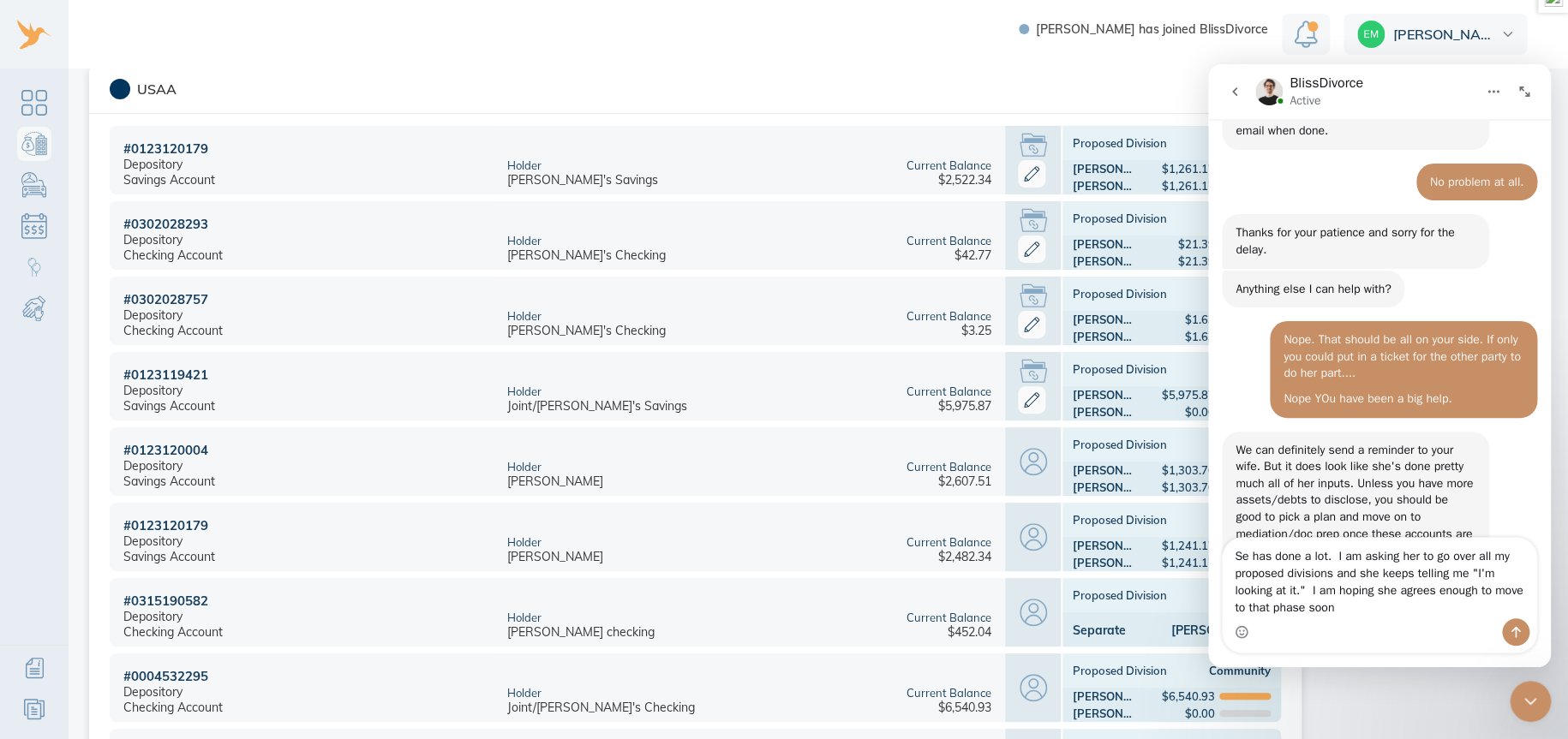 type on "Se has done a lot.  I am asking her to go over all my proposed divisions and she keeps telling me "I'm looking at it."  I am hoping she agrees enough to move to that phase soon." 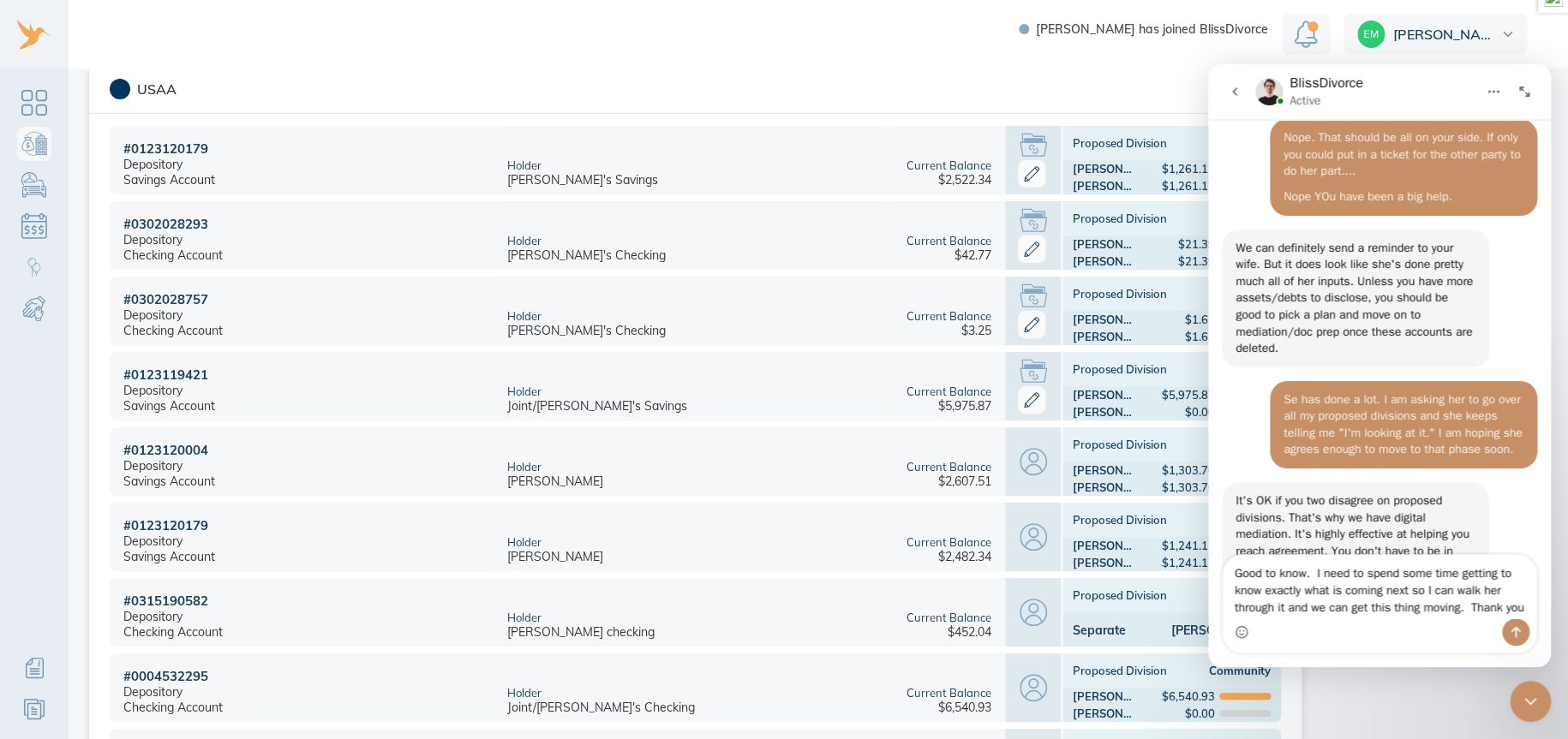 scroll, scrollTop: 4523, scrollLeft: 0, axis: vertical 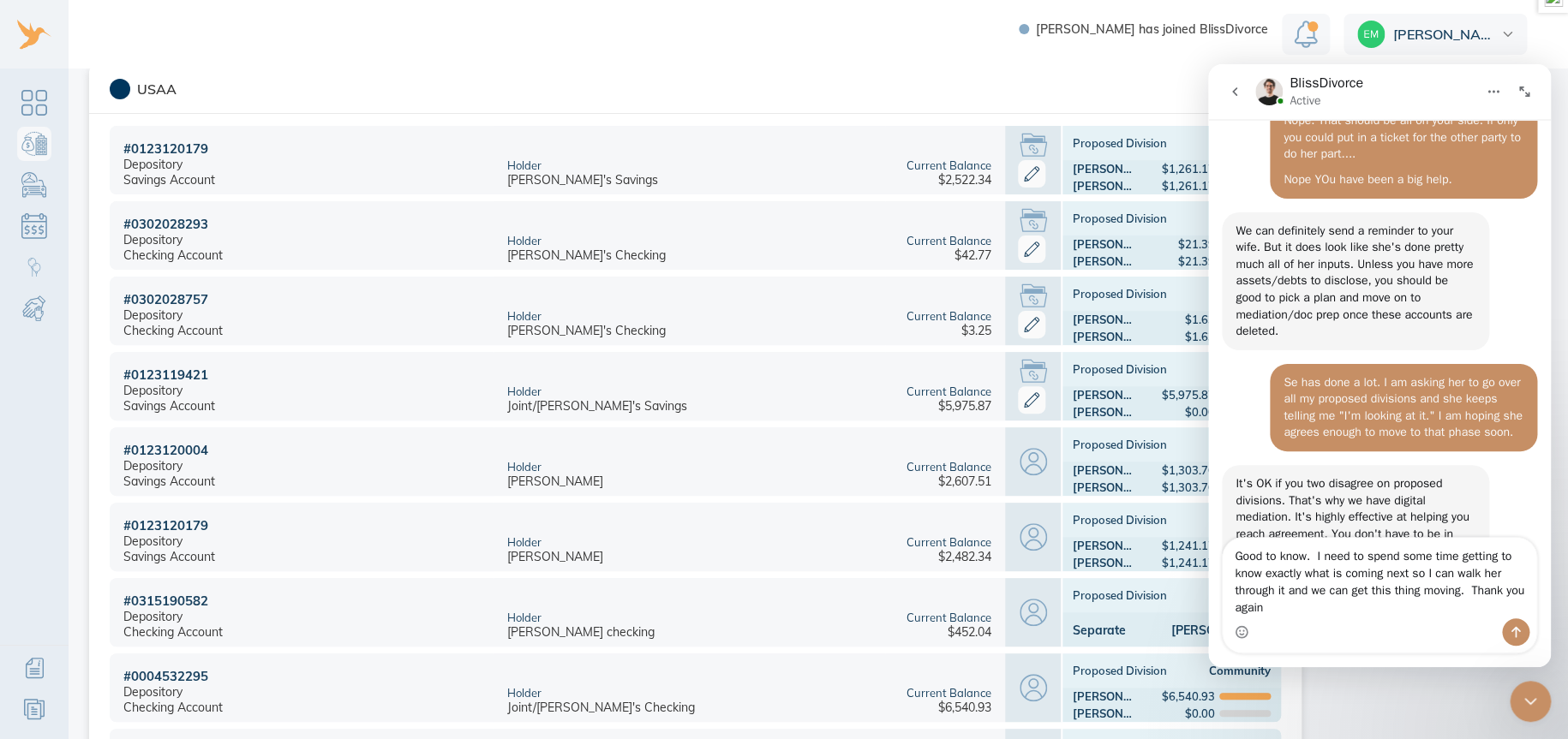 type on "Good to know.  I need to spend some time getting to know exactly what is coming next so I can walk her through it and we can get this thing moving.  Thank you again." 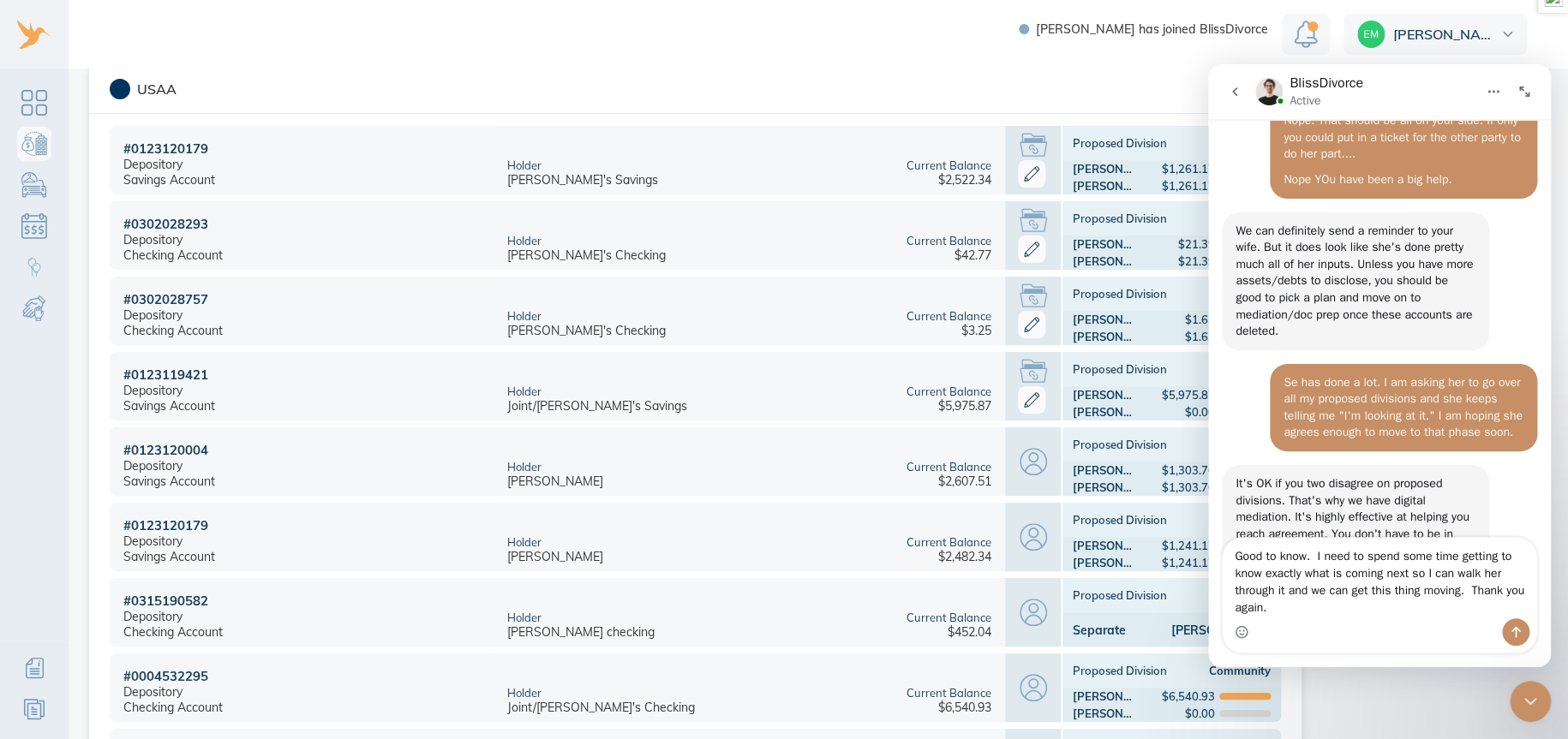 type 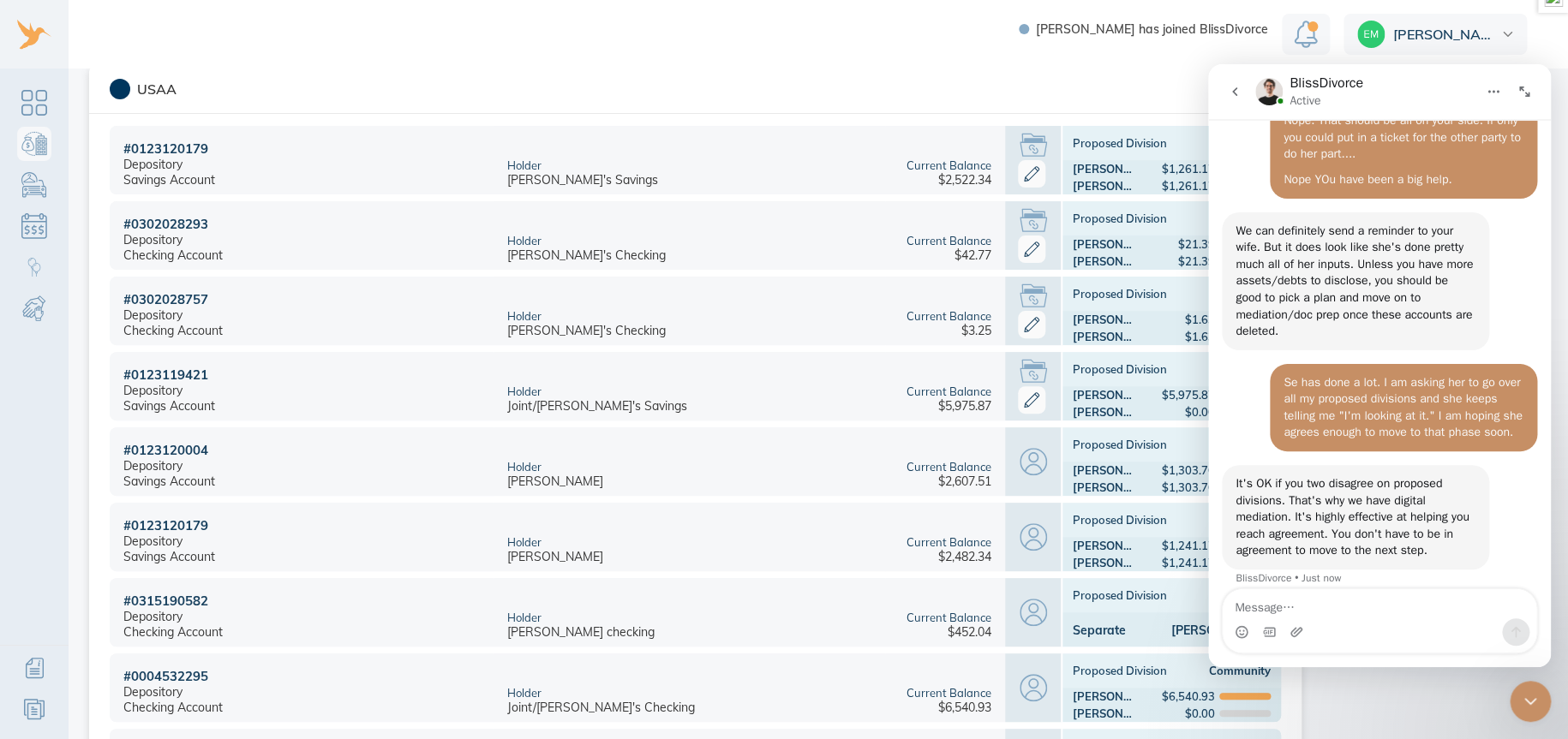 scroll, scrollTop: 4573, scrollLeft: 0, axis: vertical 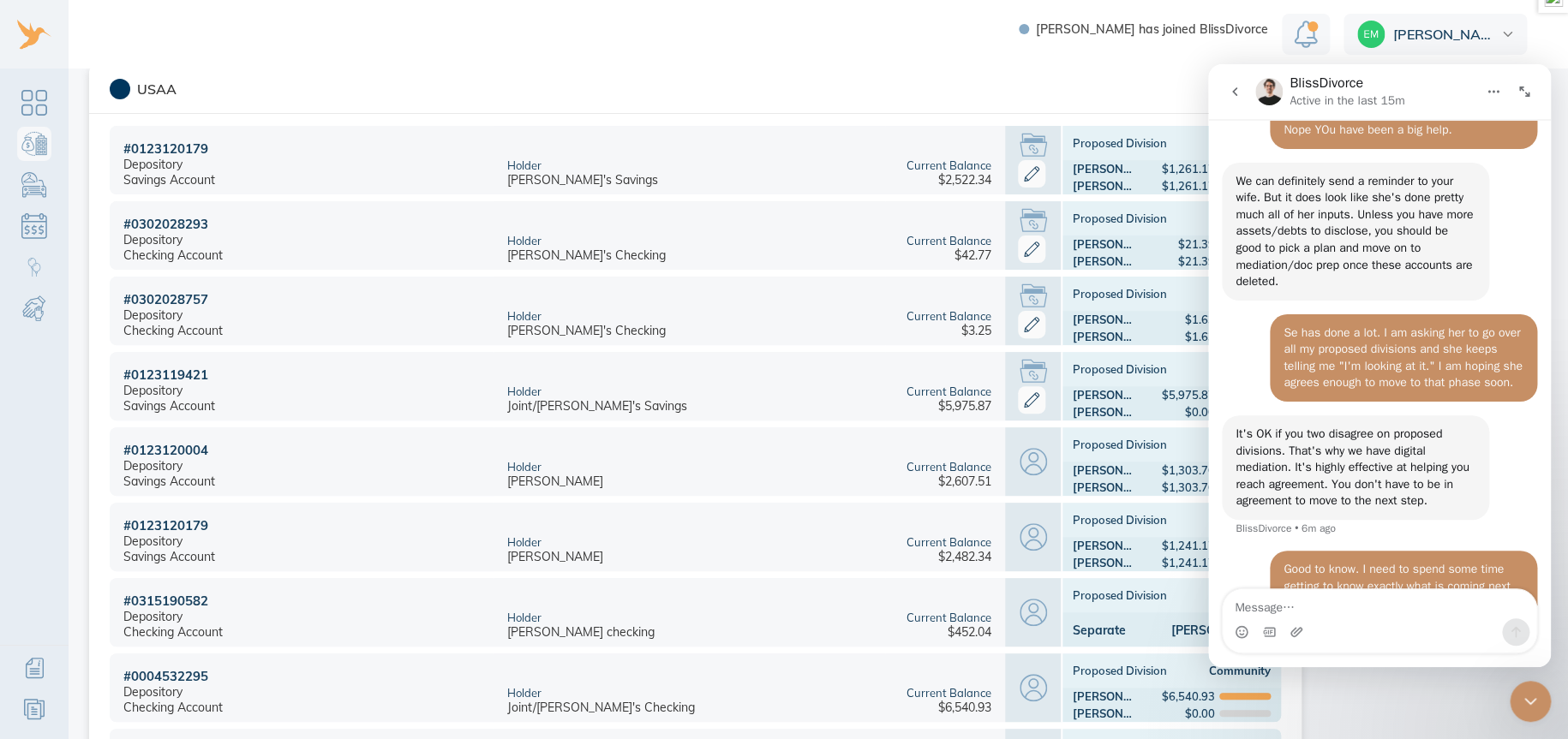 click 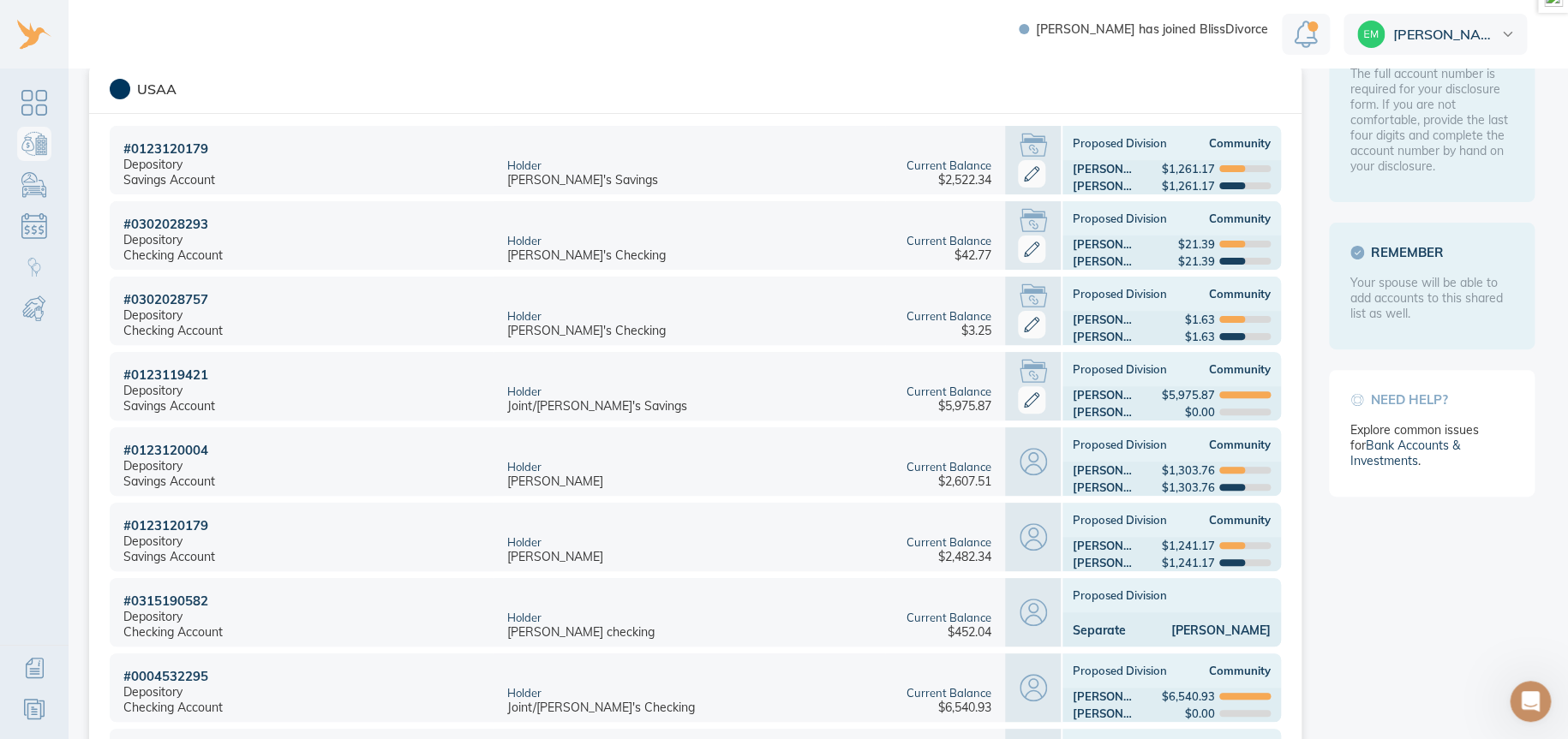 scroll, scrollTop: 0, scrollLeft: 0, axis: both 